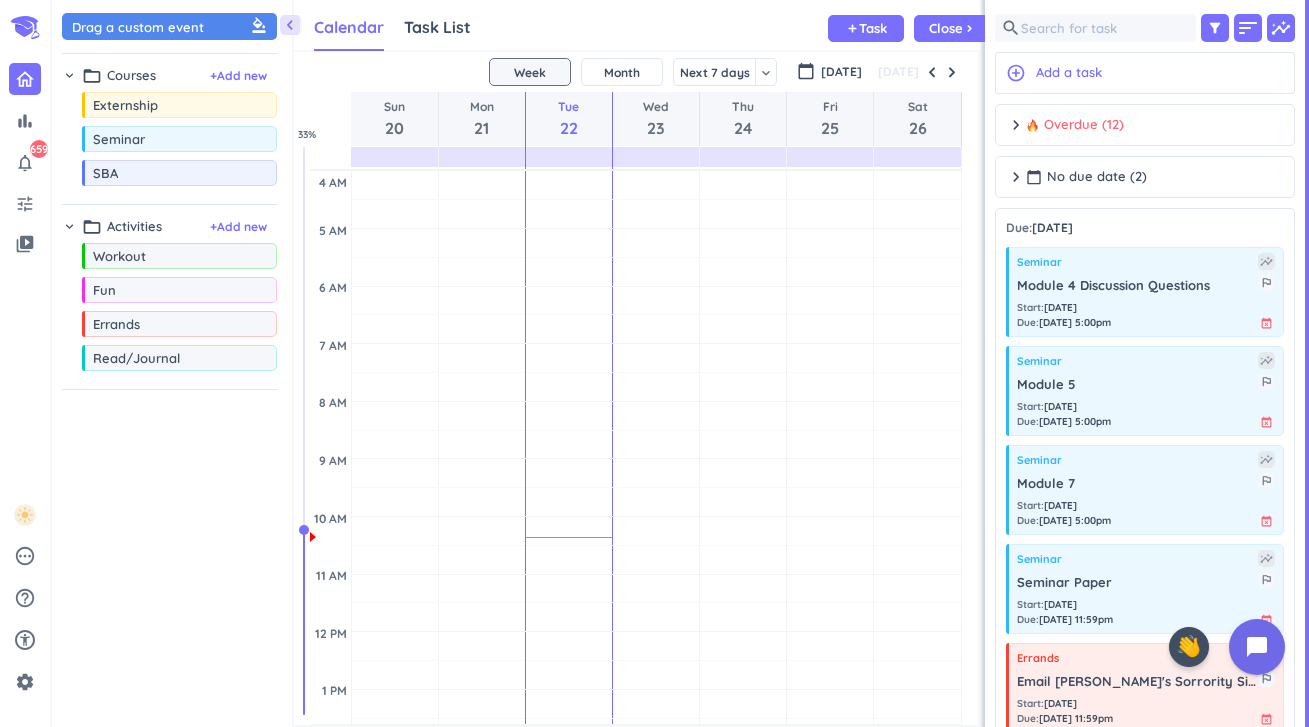 scroll, scrollTop: 0, scrollLeft: 0, axis: both 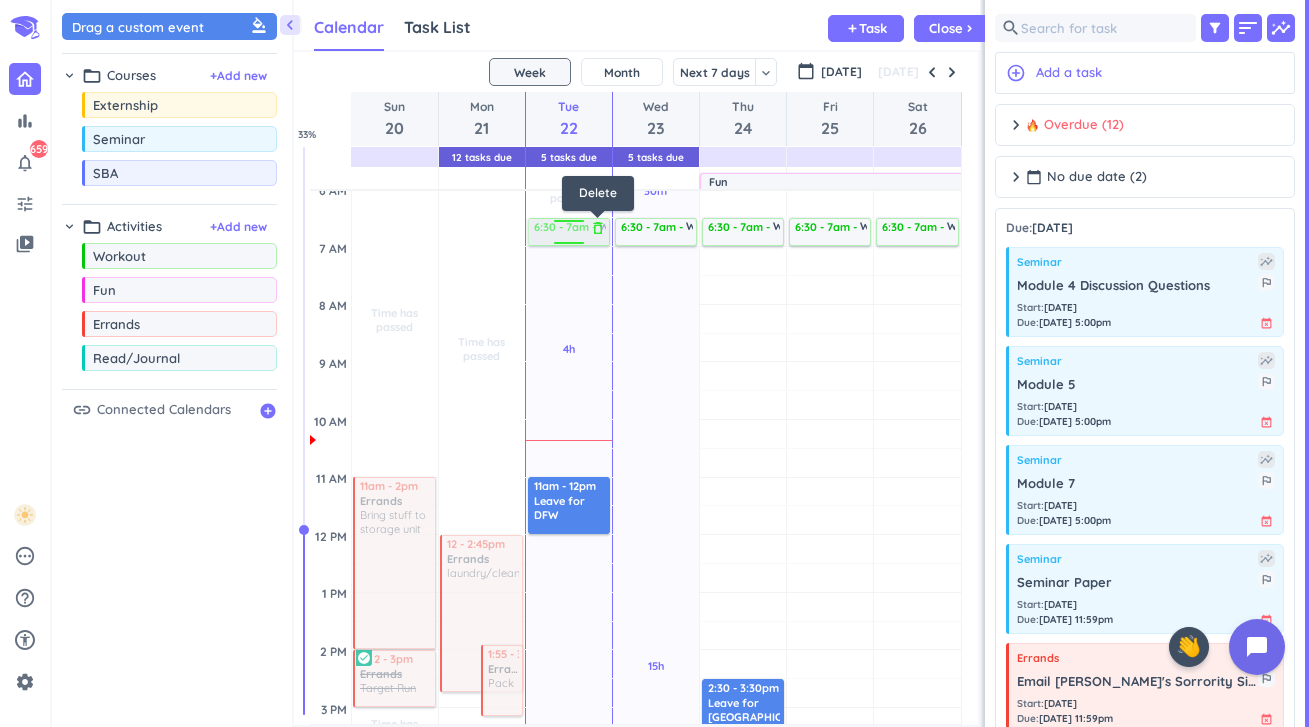 click on "delete_outline" at bounding box center [598, 228] 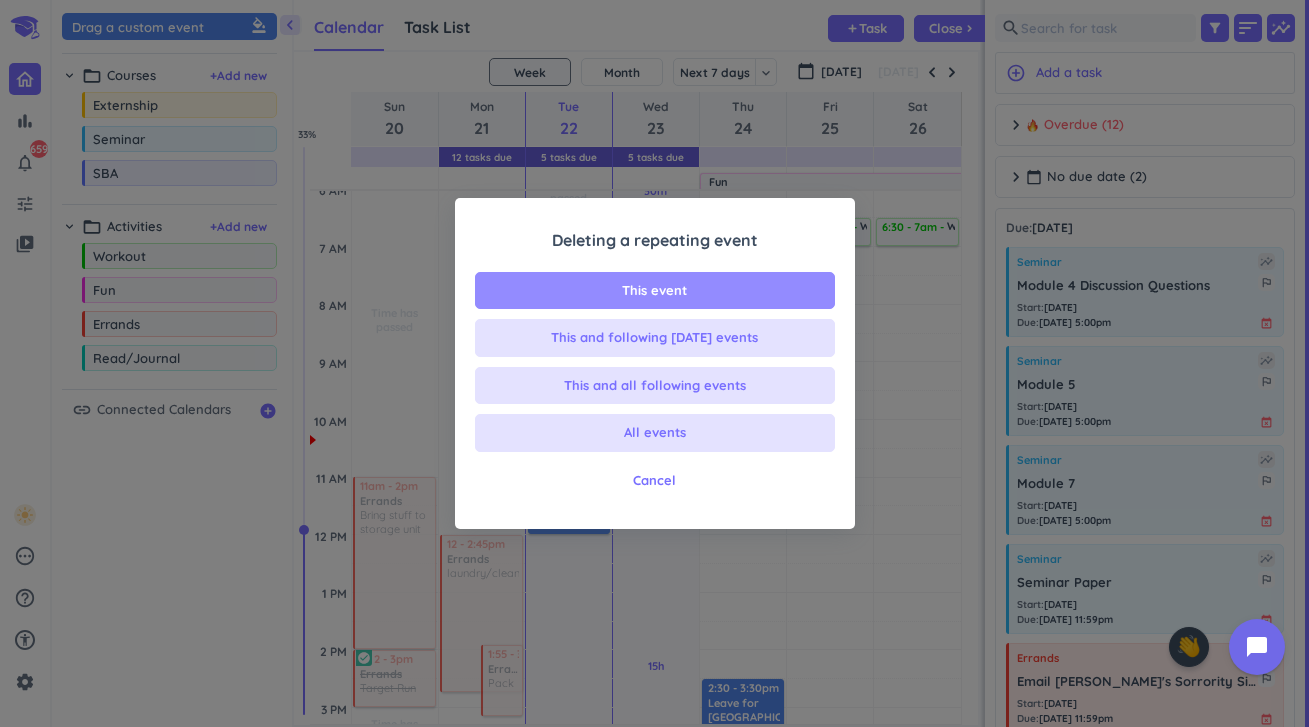 click on "This event" at bounding box center (655, 291) 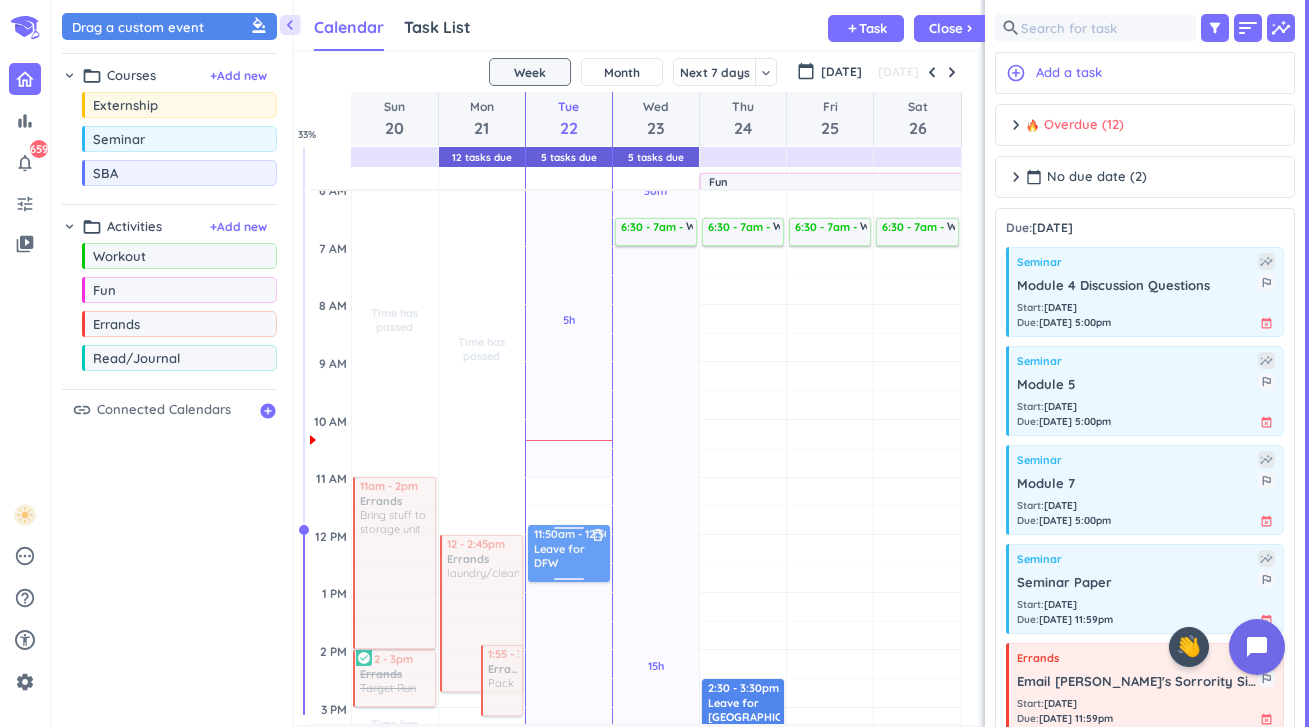 drag, startPoint x: 559, startPoint y: 494, endPoint x: 563, endPoint y: 544, distance: 50.159744 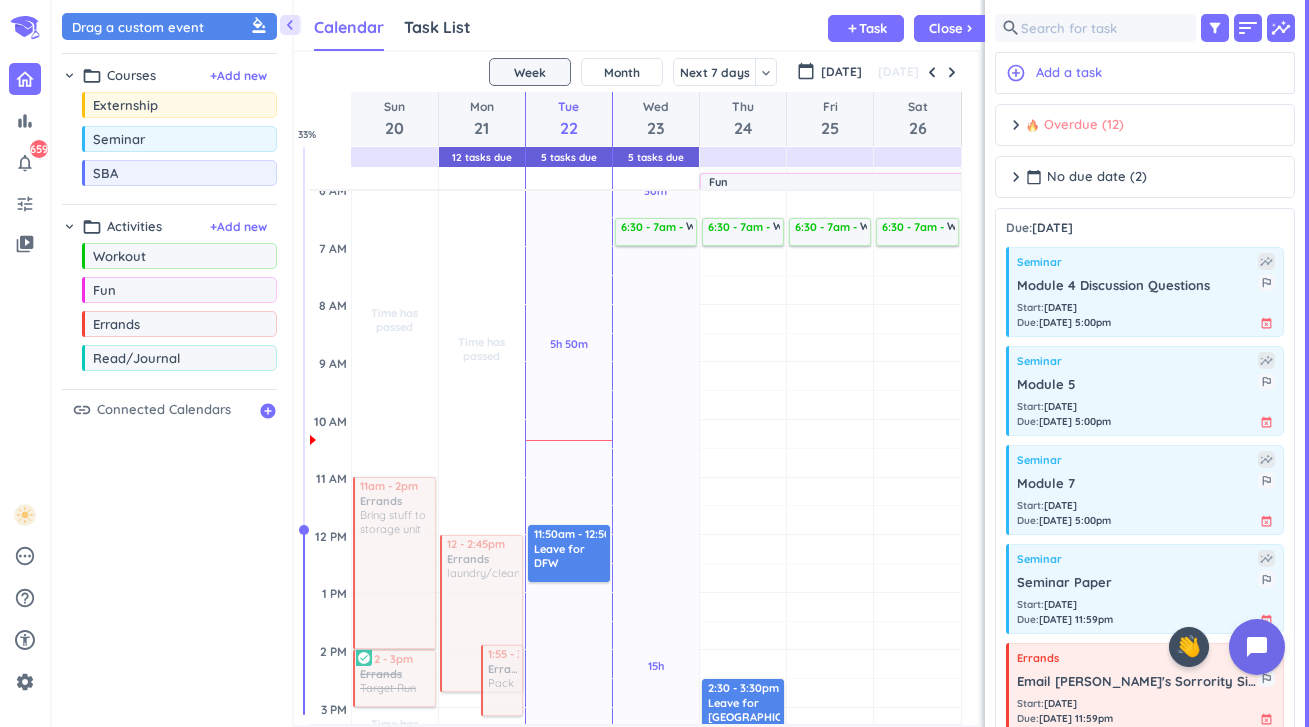 click on "chevron_right Overdue (12) done Mark all complete" at bounding box center (1145, 130) 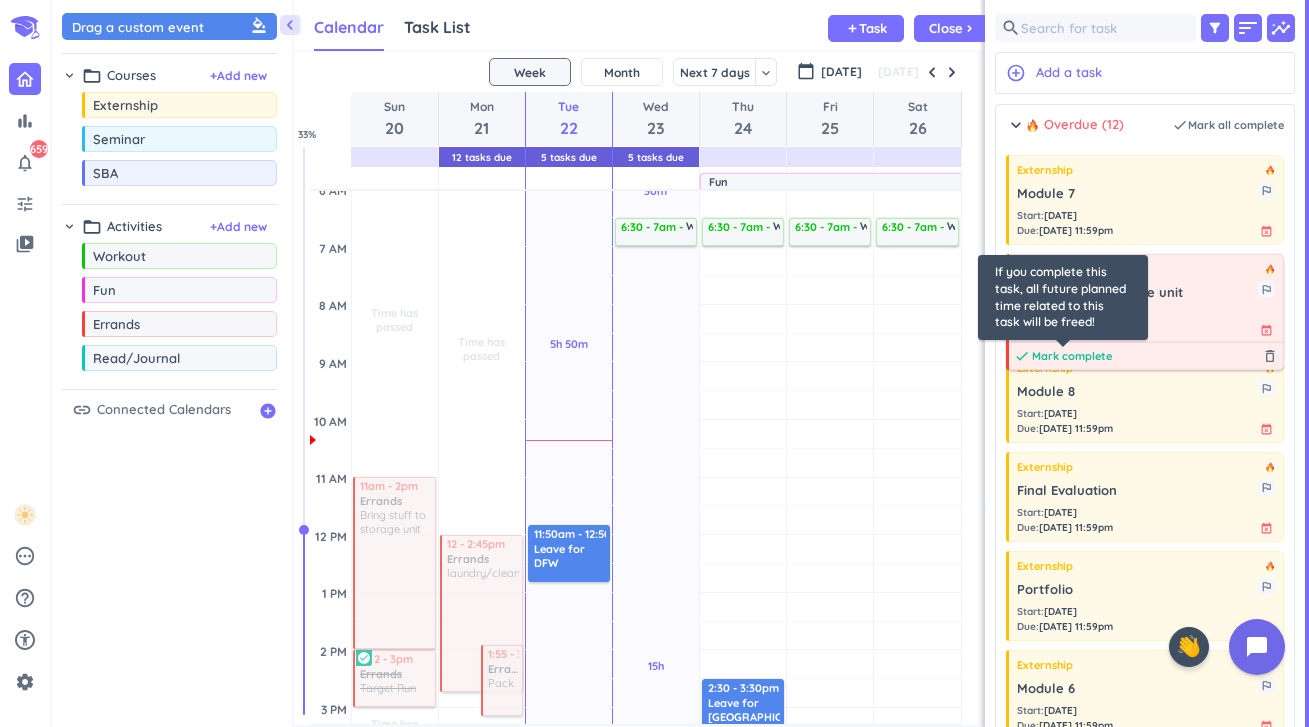 click on "Mark complete" at bounding box center [1072, 356] 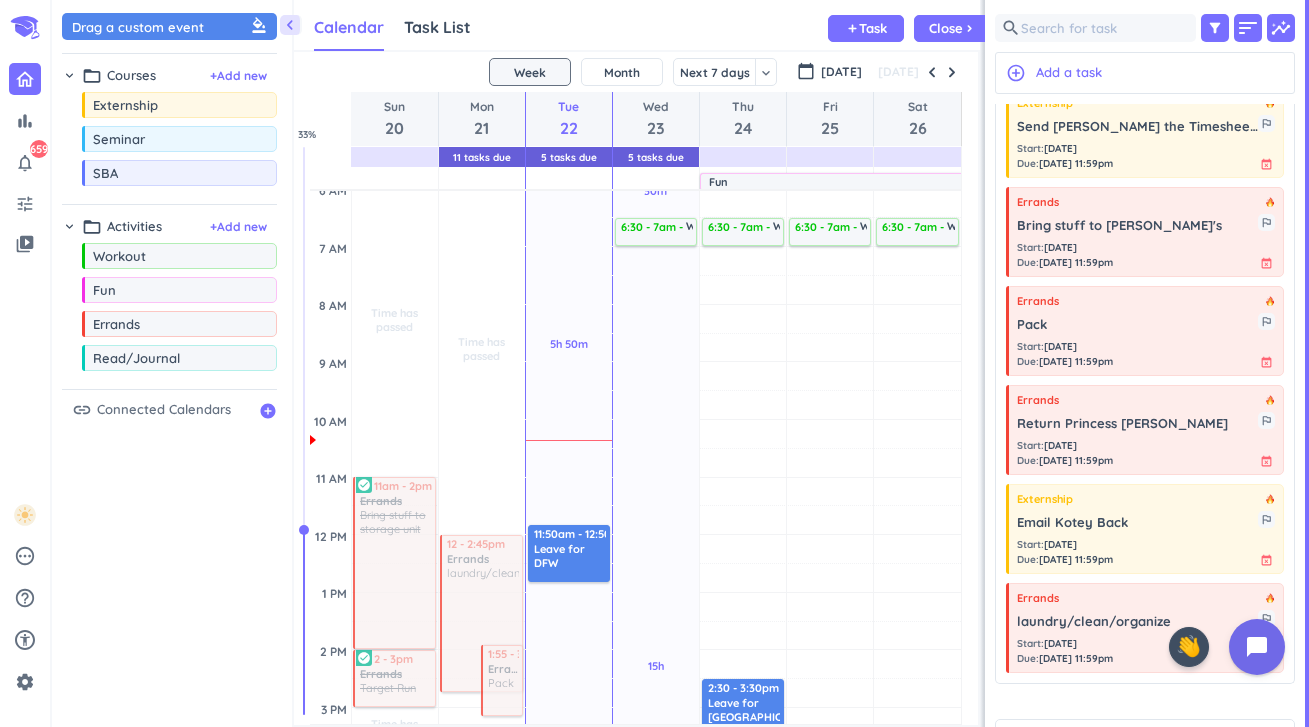 scroll, scrollTop: 564, scrollLeft: 0, axis: vertical 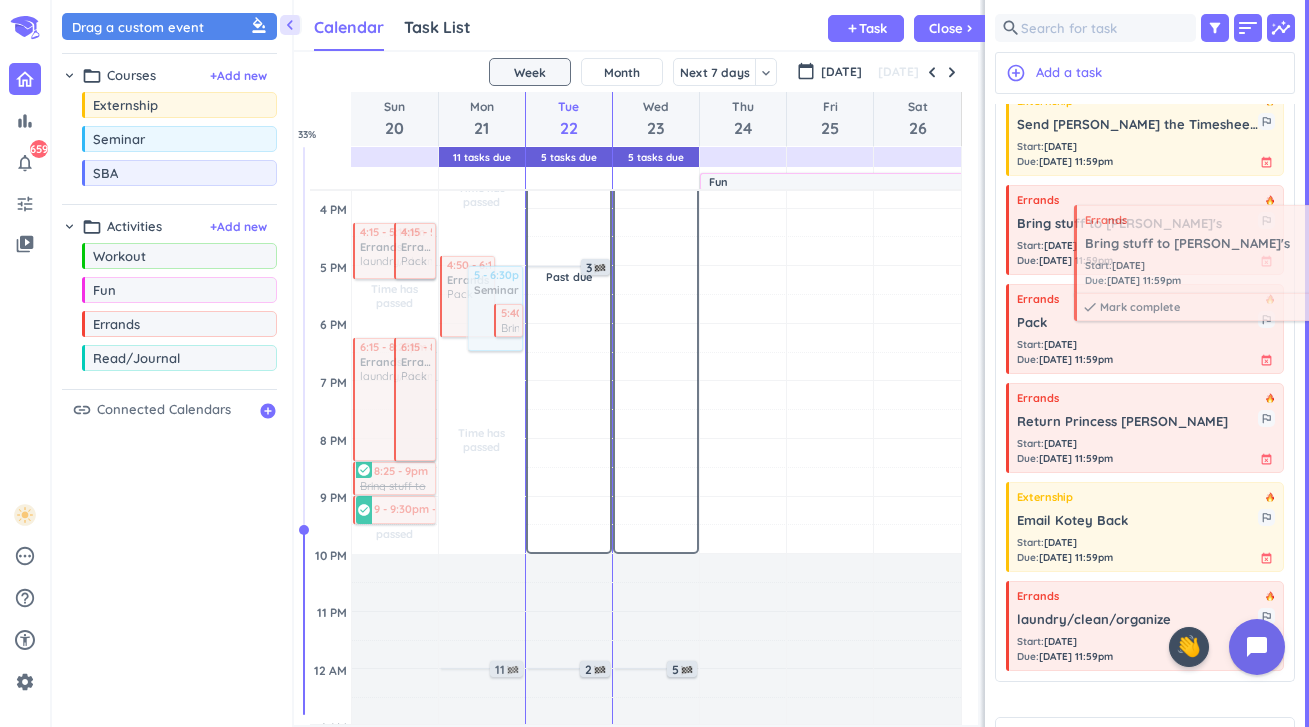 drag, startPoint x: 1127, startPoint y: 217, endPoint x: 1186, endPoint y: 234, distance: 61.400326 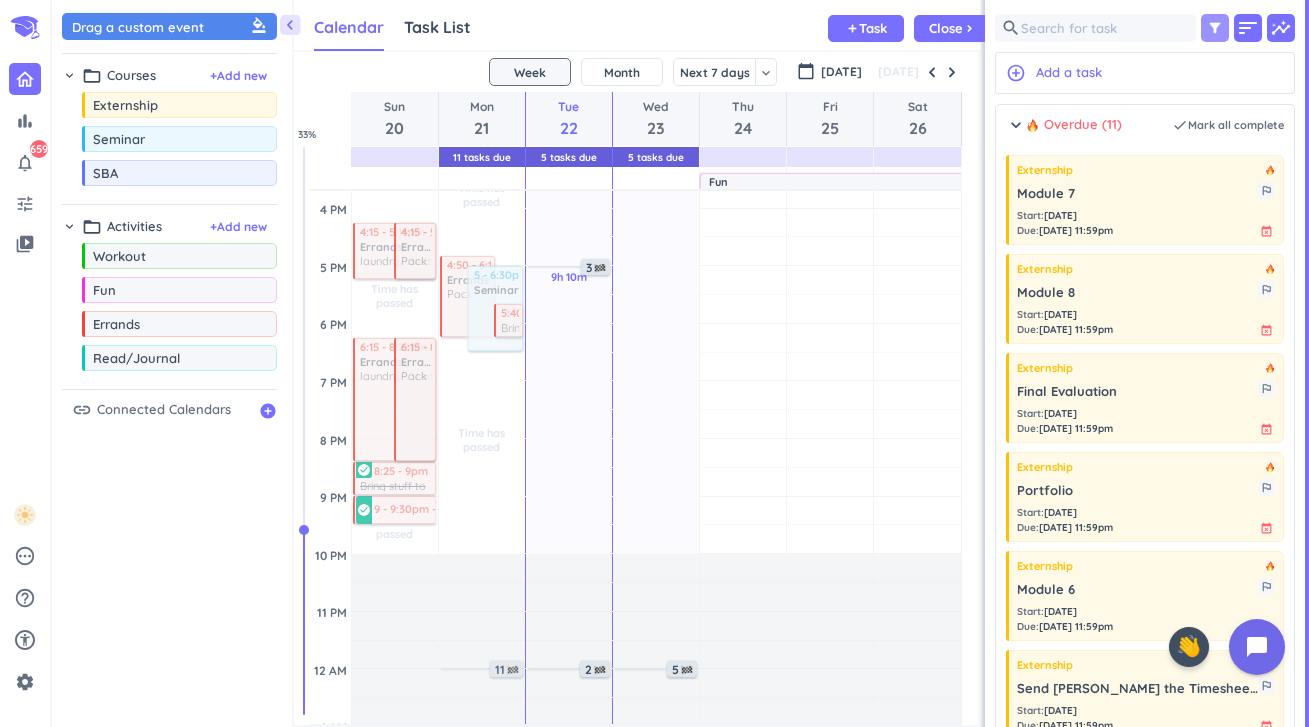 scroll, scrollTop: -1, scrollLeft: 0, axis: vertical 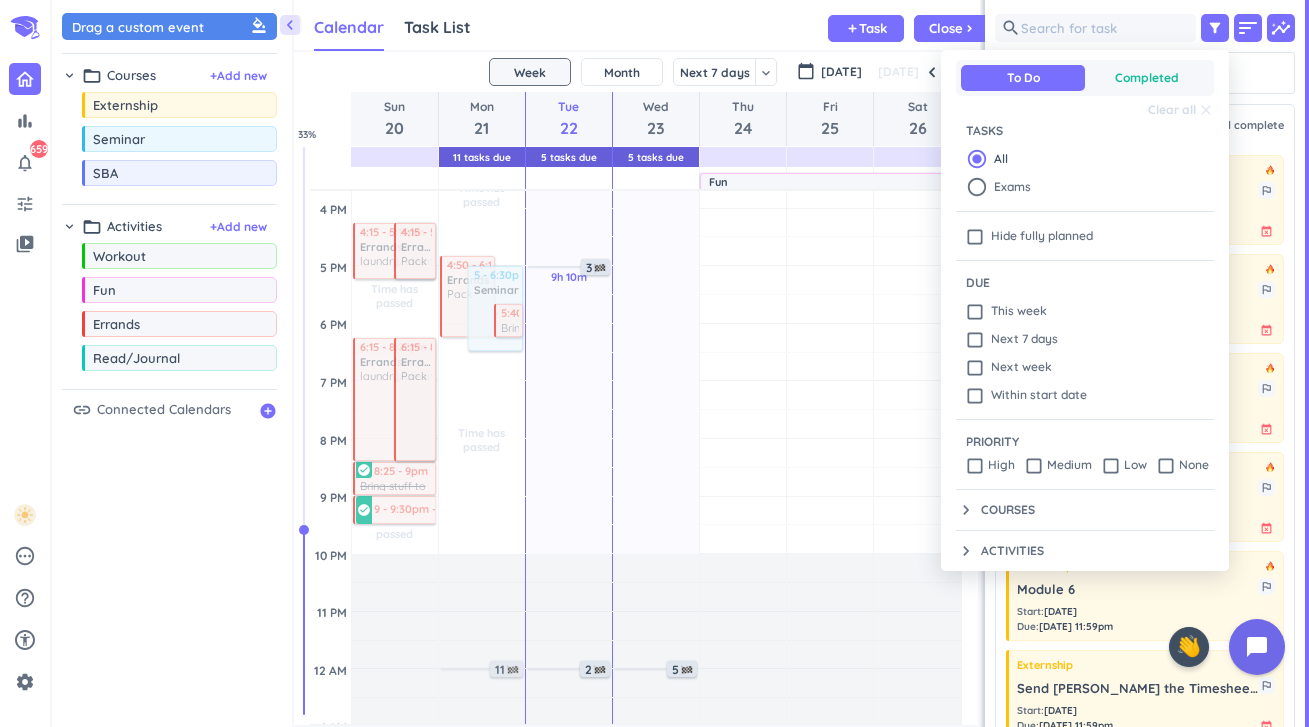 click on "Completed" at bounding box center (1147, 78) 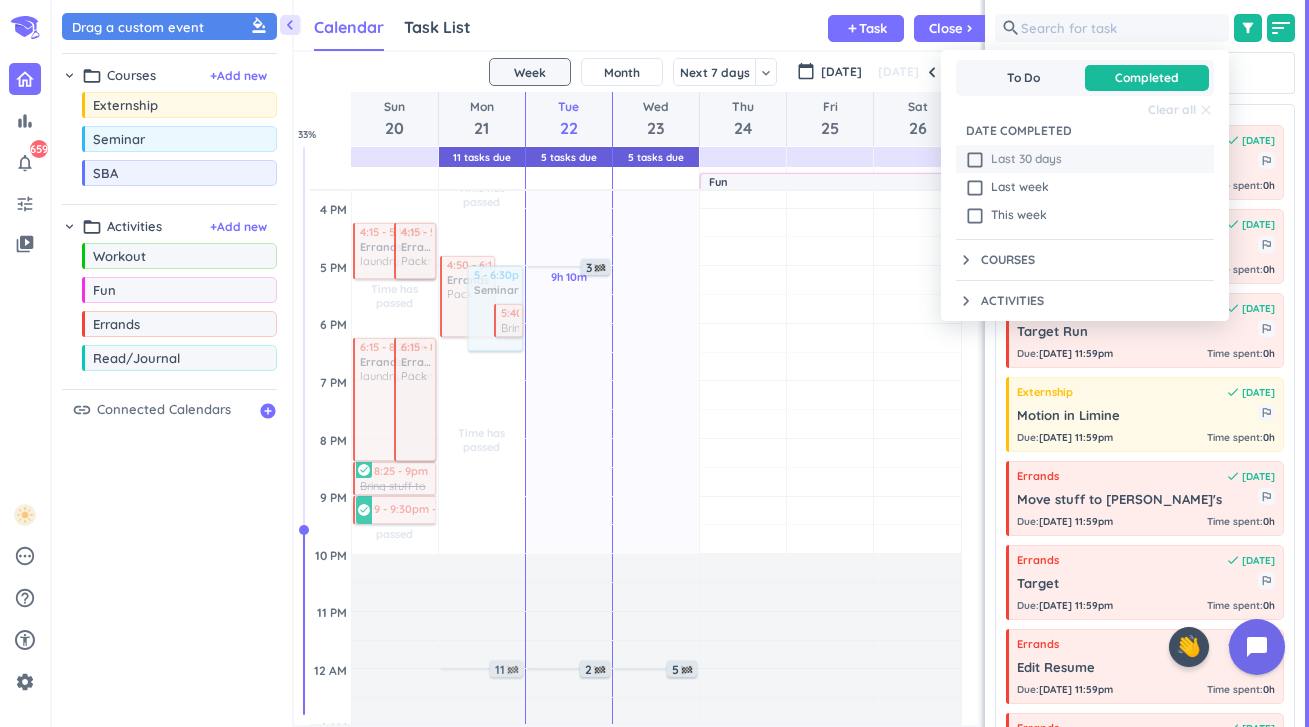 scroll, scrollTop: 1, scrollLeft: 1, axis: both 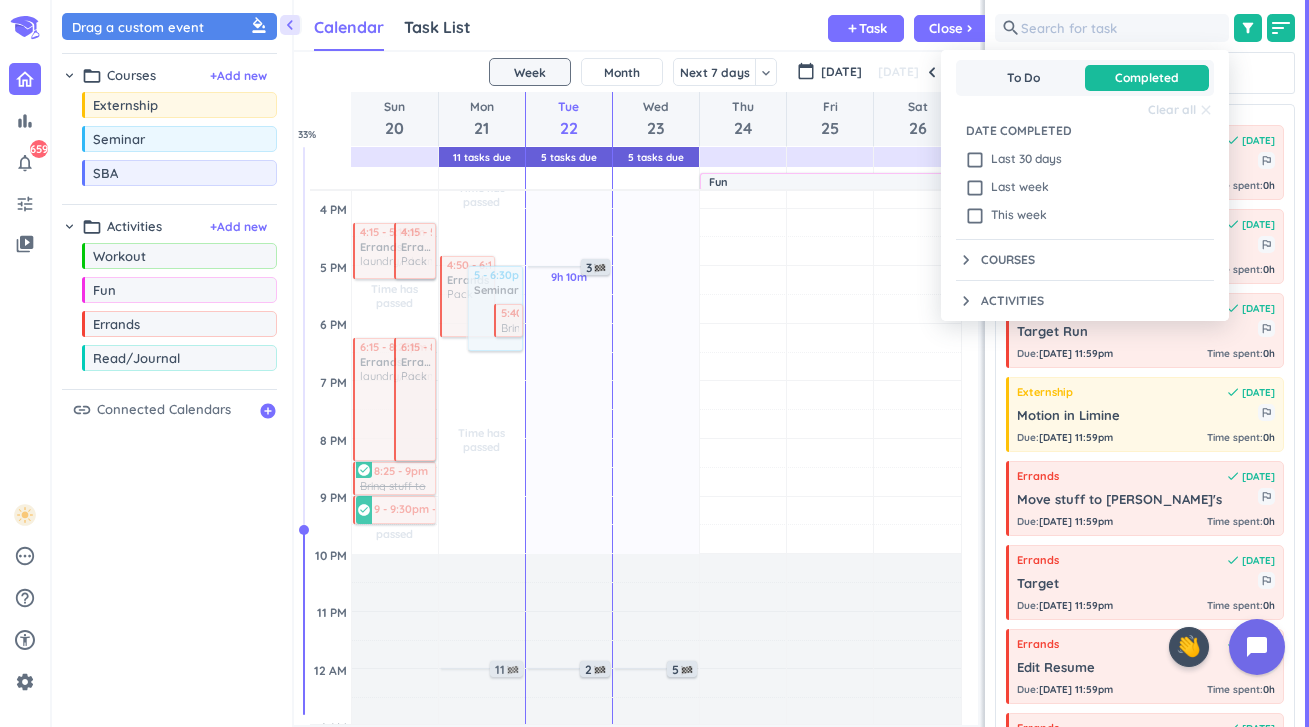 click at bounding box center (654, 363) 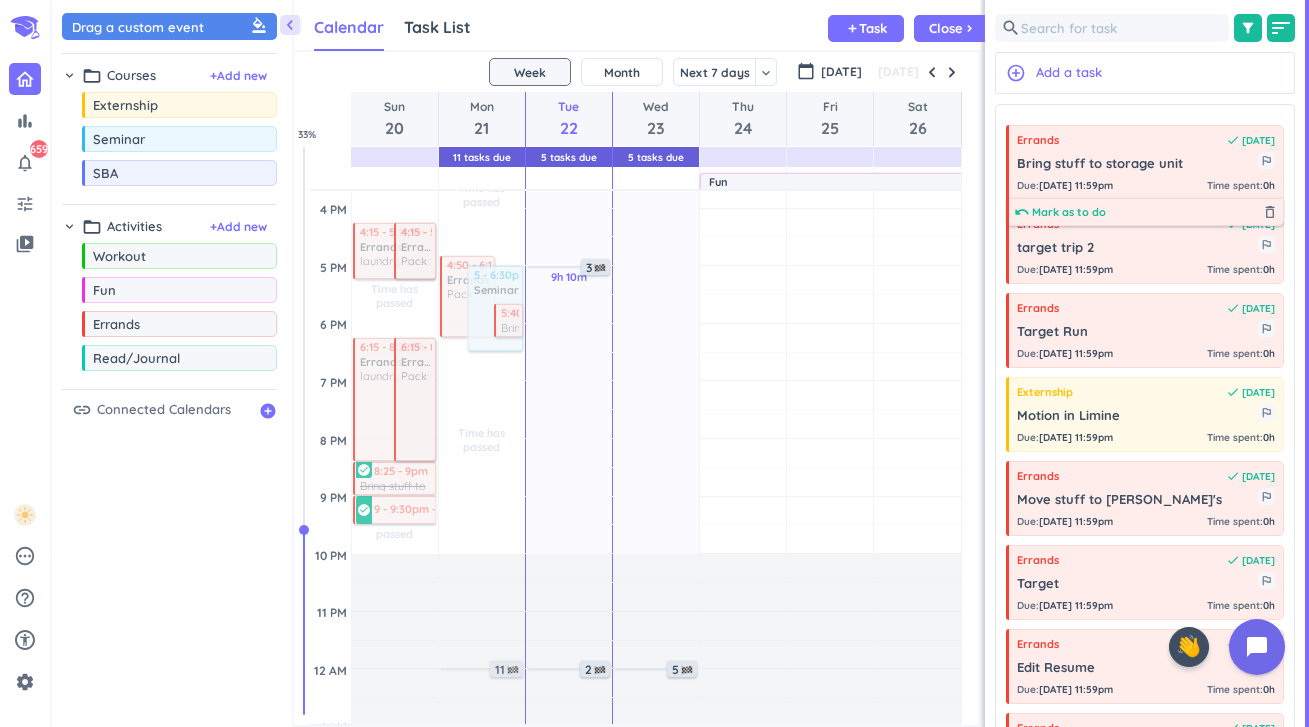 click on "Mark as to do" at bounding box center [1069, 212] 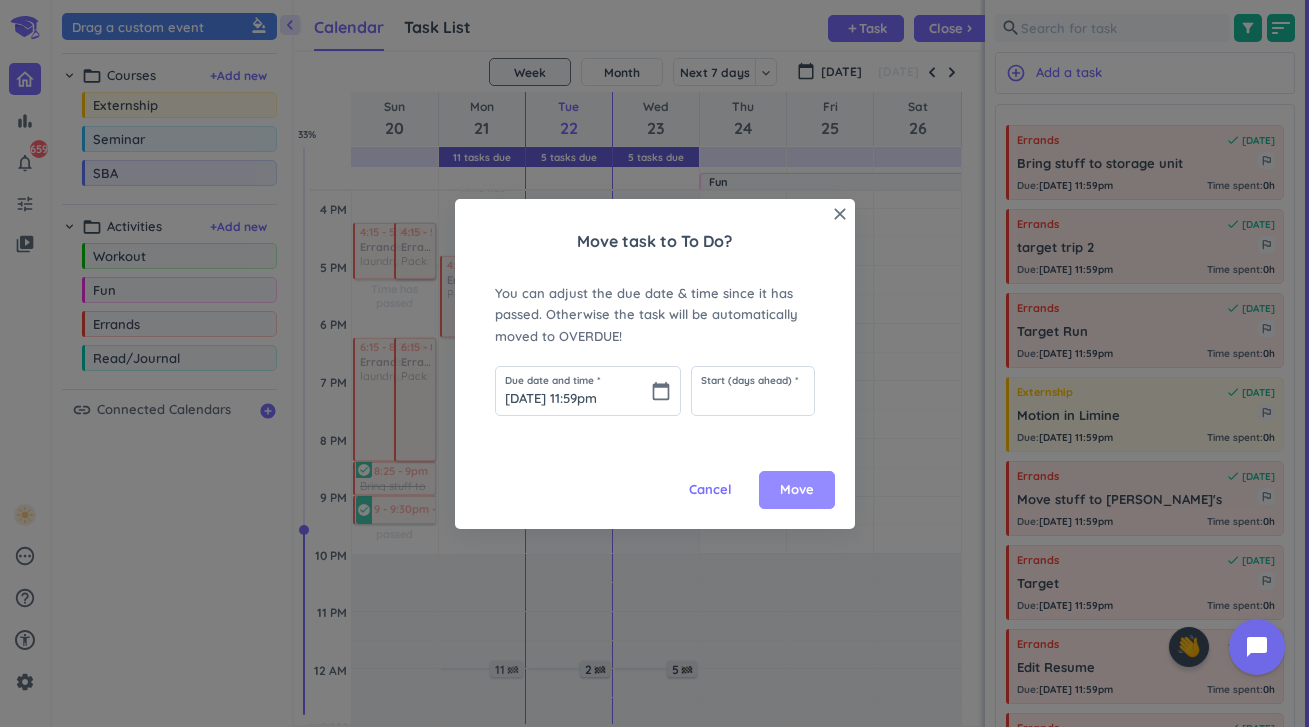 click on "Move" at bounding box center [797, 490] 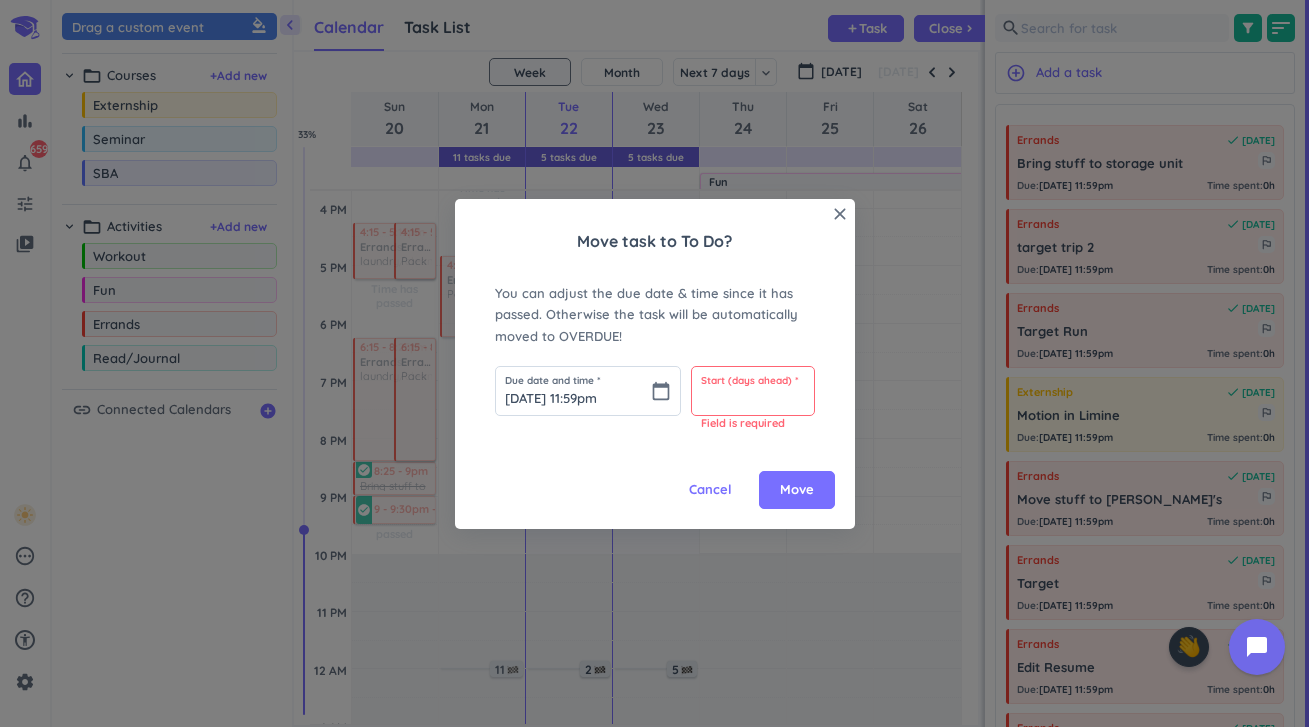 click at bounding box center [753, 391] 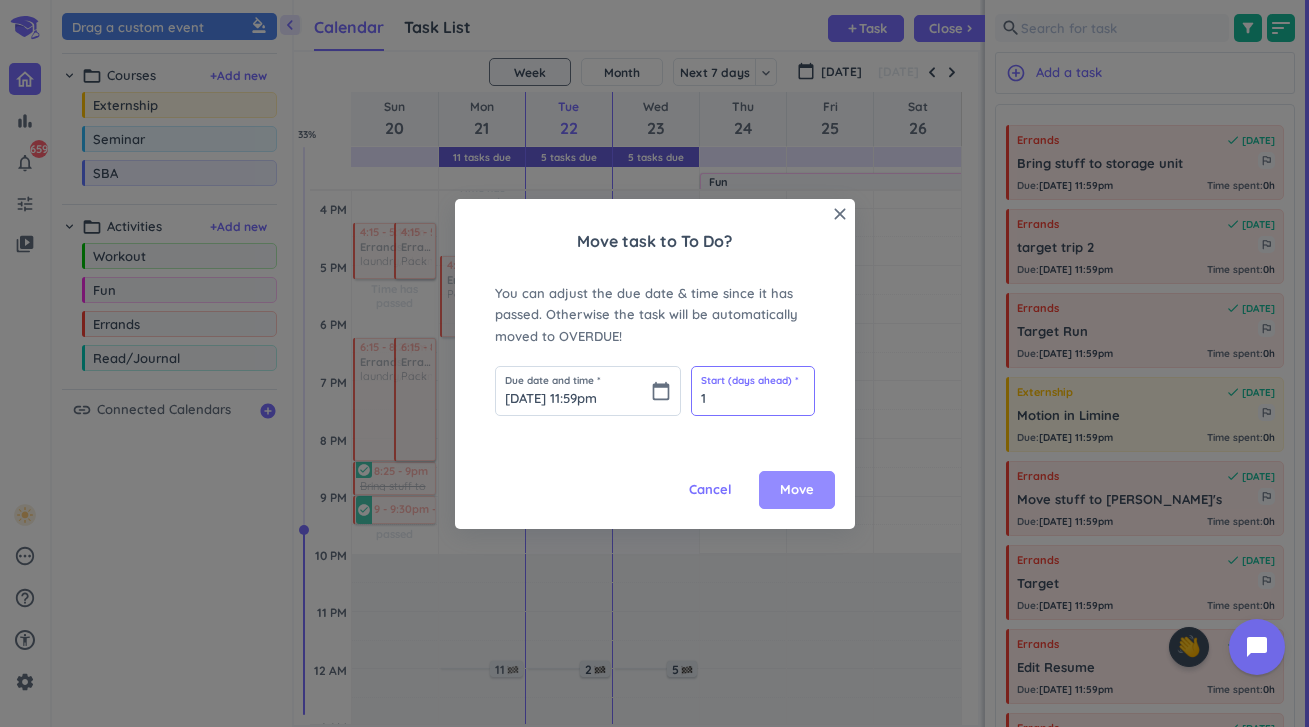 type on "1" 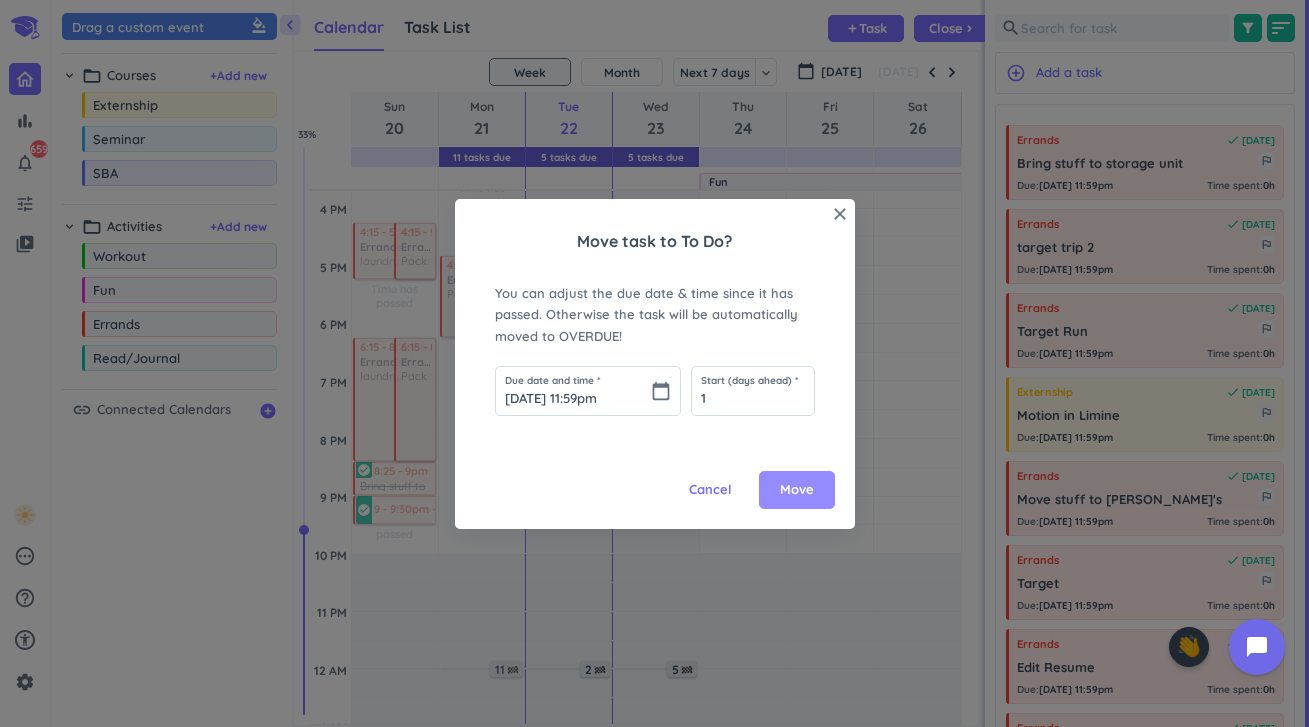 click on "Move" at bounding box center [797, 490] 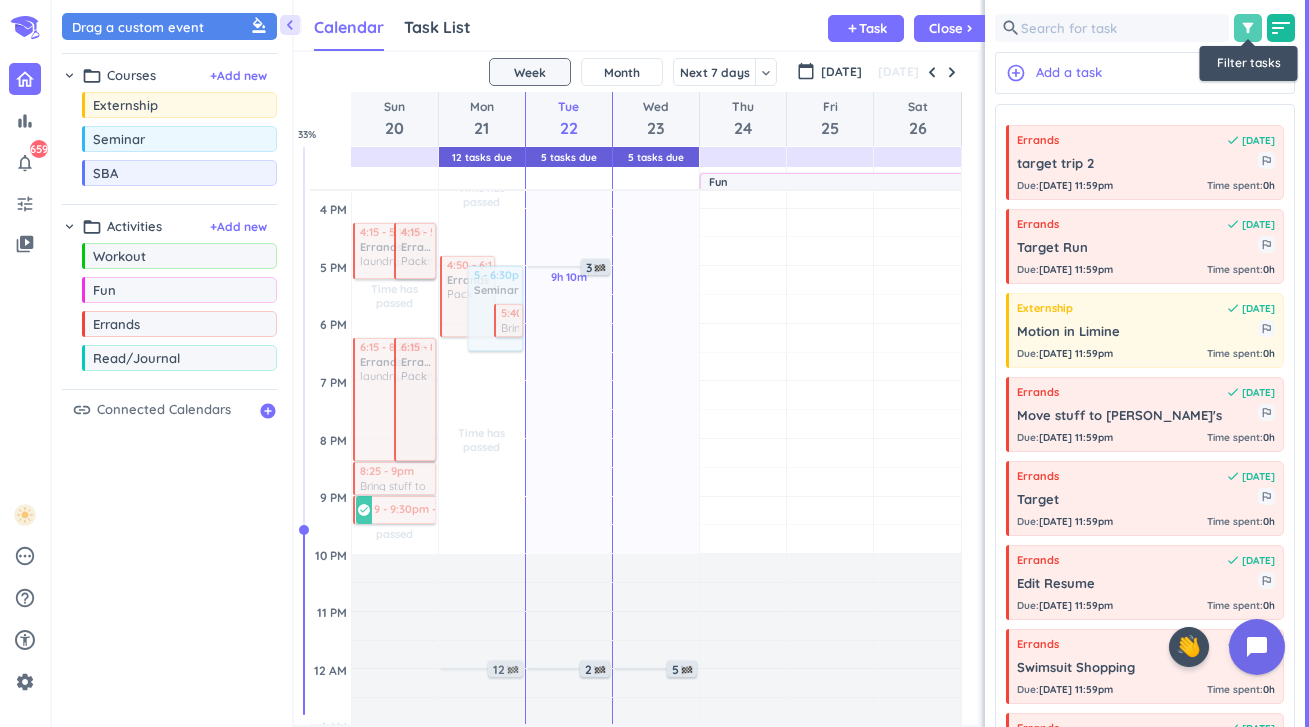 click on "filter_alt" at bounding box center [1248, 28] 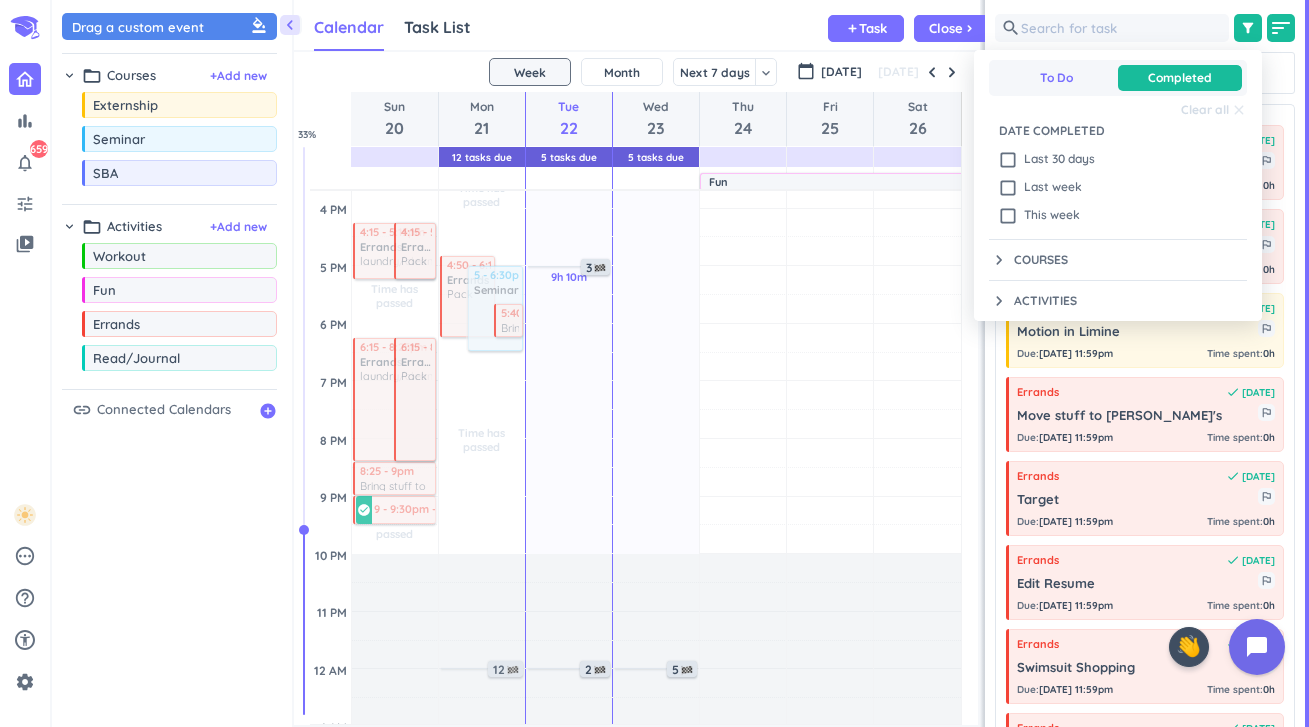 click on "To Do" at bounding box center (1056, 78) 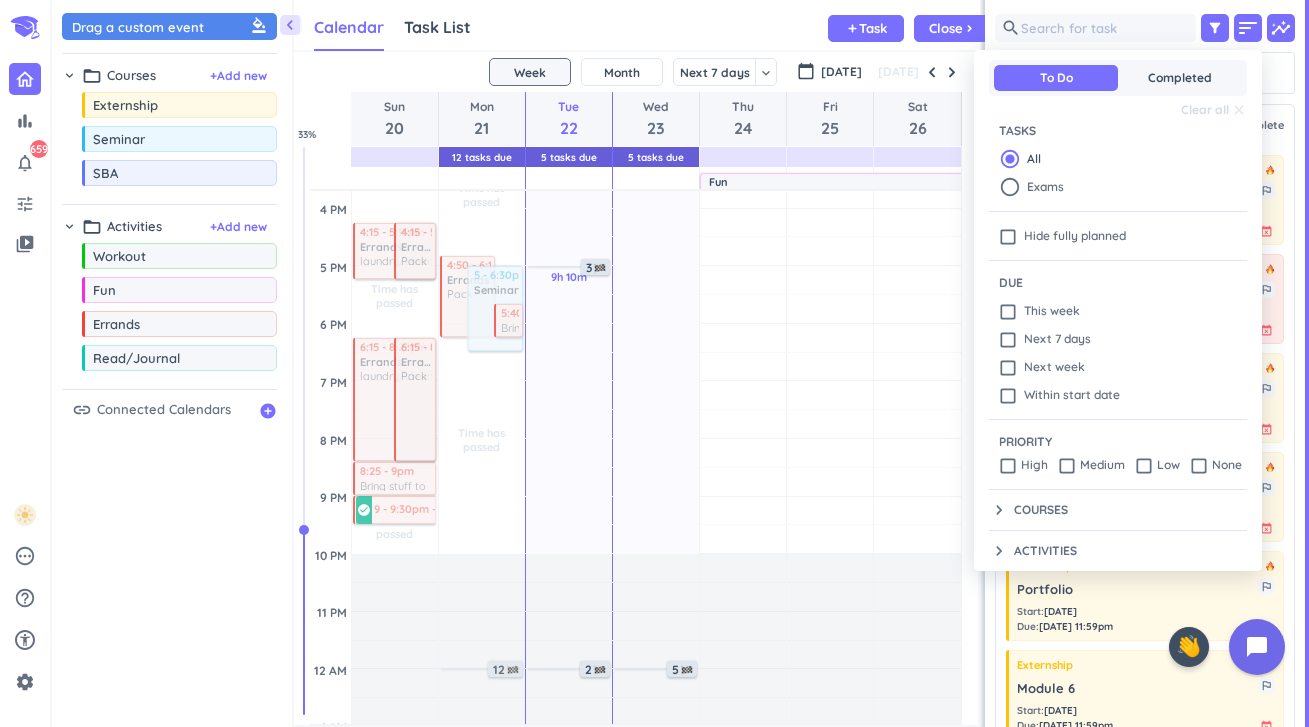 click at bounding box center (654, 363) 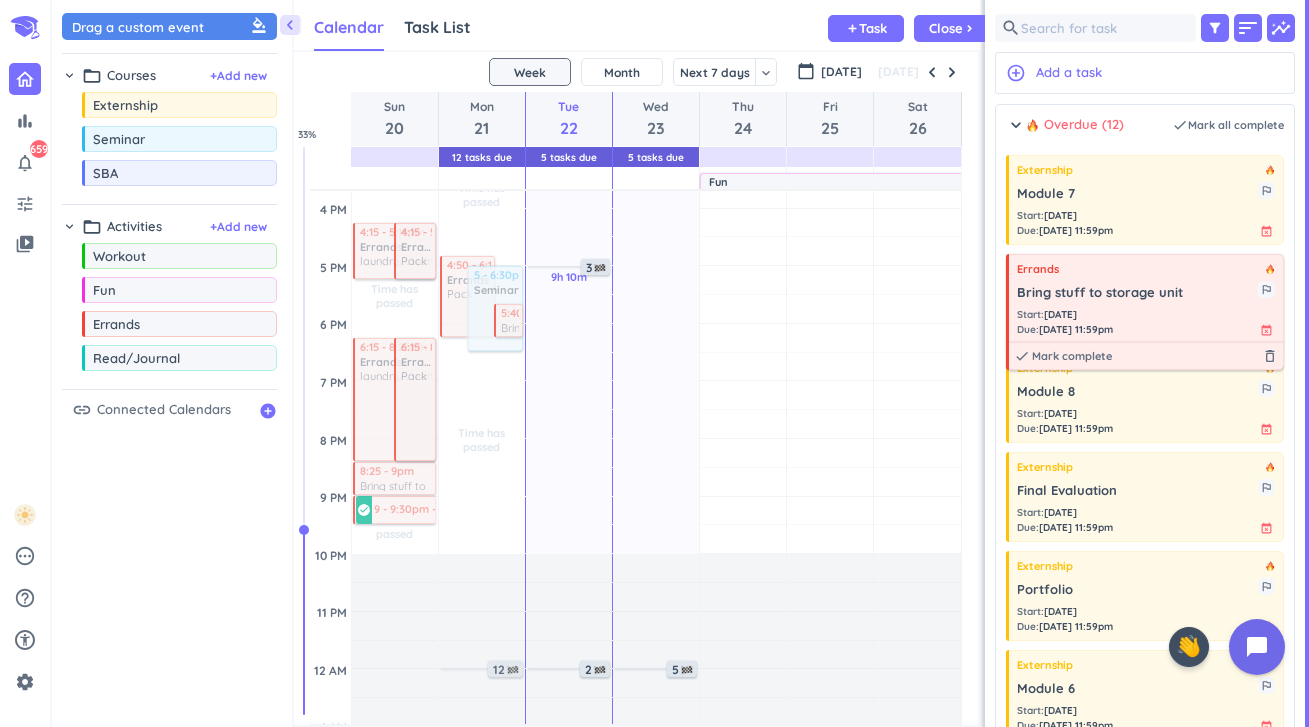 click on "[PERSON_NAME] Bring stuff to storage unit outlined_flag Start :  [DATE] Due :  [DATE] 11:59pm event_busy done Mark complete delete_outline" at bounding box center [1145, 299] 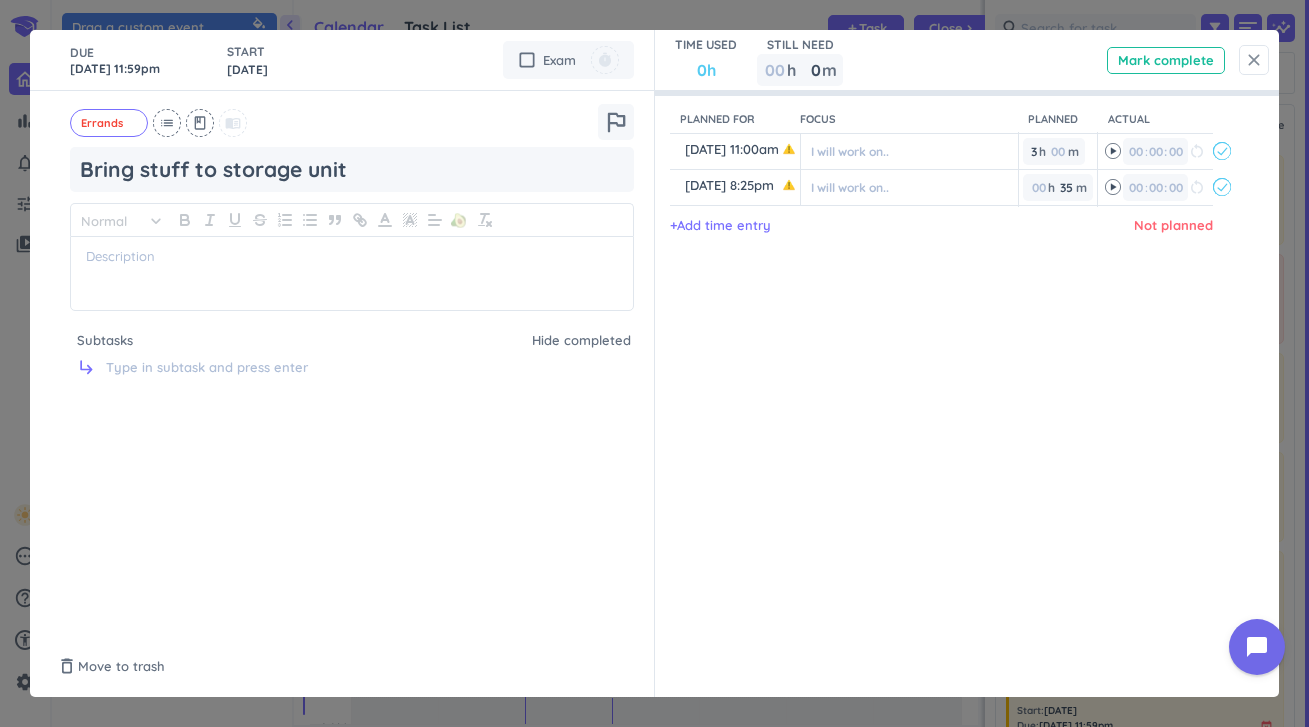 click on "close" at bounding box center (1254, 60) 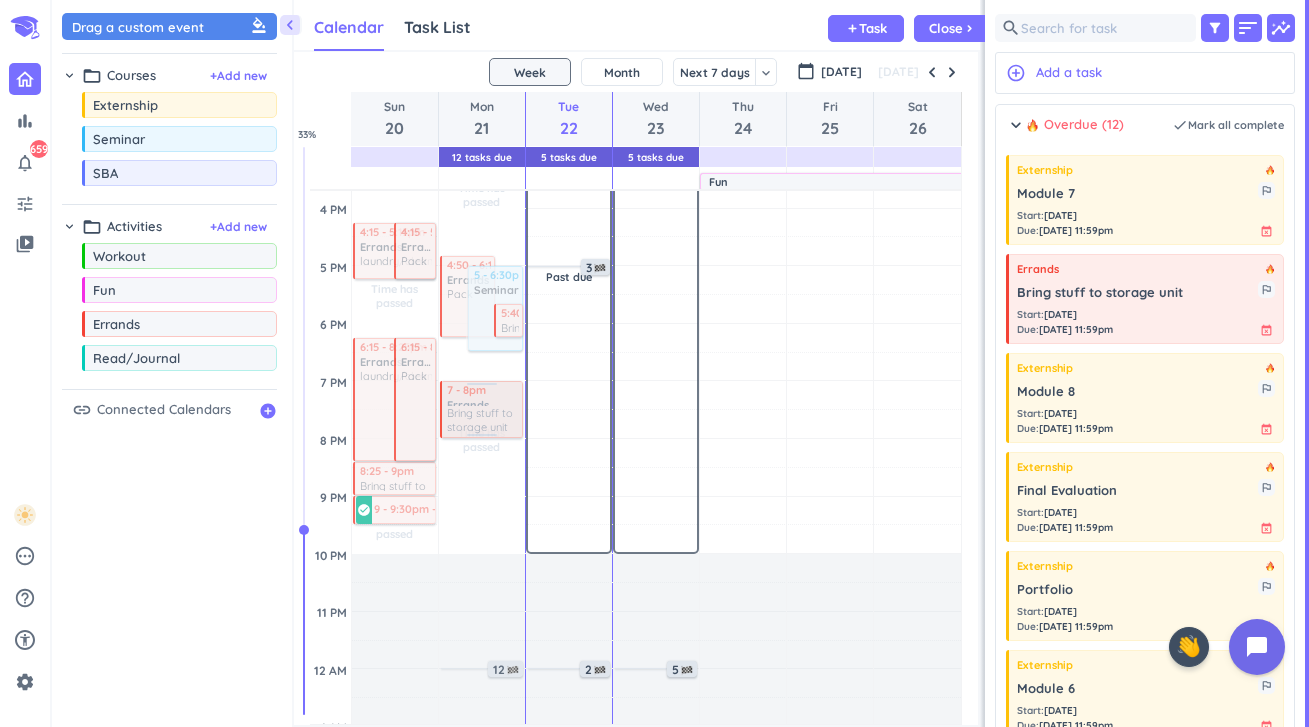 drag, startPoint x: 1143, startPoint y: 295, endPoint x: 503, endPoint y: 383, distance: 646.02167 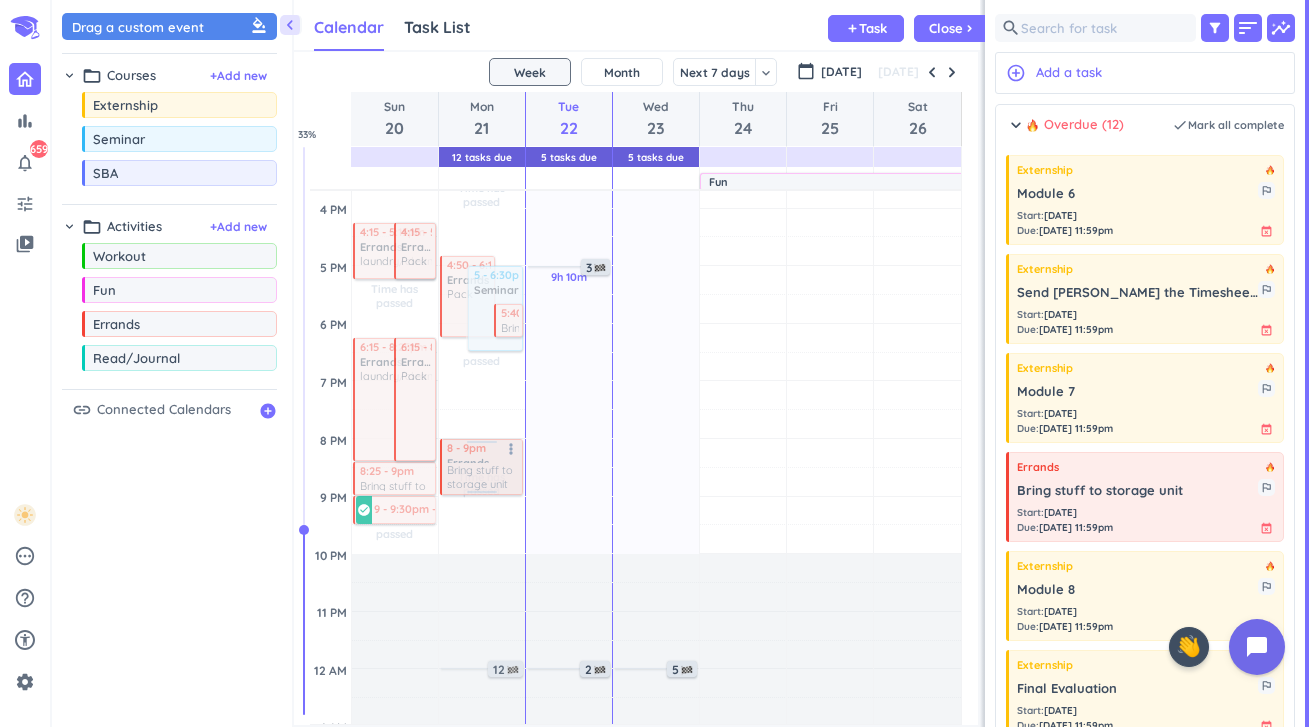 drag, startPoint x: 473, startPoint y: 414, endPoint x: 471, endPoint y: 459, distance: 45.044422 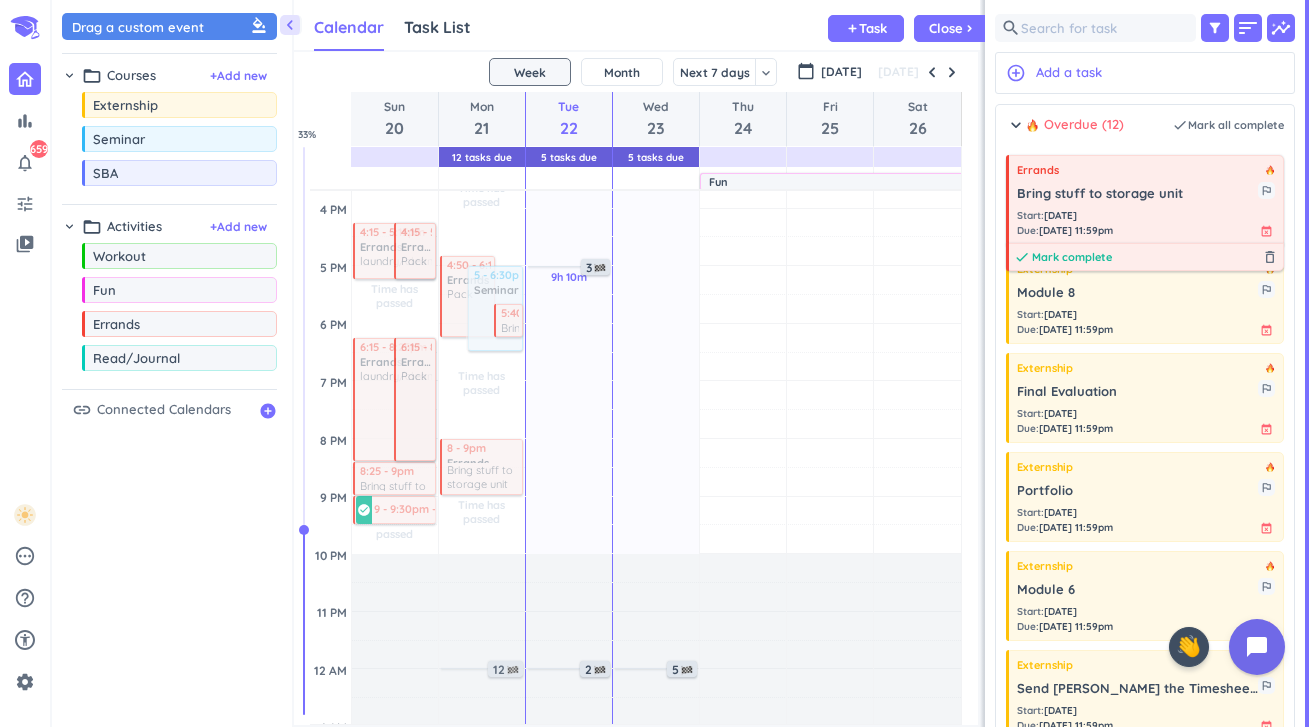 click on "Mark complete" at bounding box center [1072, 257] 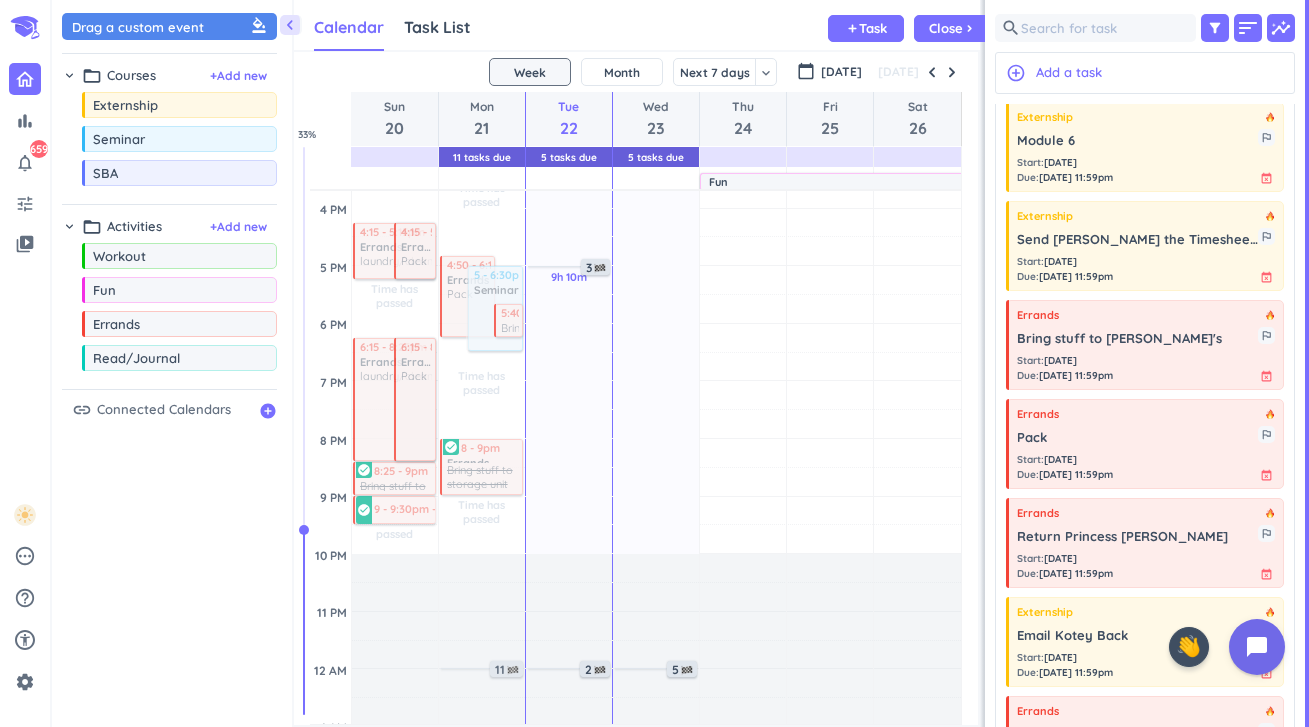 scroll, scrollTop: 476, scrollLeft: 0, axis: vertical 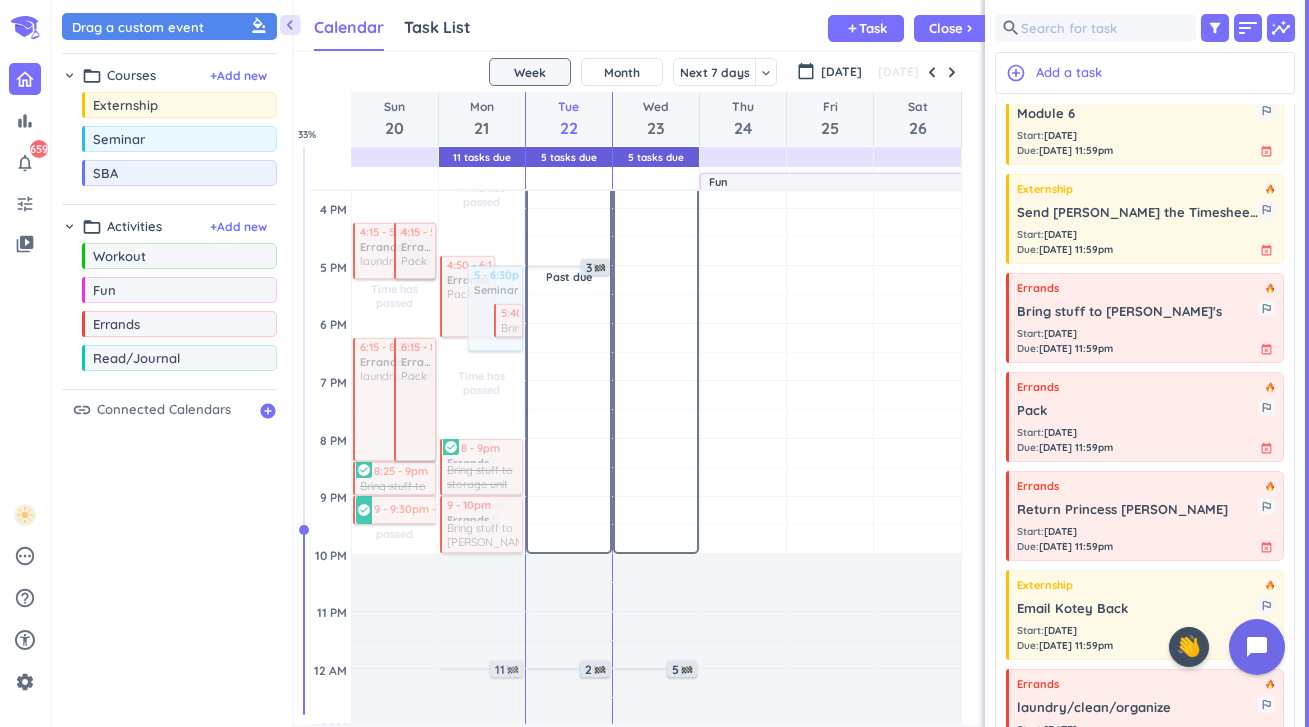 drag, startPoint x: 1142, startPoint y: 310, endPoint x: 511, endPoint y: 497, distance: 658.1261 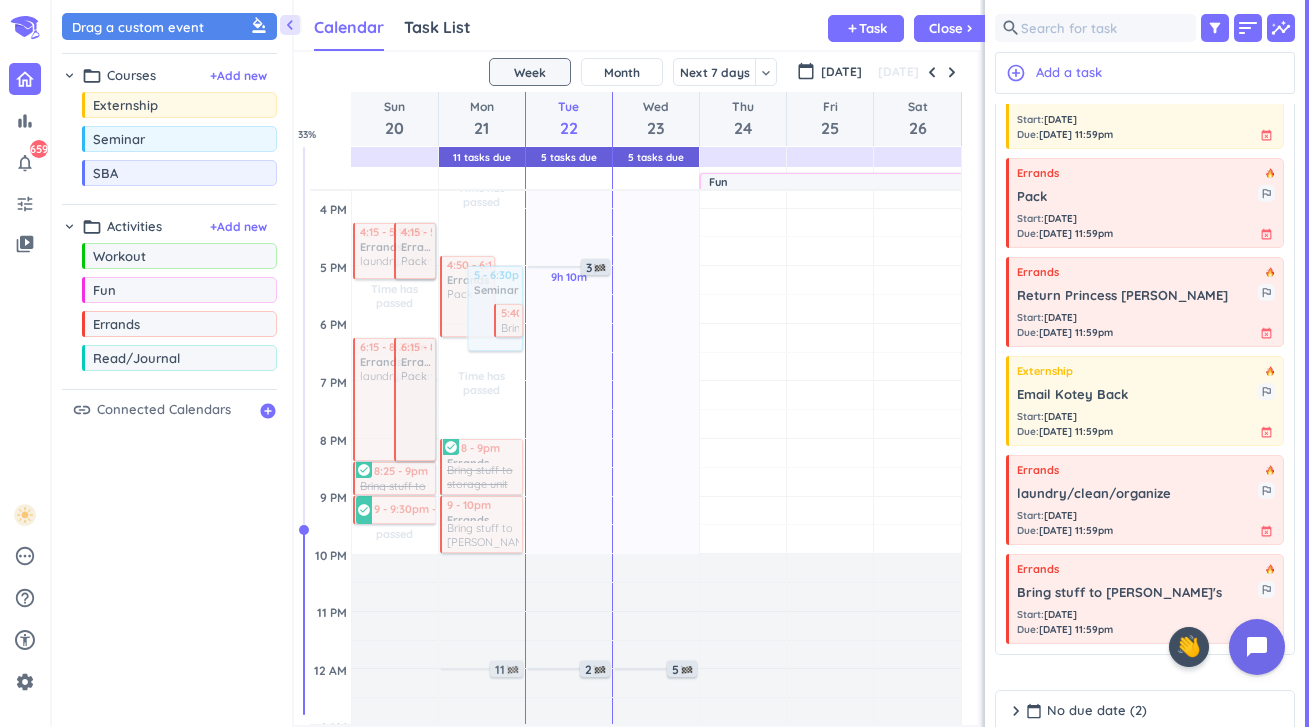 scroll, scrollTop: 590, scrollLeft: 0, axis: vertical 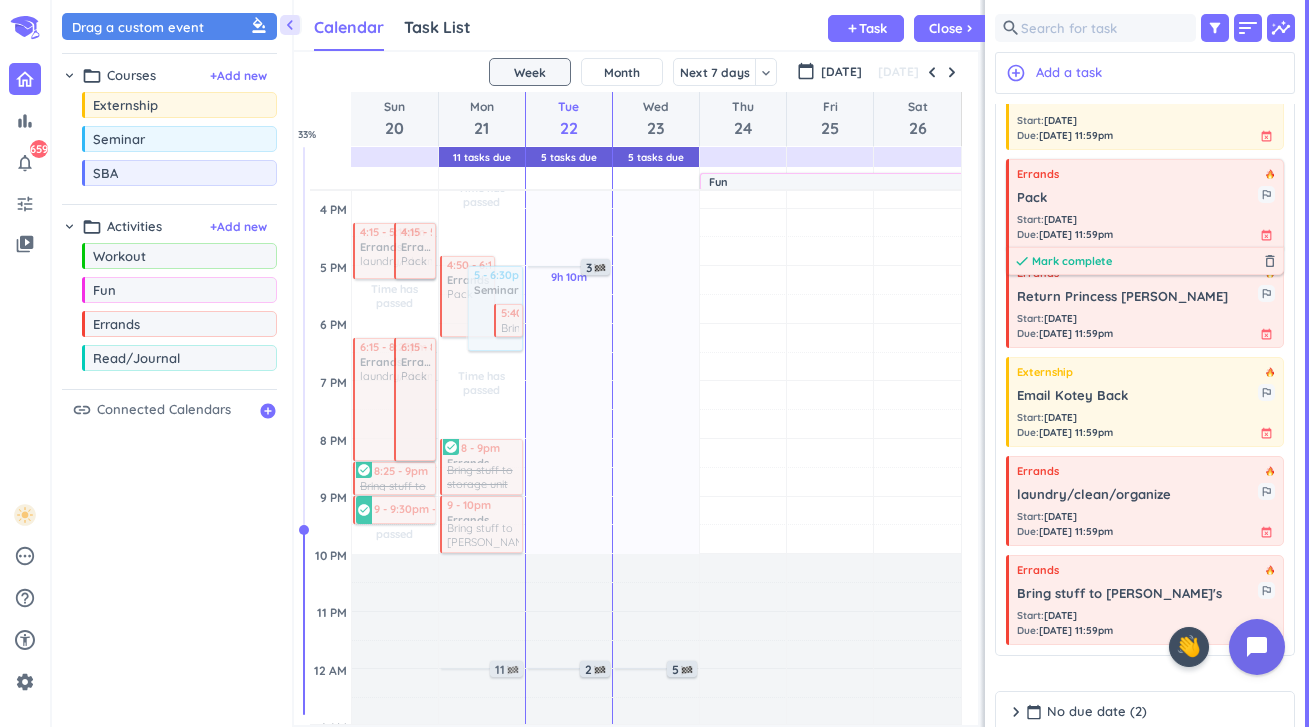 click on "Mark complete" at bounding box center (1072, 261) 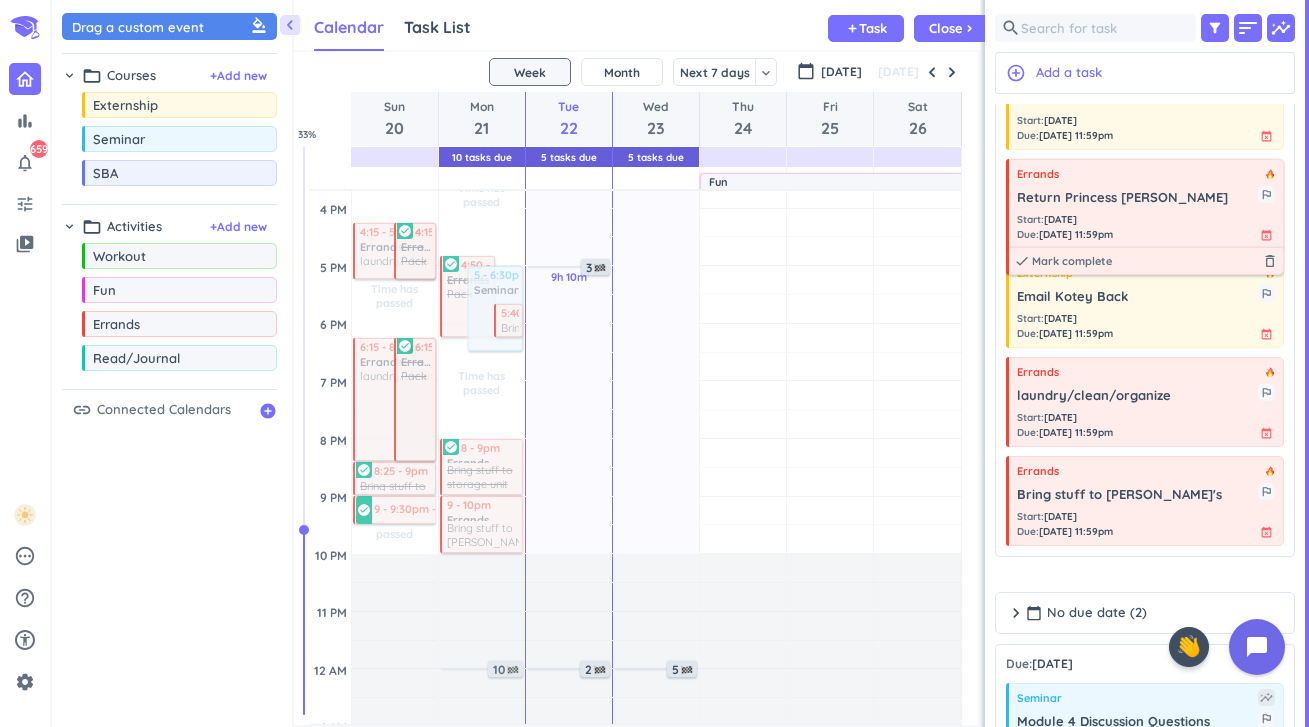 click on "Errands" at bounding box center (1141, 174) 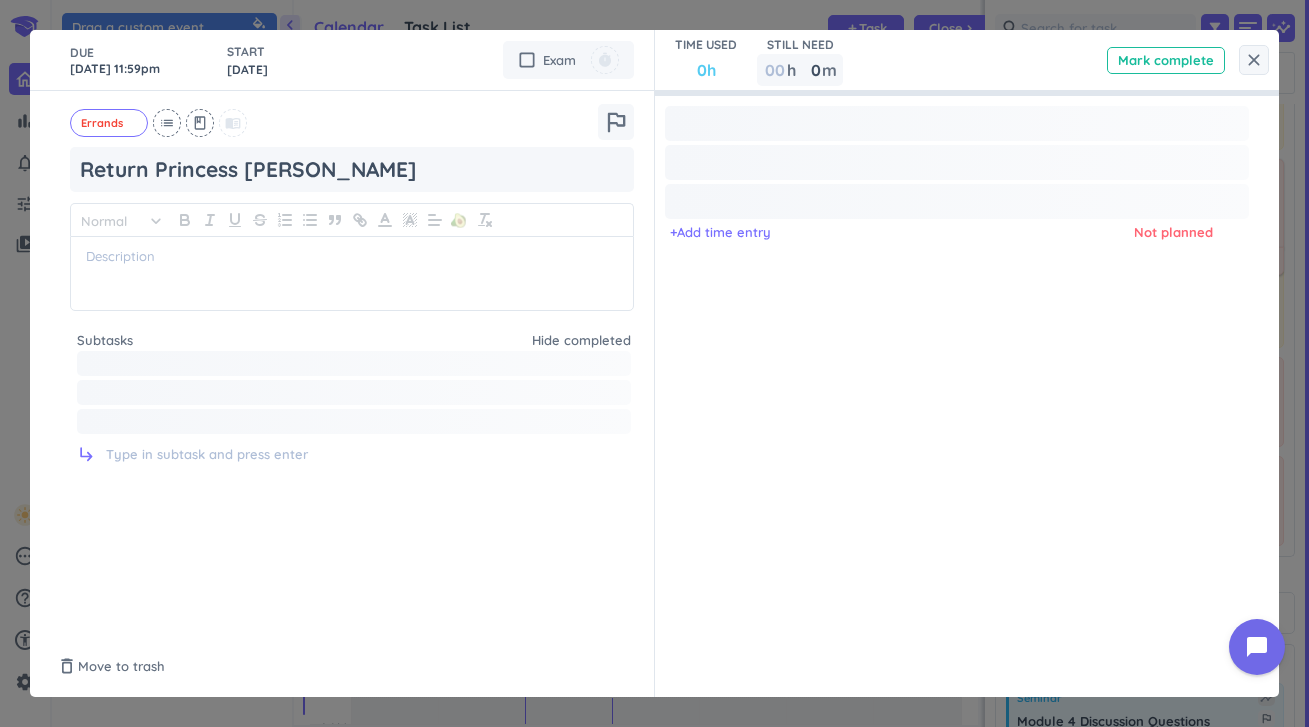 type on "x" 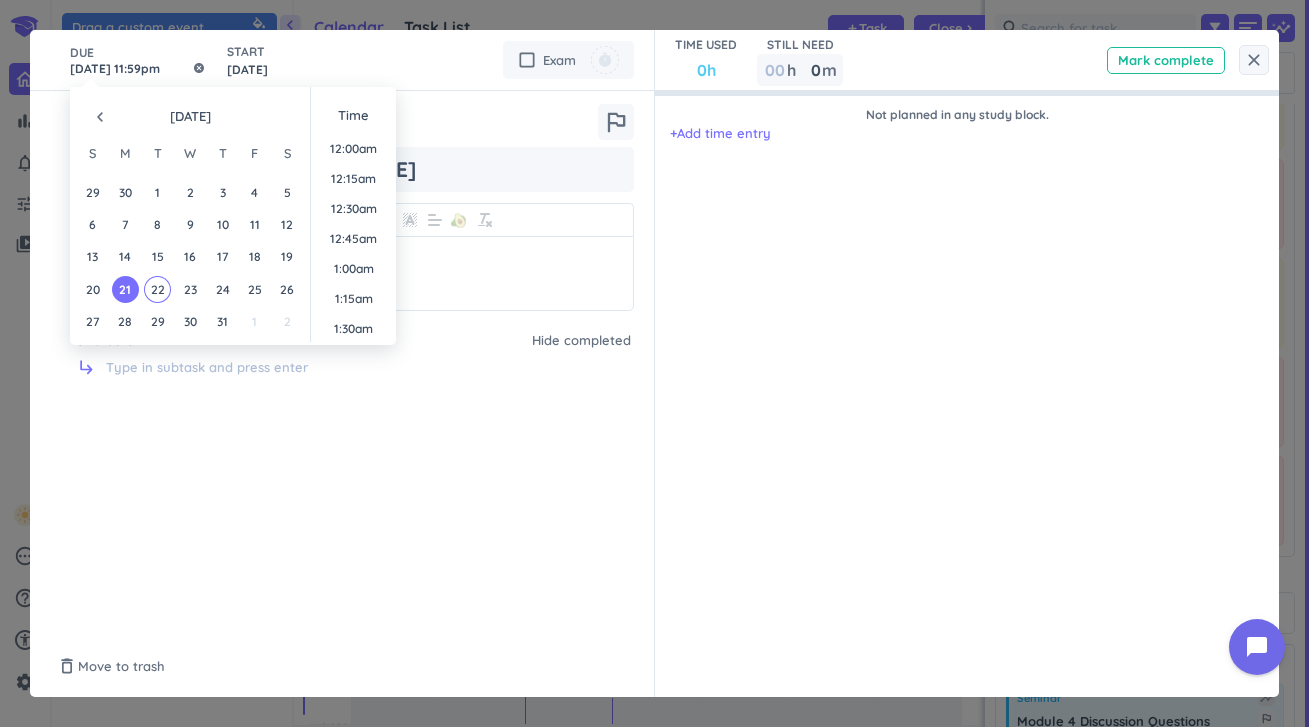 click on "[DATE] 11:59pm" at bounding box center (138, 60) 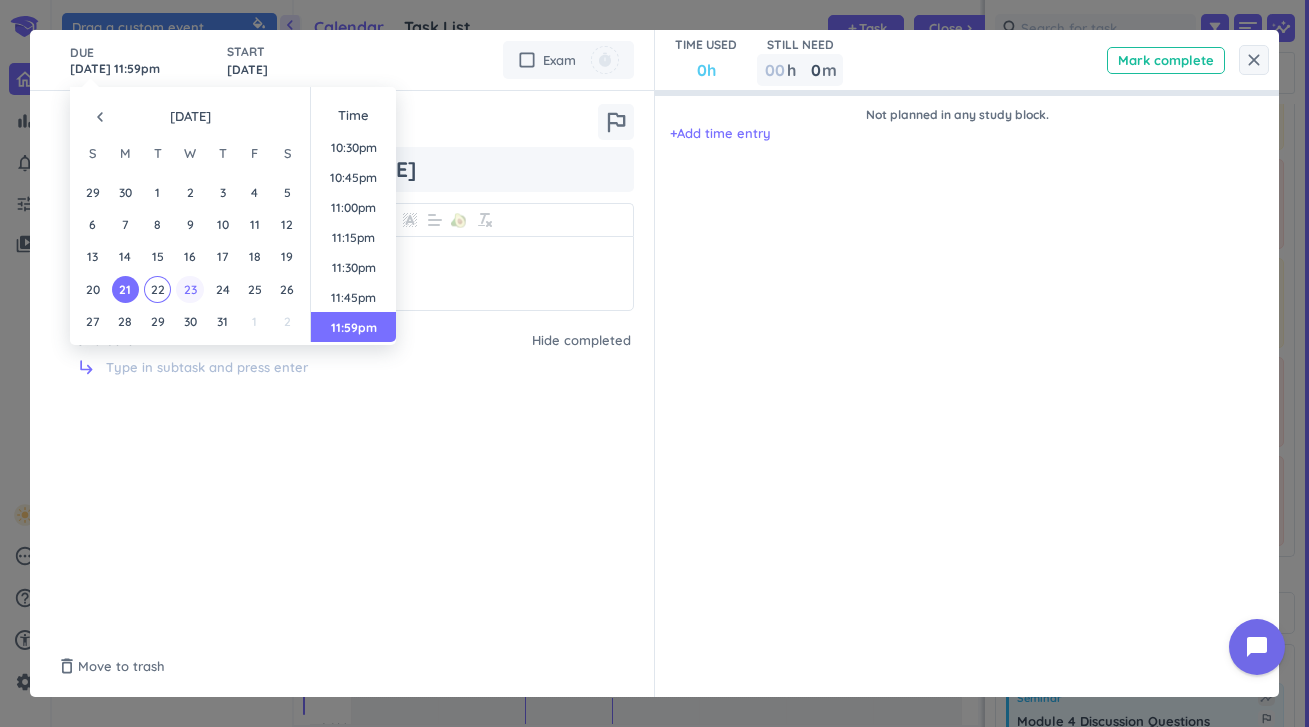click on "23" at bounding box center (189, 289) 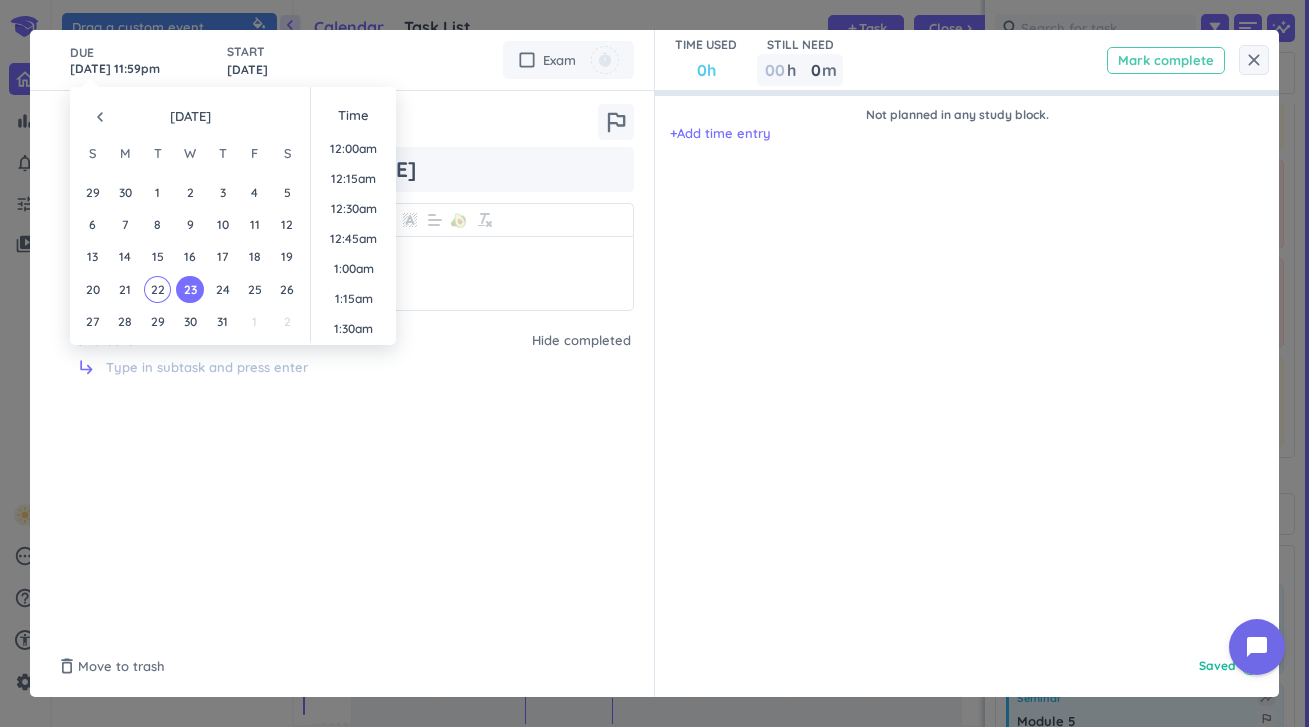scroll, scrollTop: 2701, scrollLeft: 0, axis: vertical 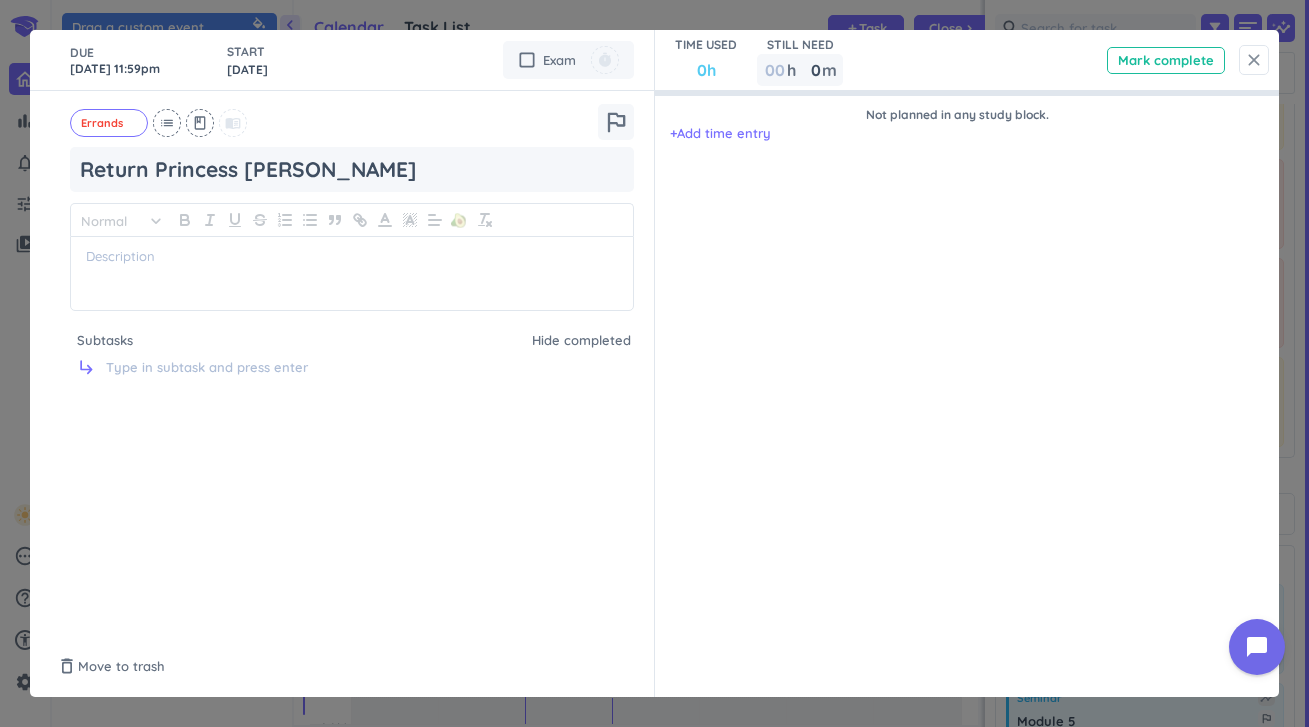 click on "close" at bounding box center [1254, 60] 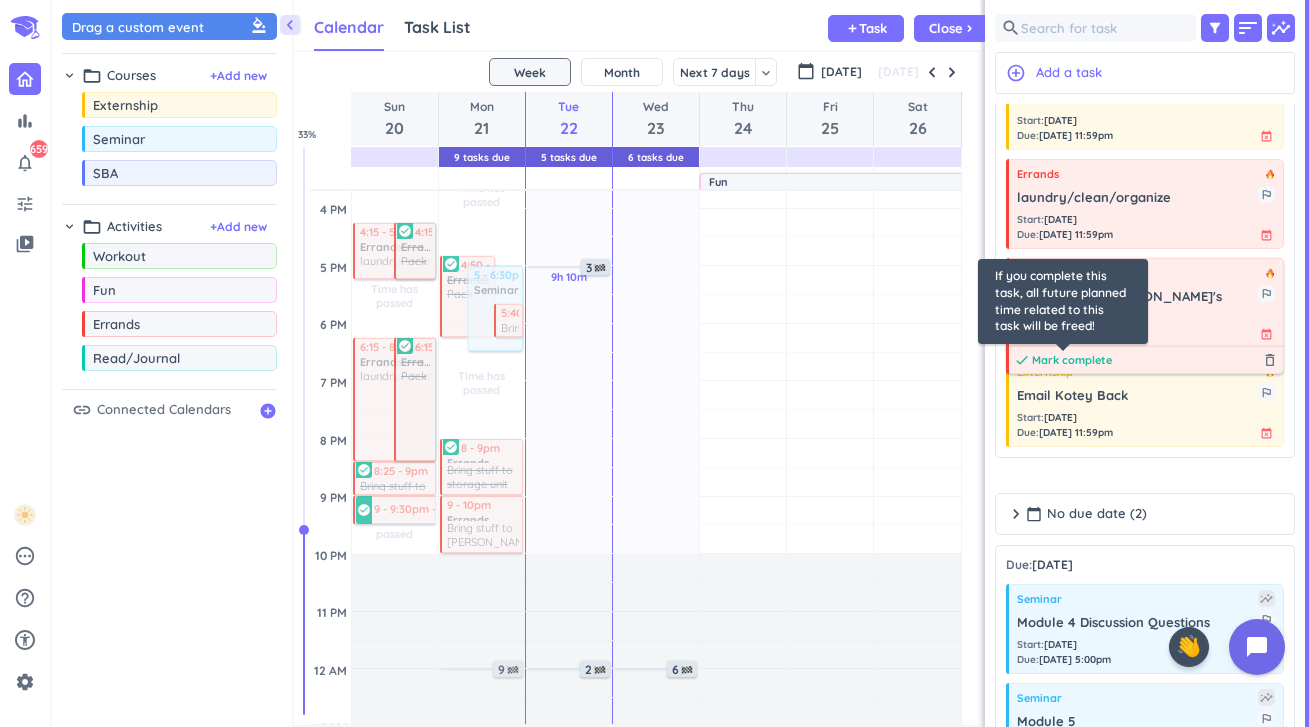 click on "Mark complete" at bounding box center [1072, 360] 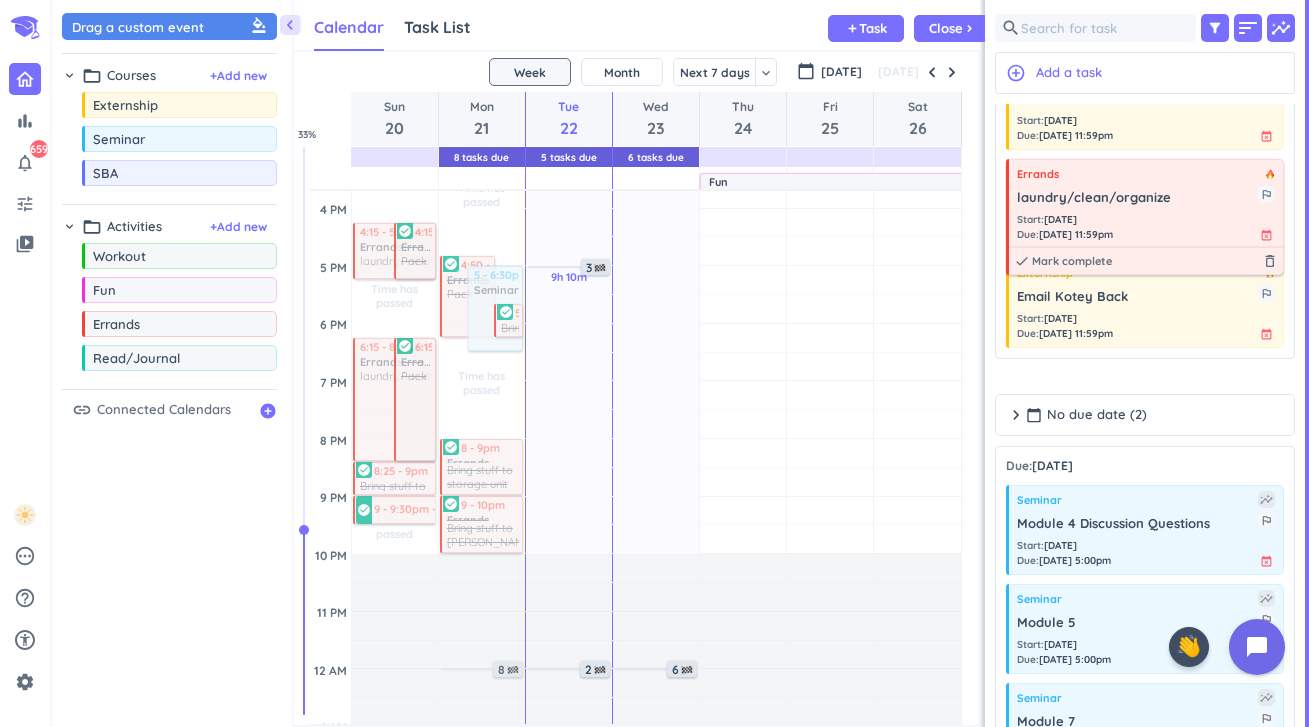 click on "done [PERSON_NAME] complete delete_outline" at bounding box center (1145, 261) 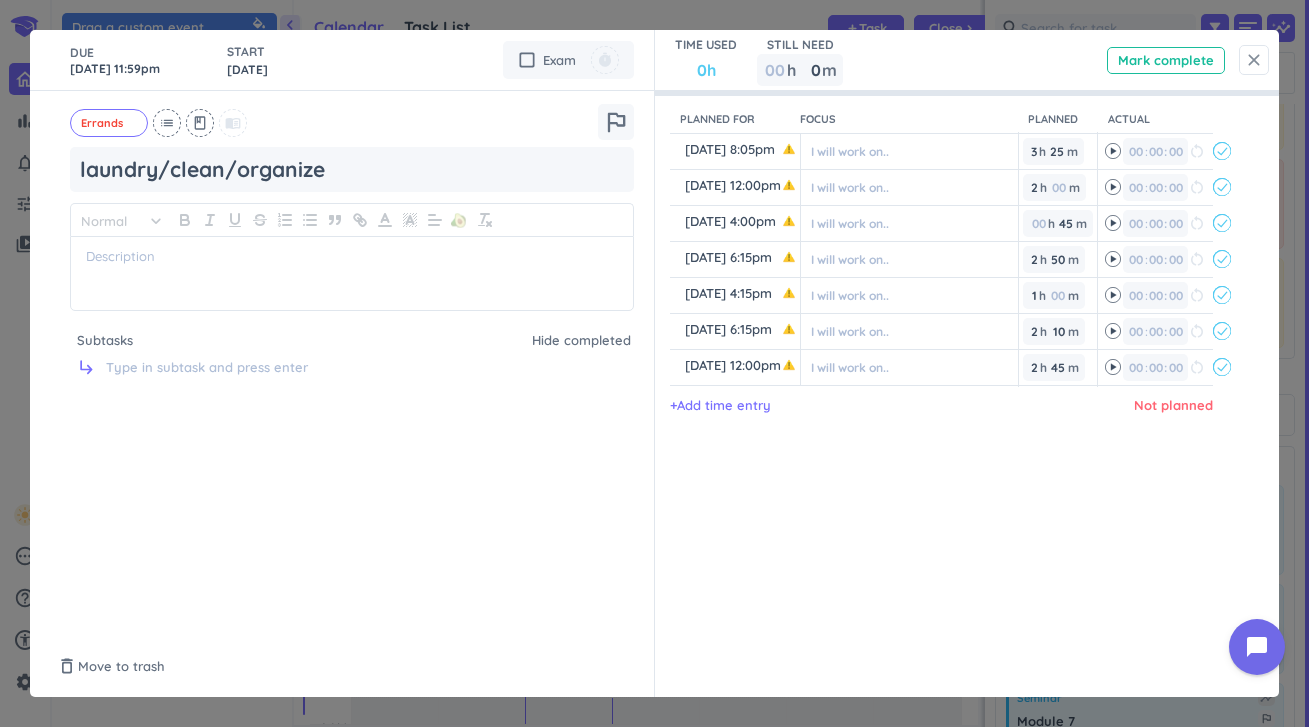 click on "close" at bounding box center (1254, 60) 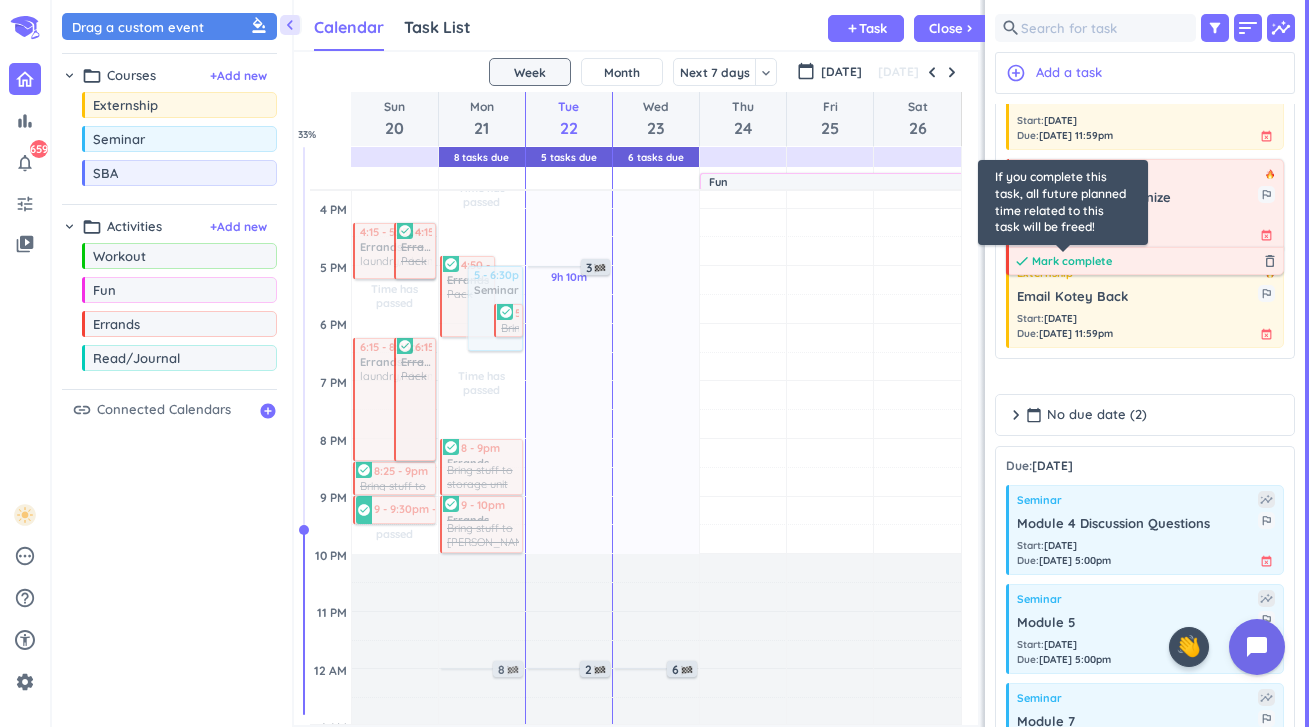 click on "Mark complete" at bounding box center [1072, 261] 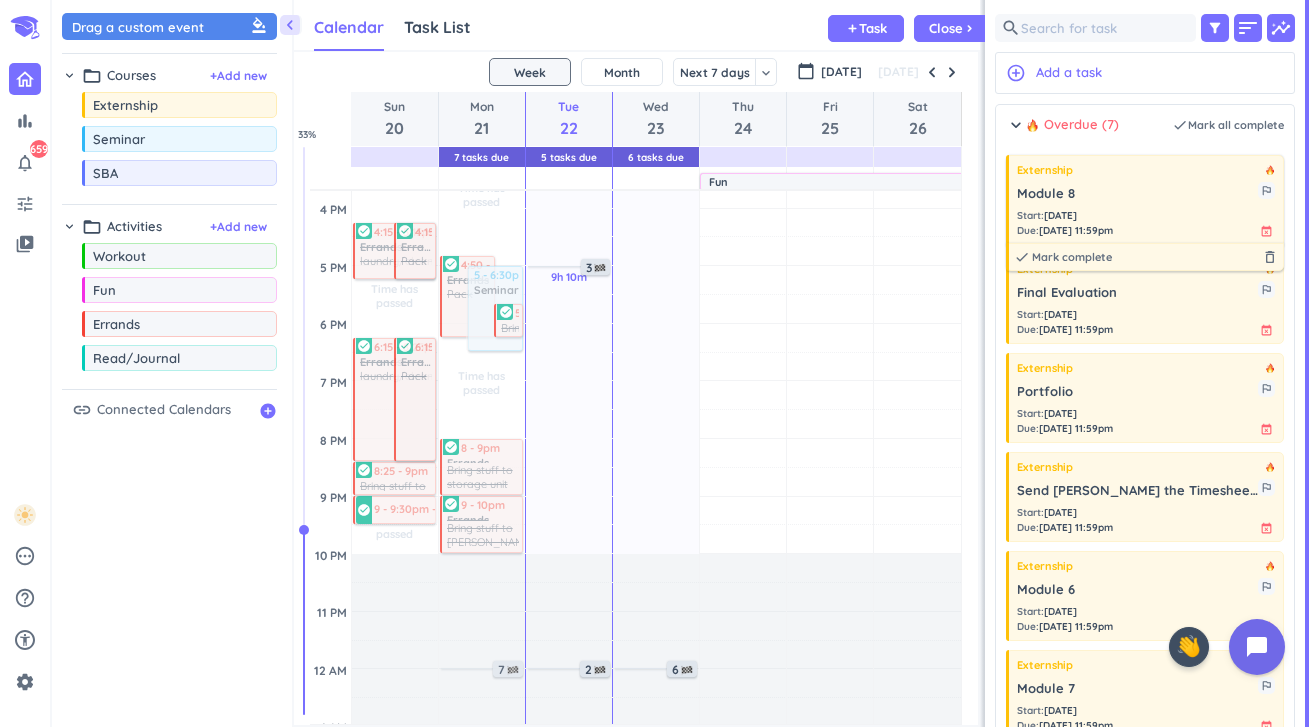 scroll, scrollTop: 0, scrollLeft: 0, axis: both 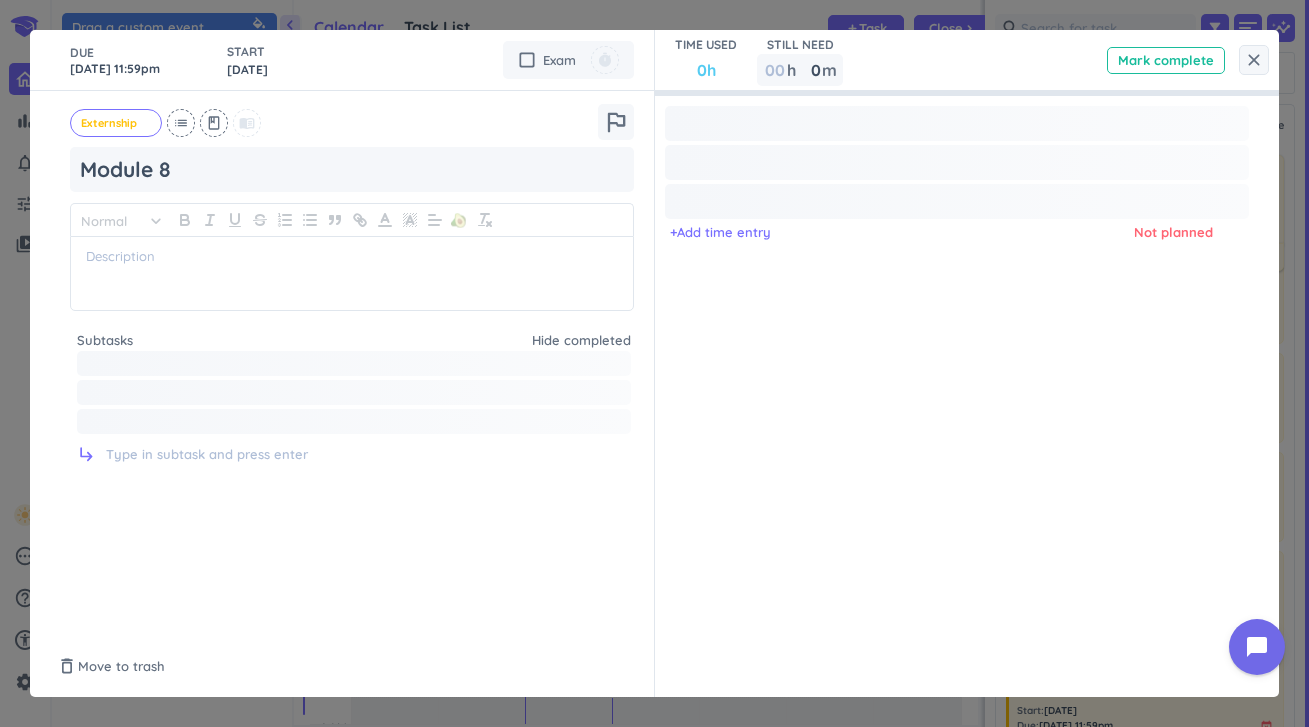 type on "x" 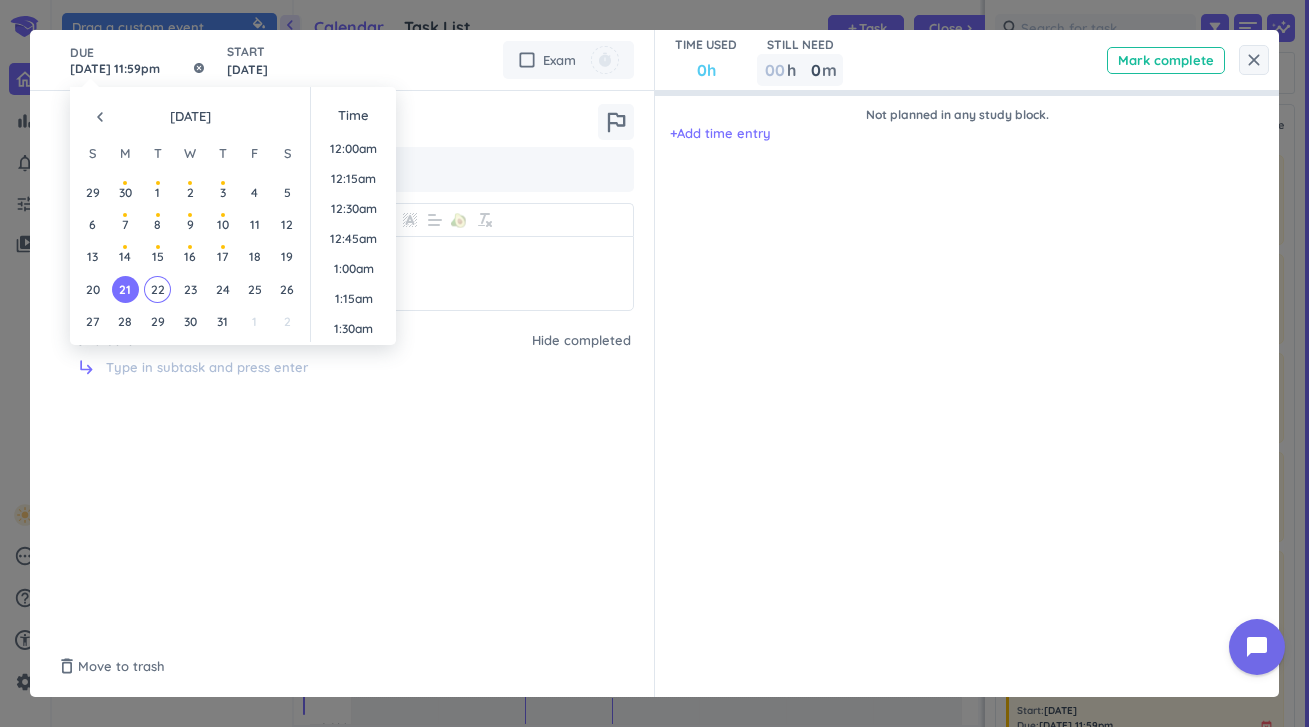click on "[DATE] 11:59pm" at bounding box center (138, 60) 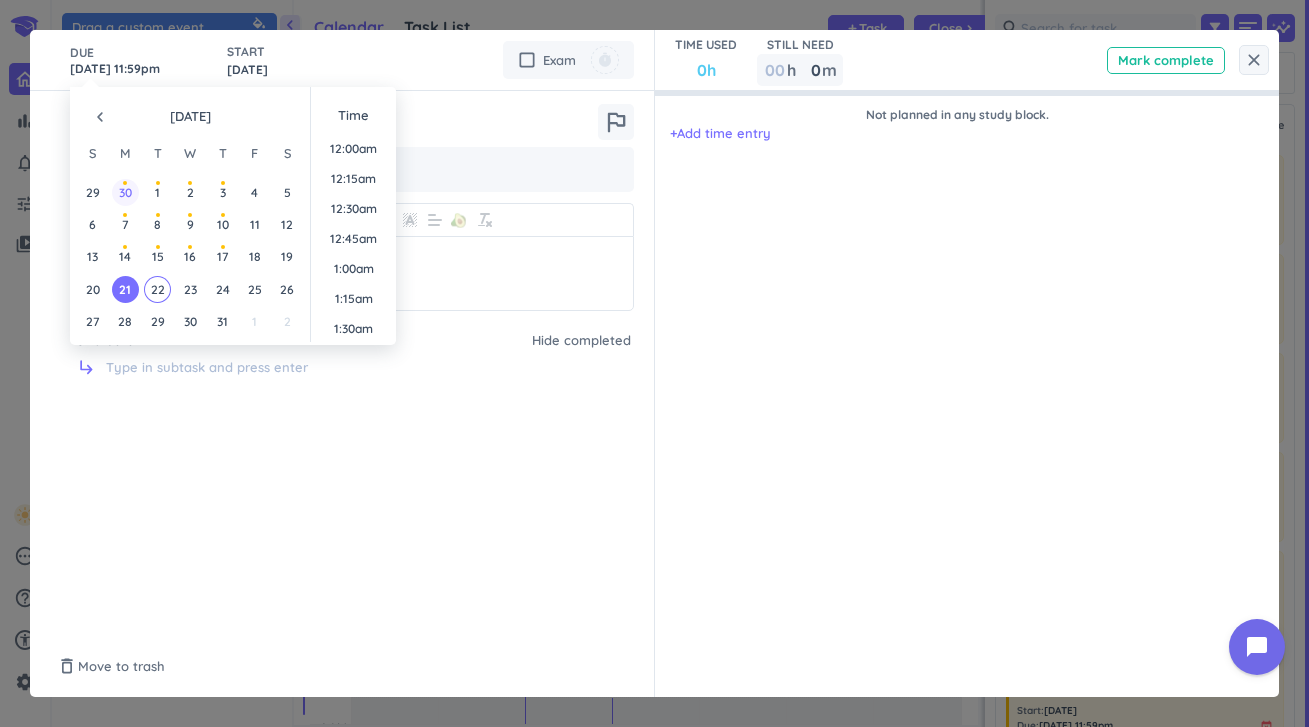 scroll, scrollTop: 2701, scrollLeft: 0, axis: vertical 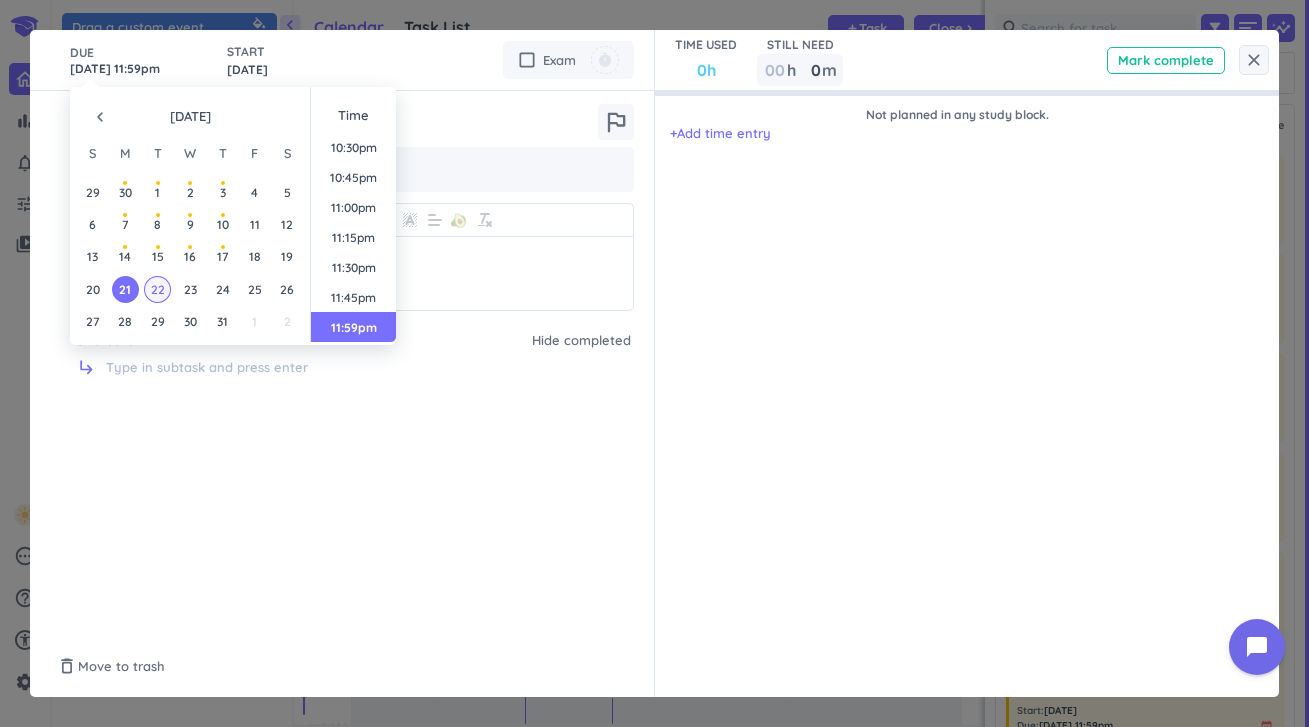 click on "22" at bounding box center [157, 289] 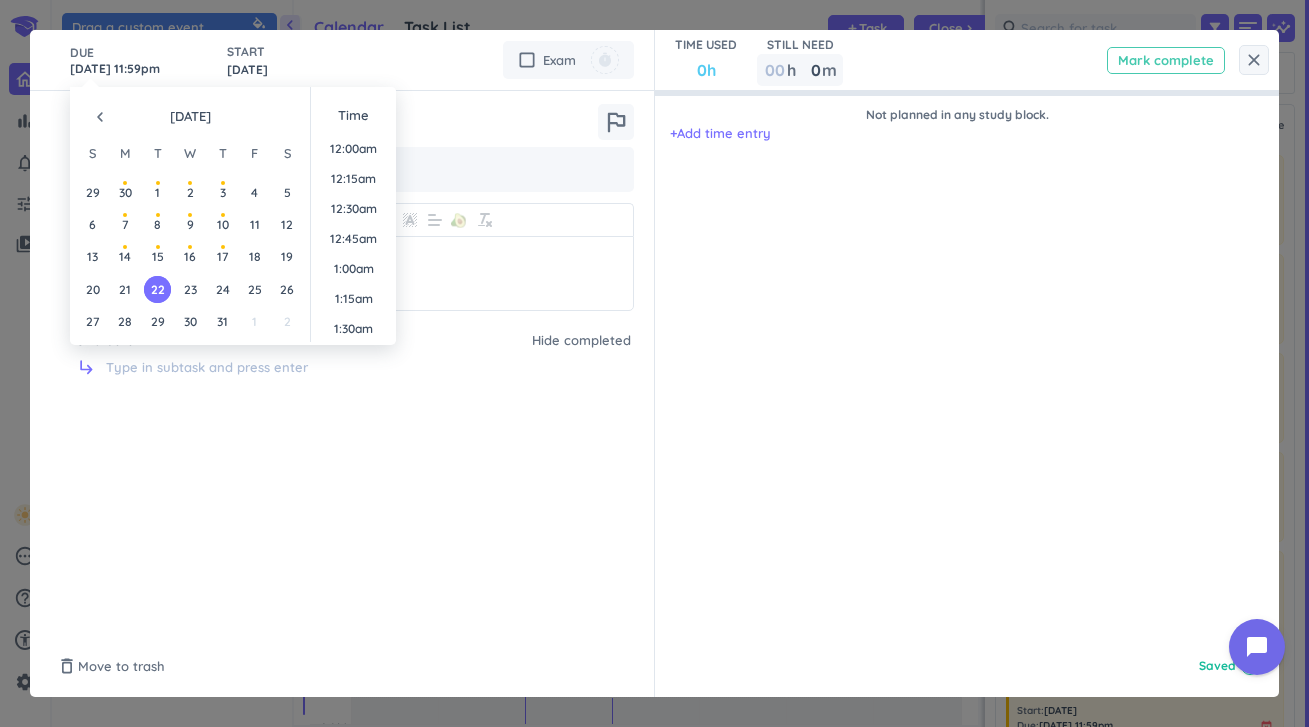 scroll, scrollTop: 2701, scrollLeft: 0, axis: vertical 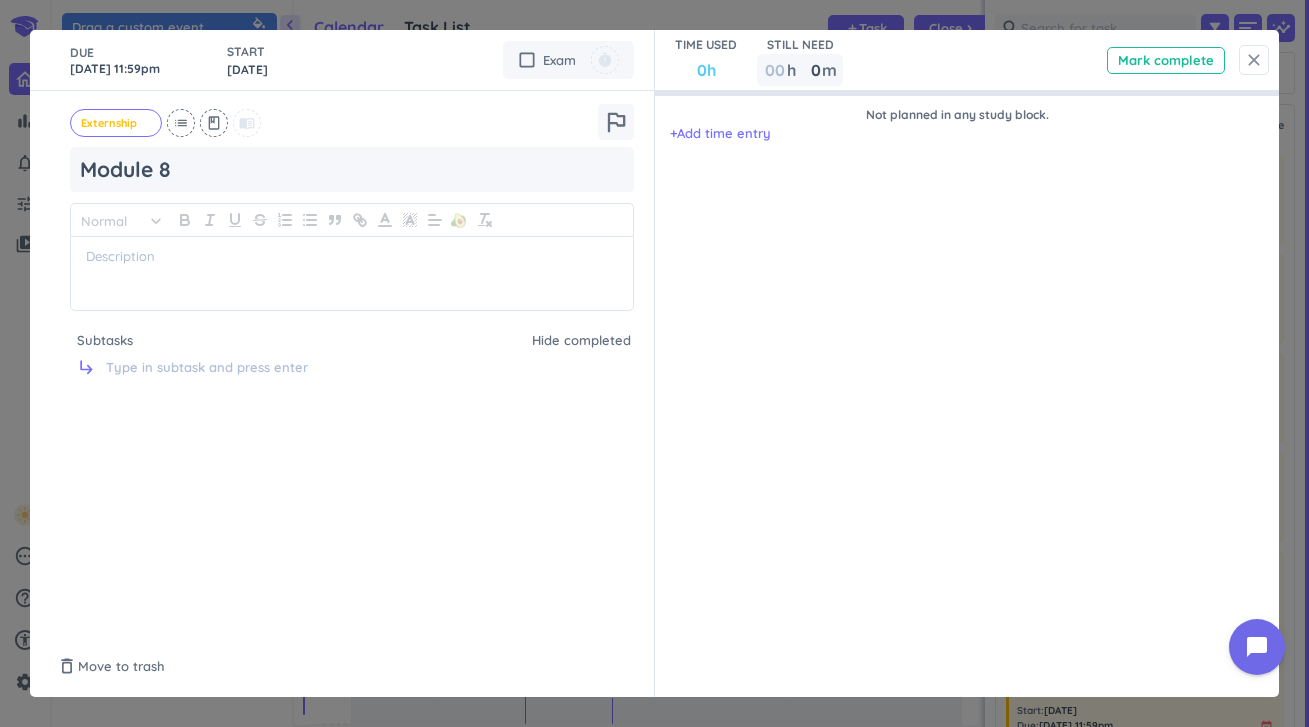 click on "close" at bounding box center (1254, 60) 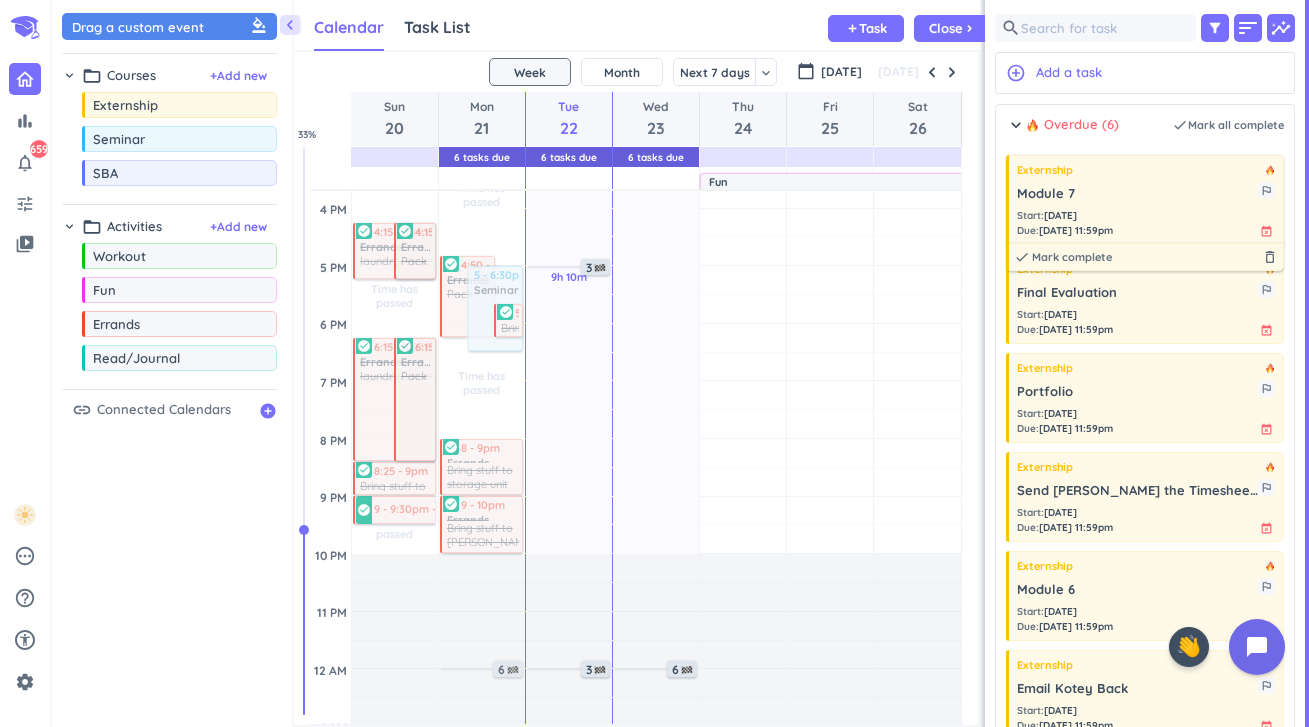 click on "Module 7" at bounding box center (1137, 194) 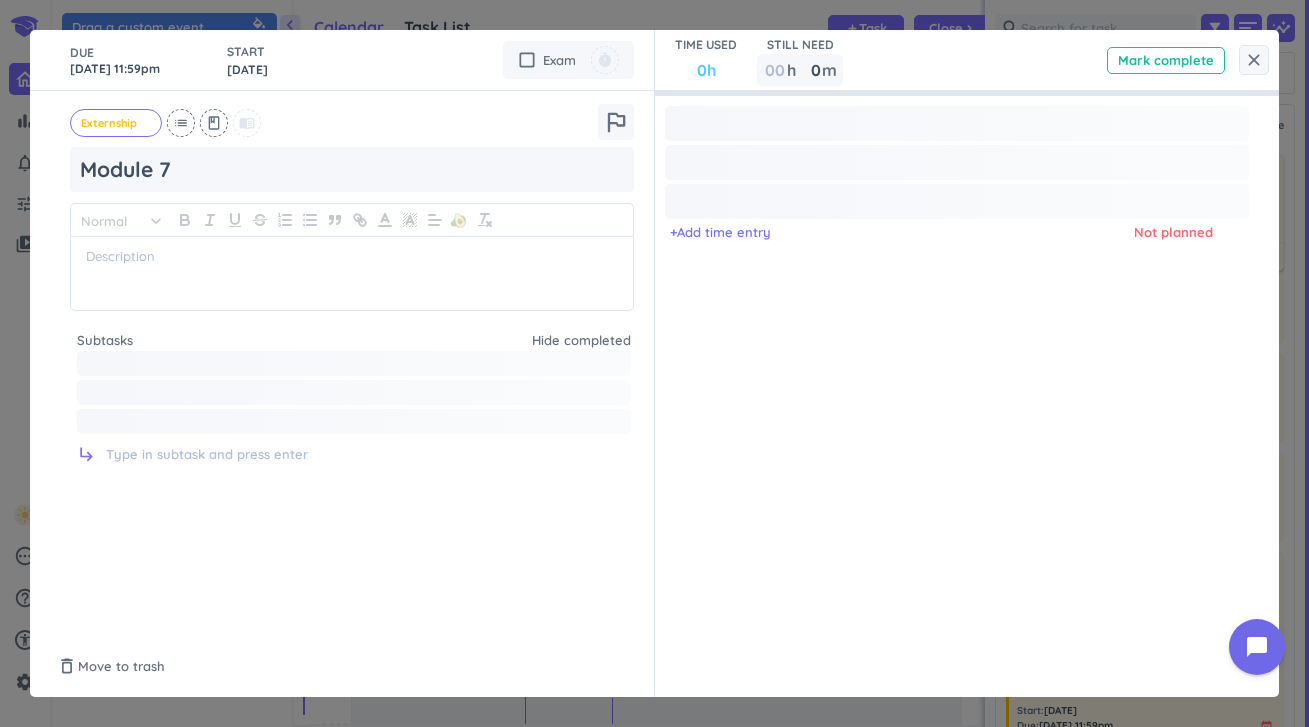 type on "x" 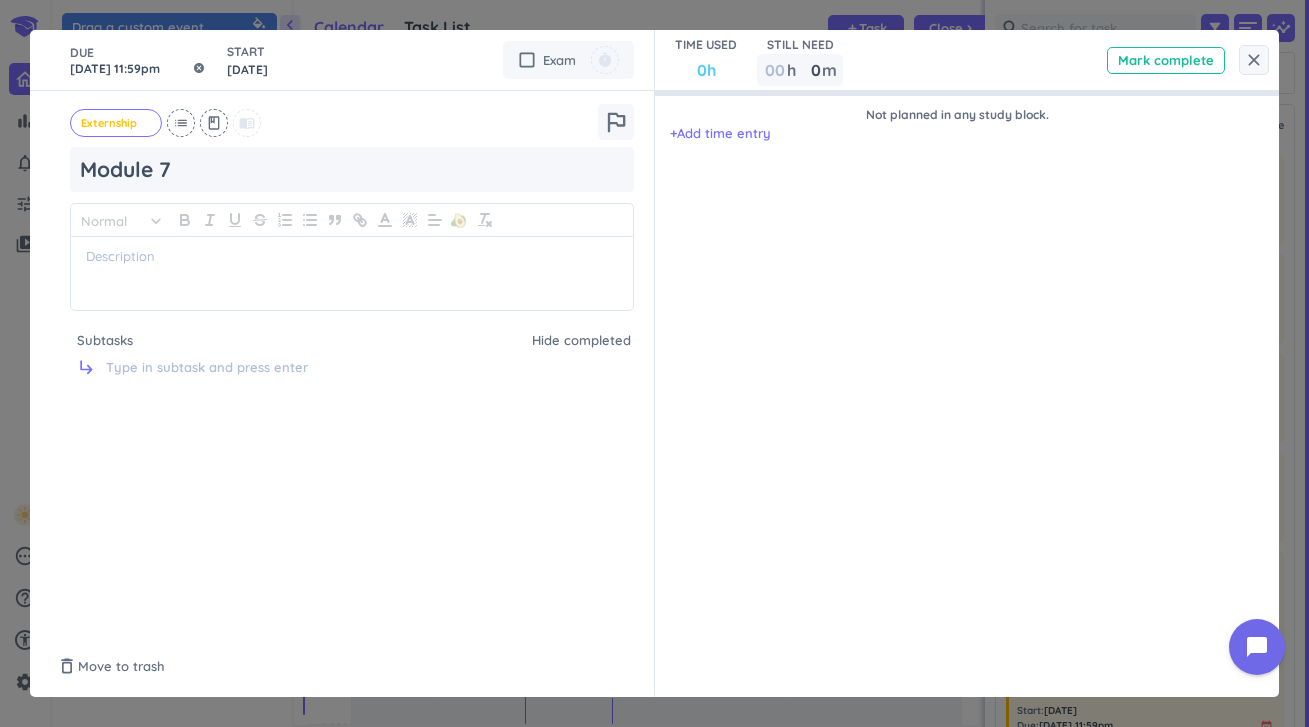 click on "[DATE] 11:59pm" at bounding box center [138, 60] 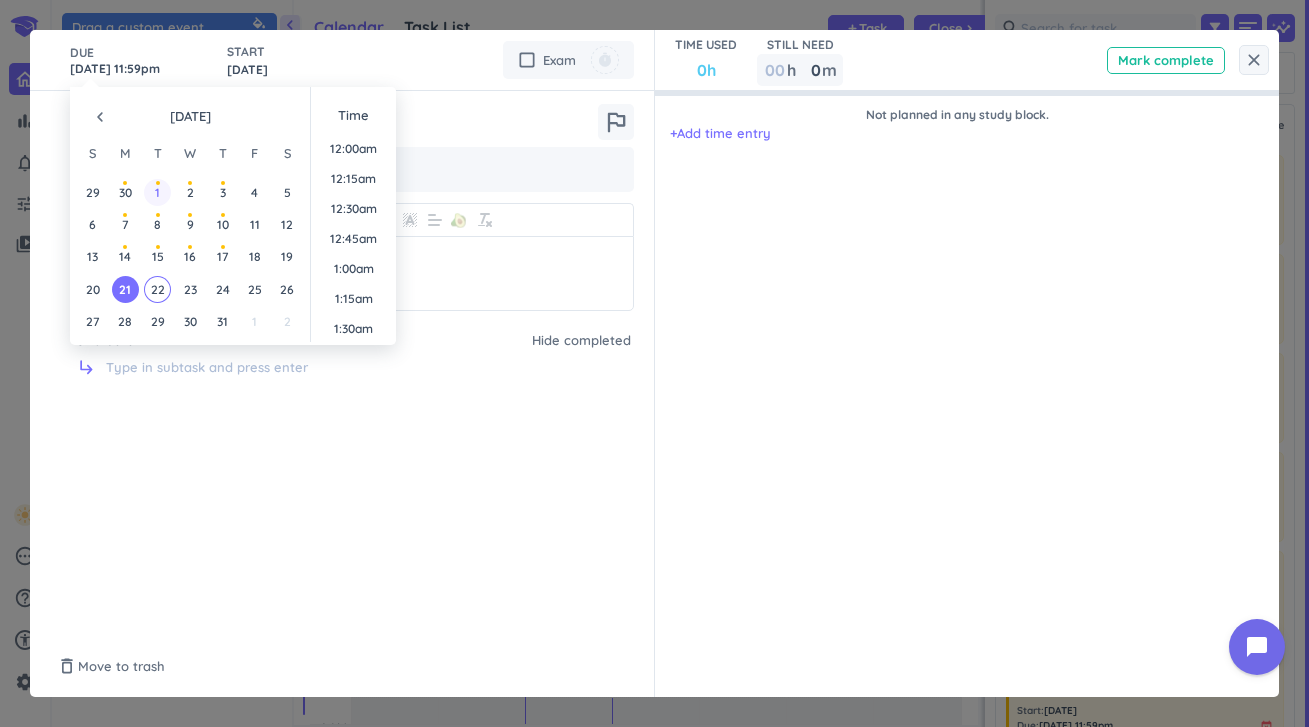 scroll, scrollTop: 2701, scrollLeft: 0, axis: vertical 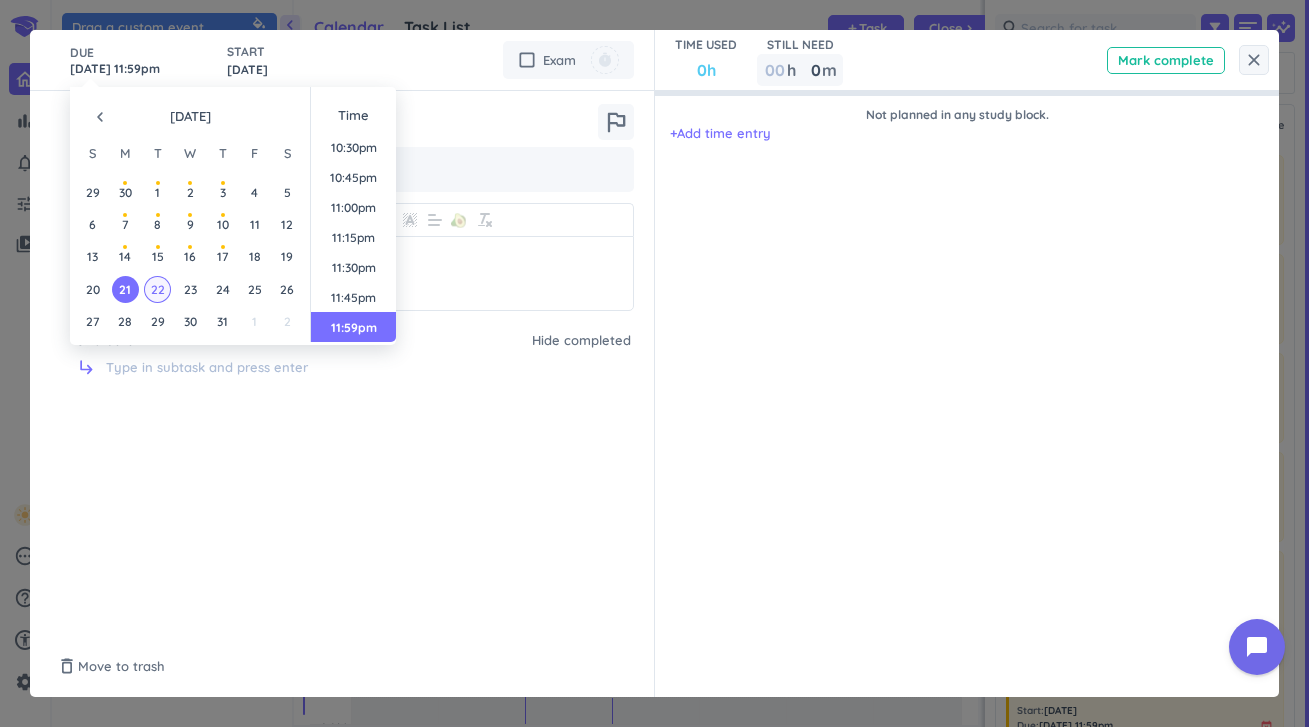 click on "22" at bounding box center [157, 289] 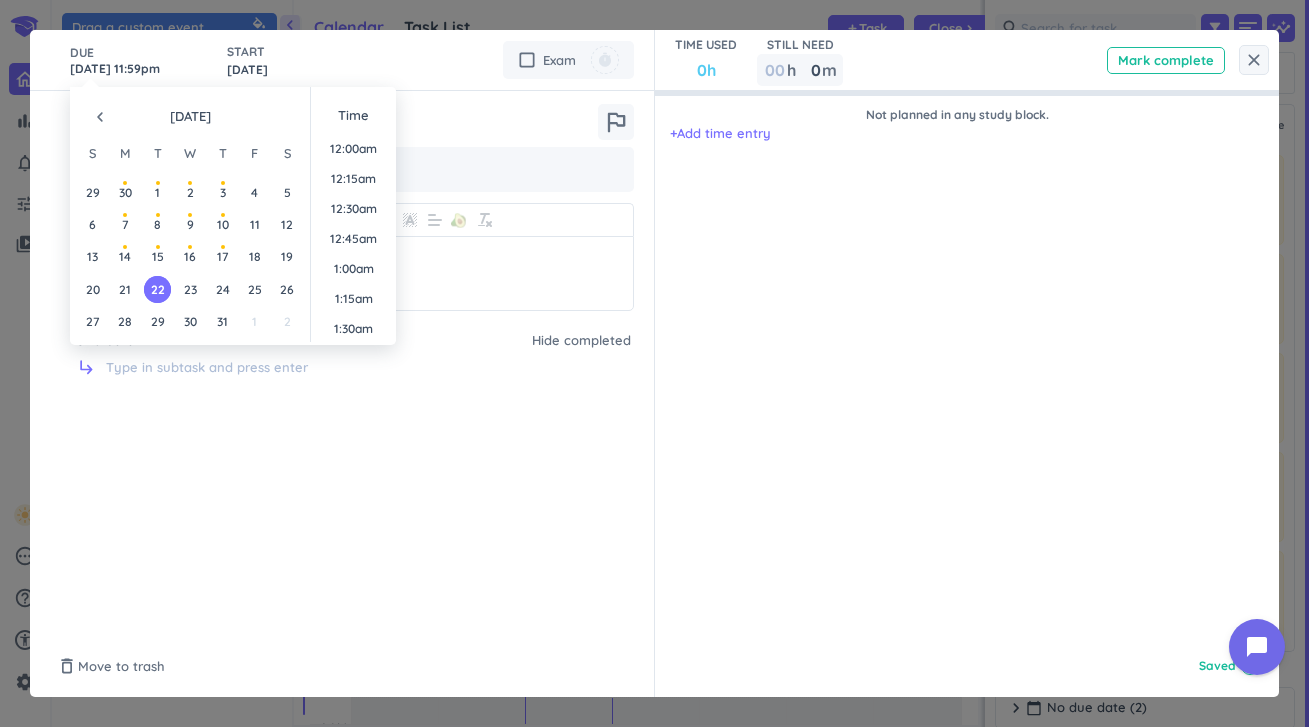 scroll, scrollTop: 2701, scrollLeft: 0, axis: vertical 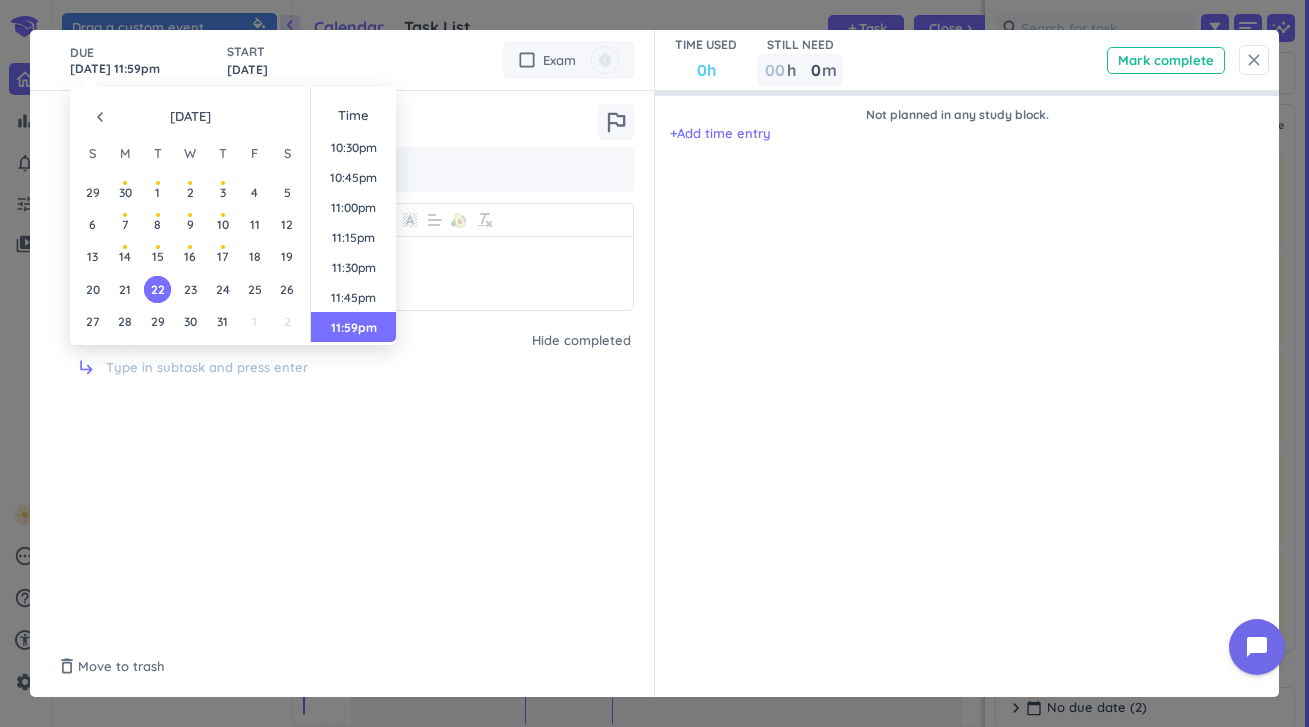 click on "close" at bounding box center (1254, 60) 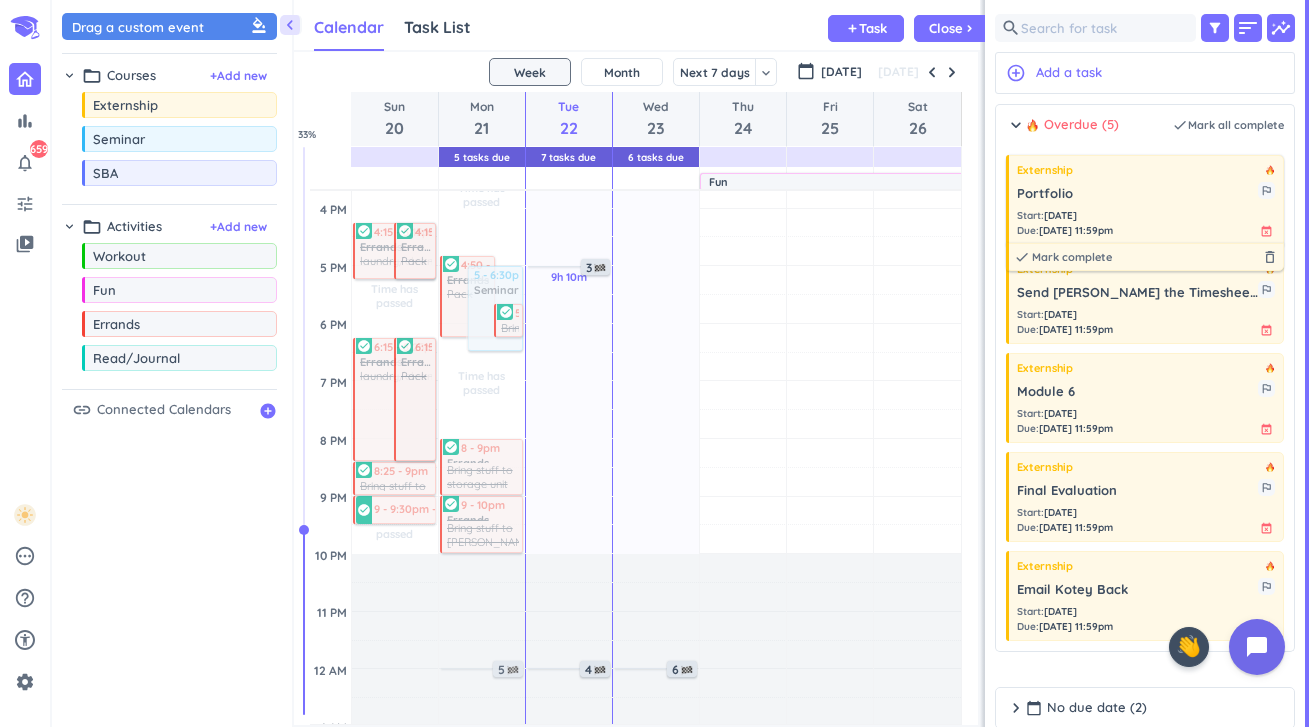 click on "Start :  [DATE]" at bounding box center (1065, 215) 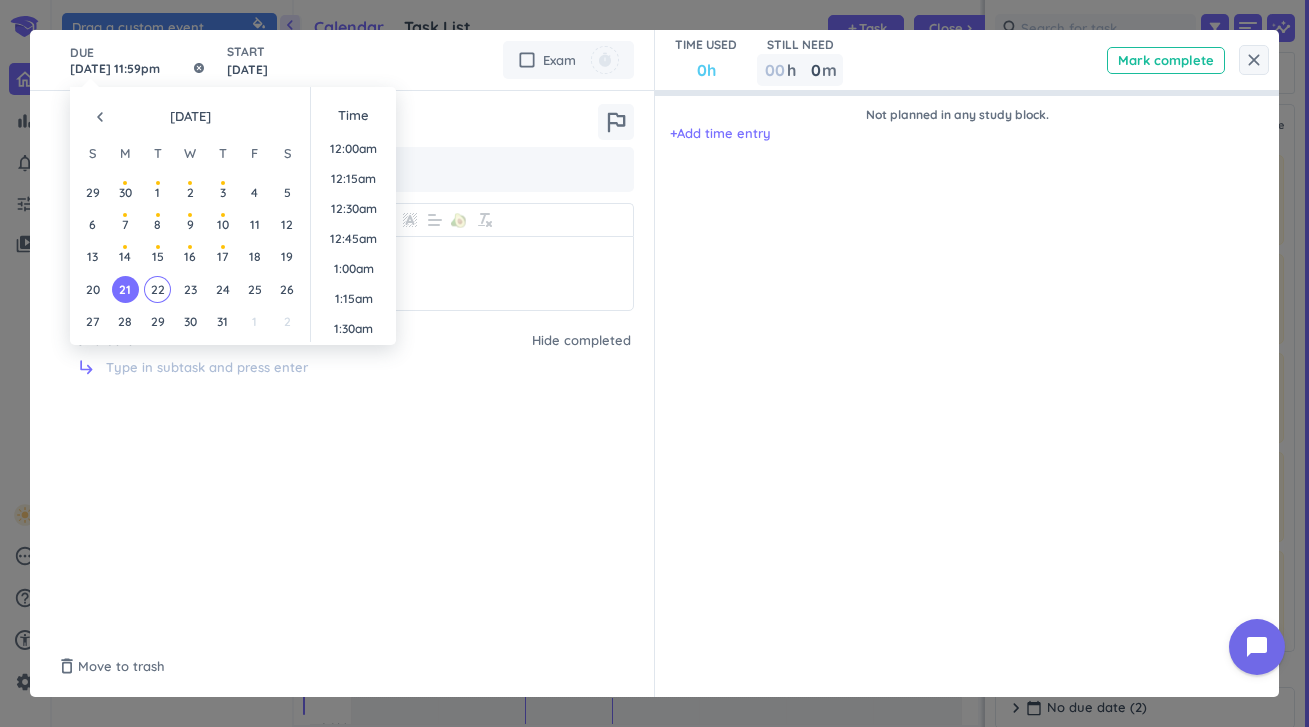 click on "[DATE] 11:59pm" at bounding box center [138, 60] 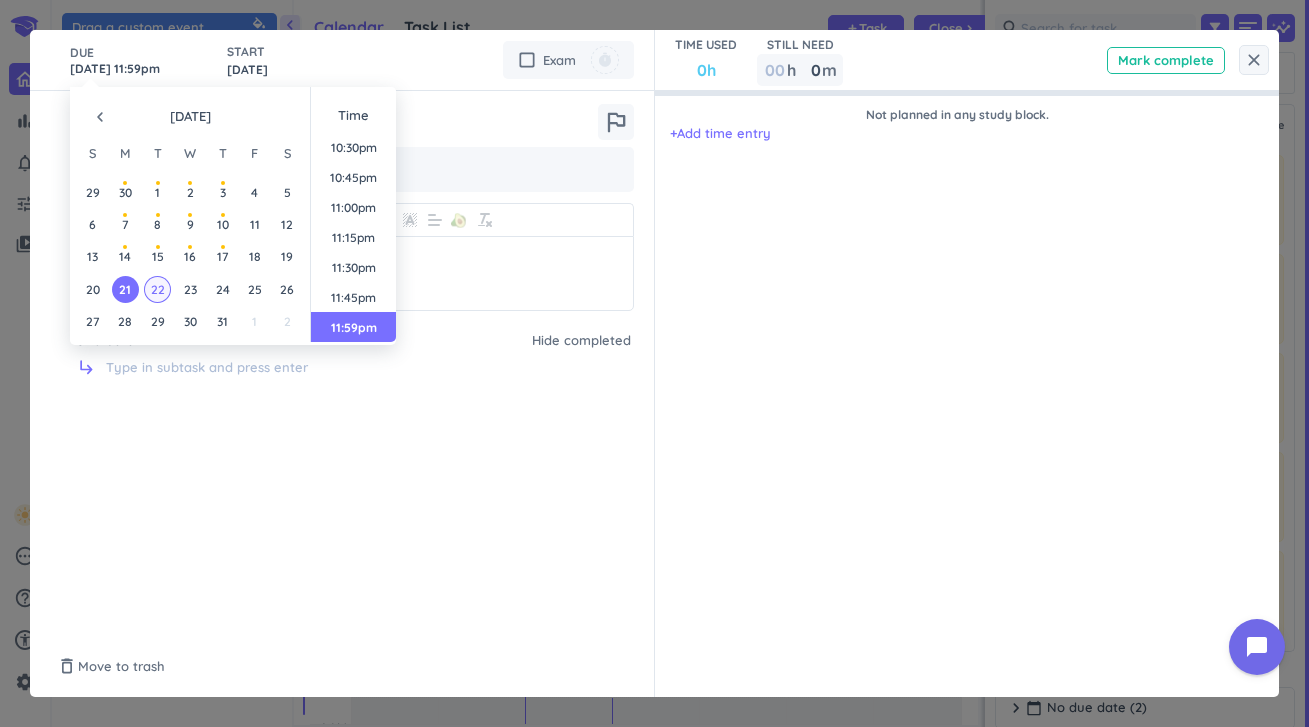 click on "22" at bounding box center [157, 289] 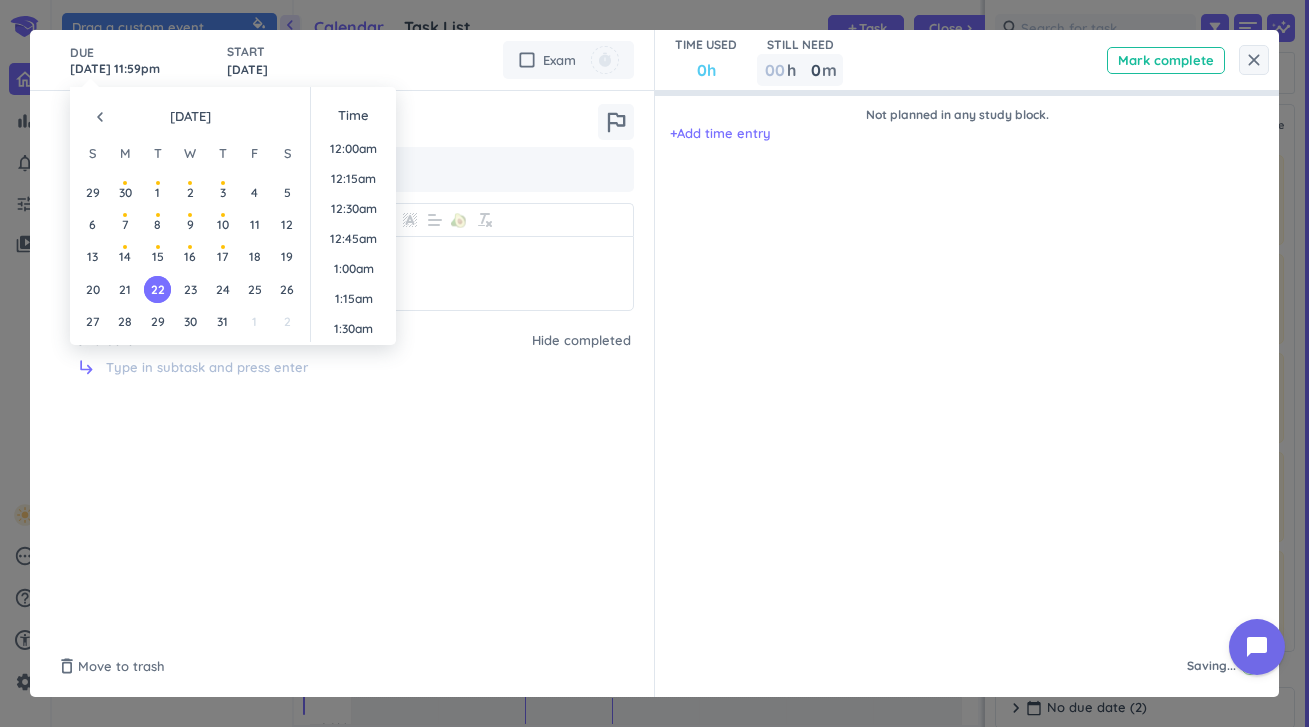 type on "[DATE] 11:59pm" 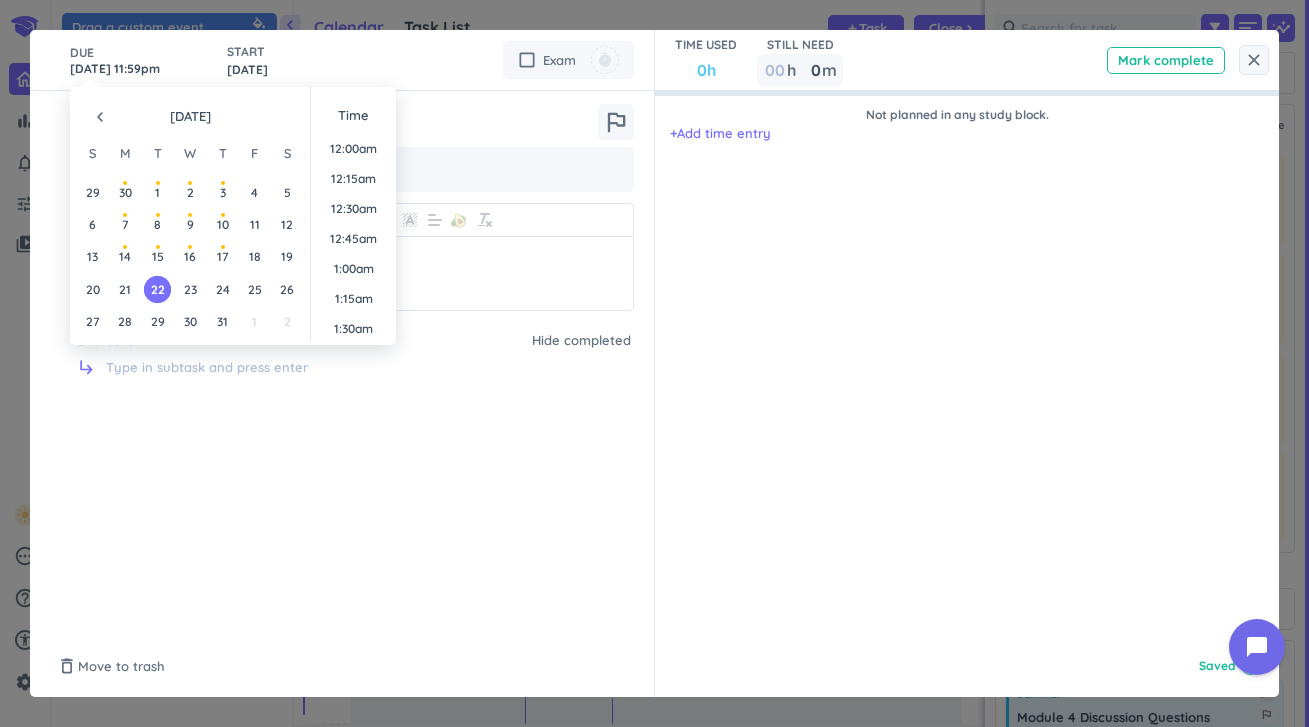 scroll, scrollTop: 2701, scrollLeft: 0, axis: vertical 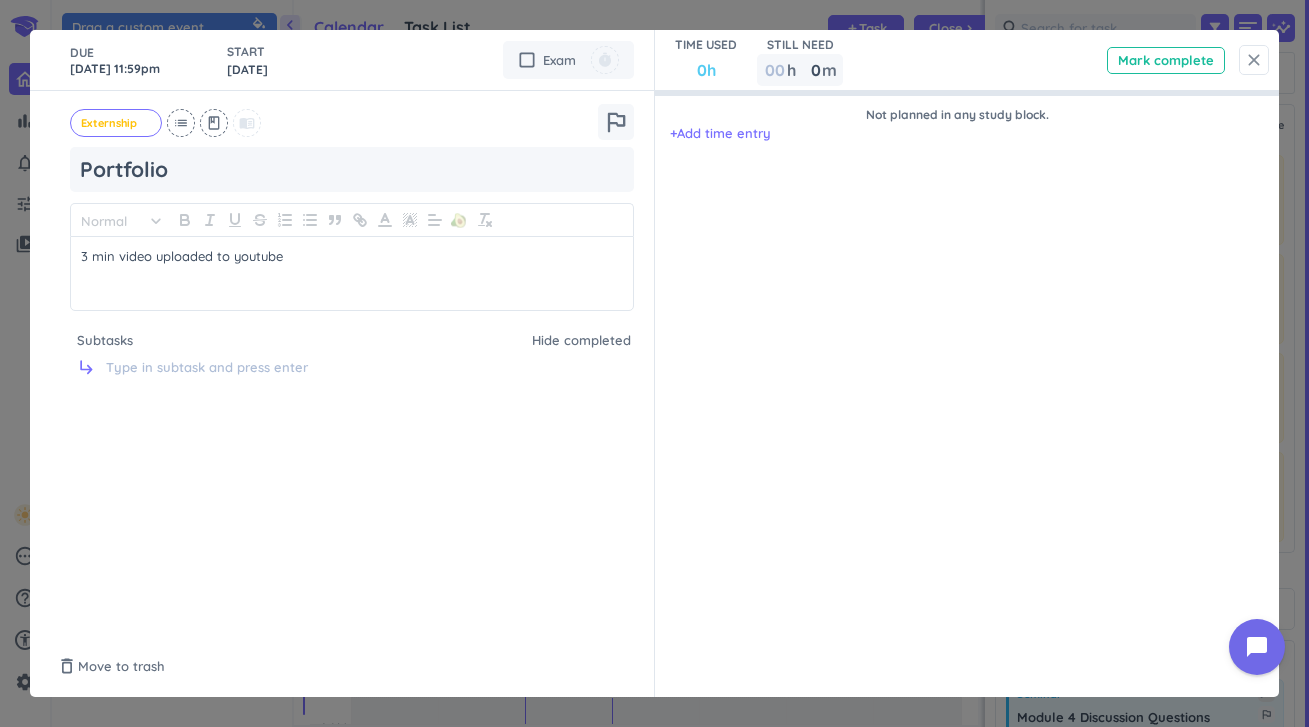 click on "close" at bounding box center [1254, 60] 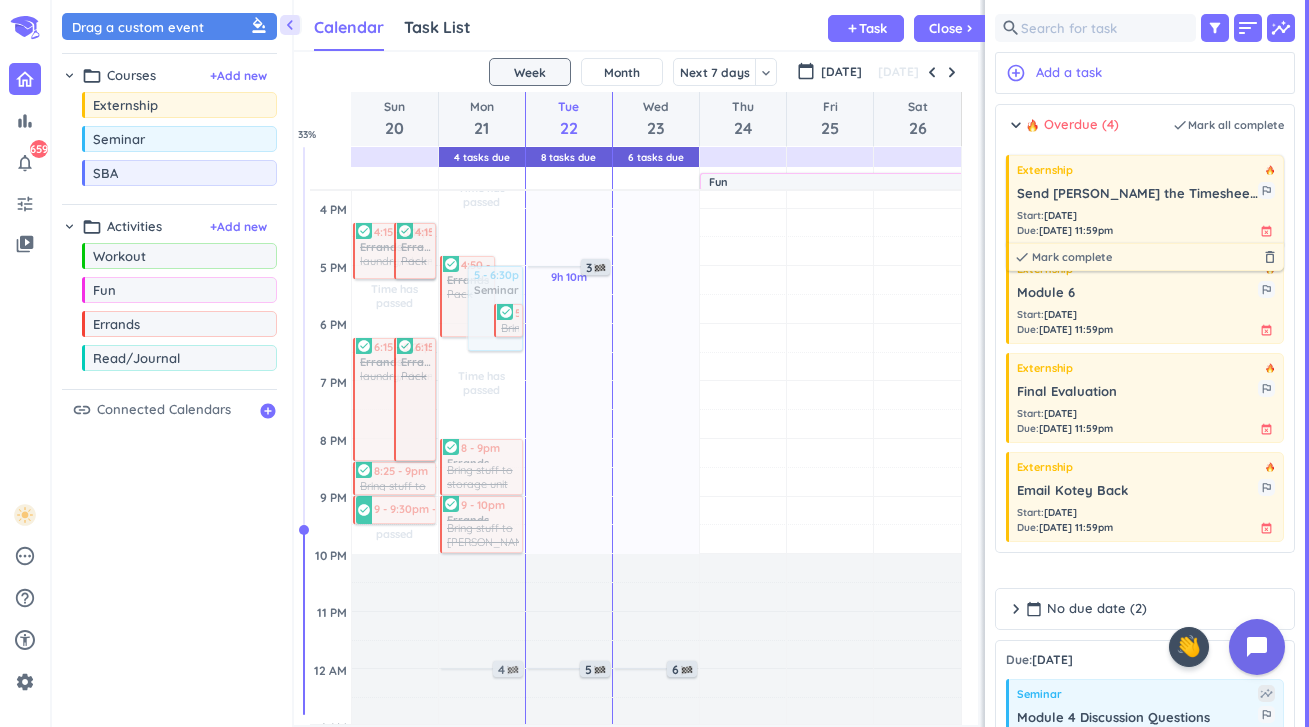 click on "Send [PERSON_NAME] the Timesheets and Final Eval Form" at bounding box center (1137, 194) 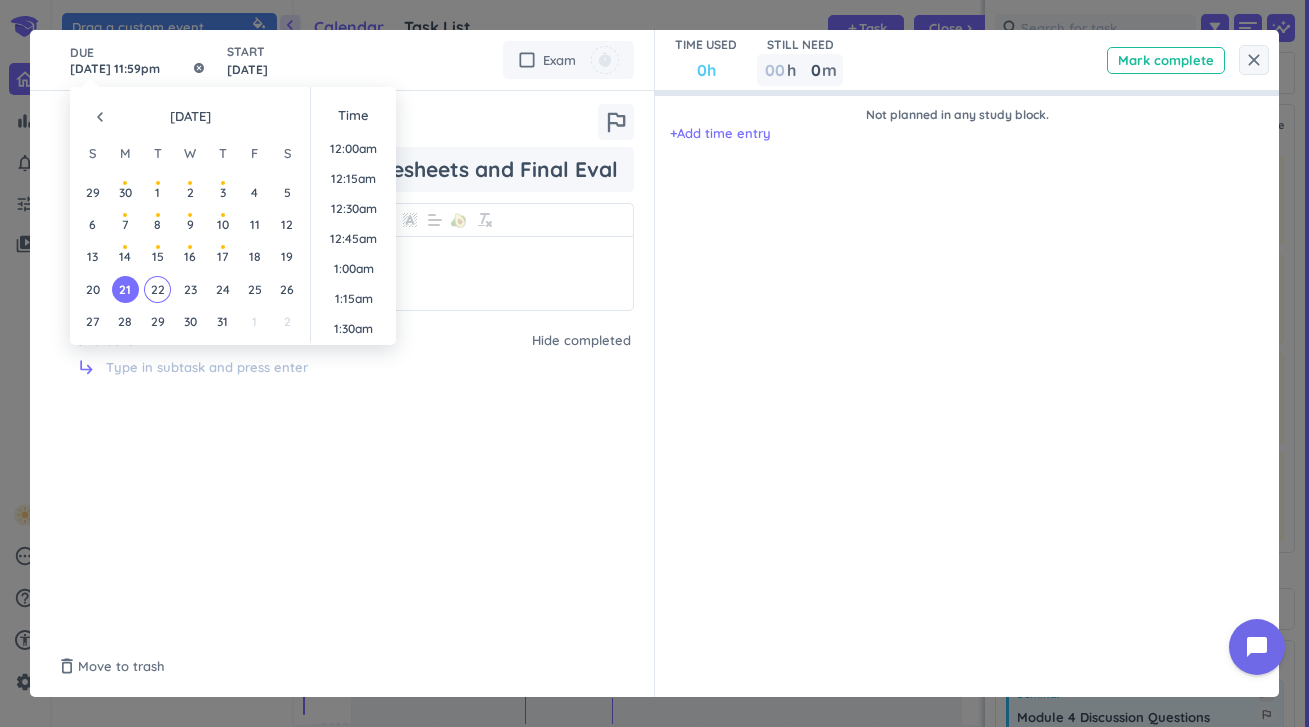 click on "[DATE] 11:59pm" at bounding box center [138, 60] 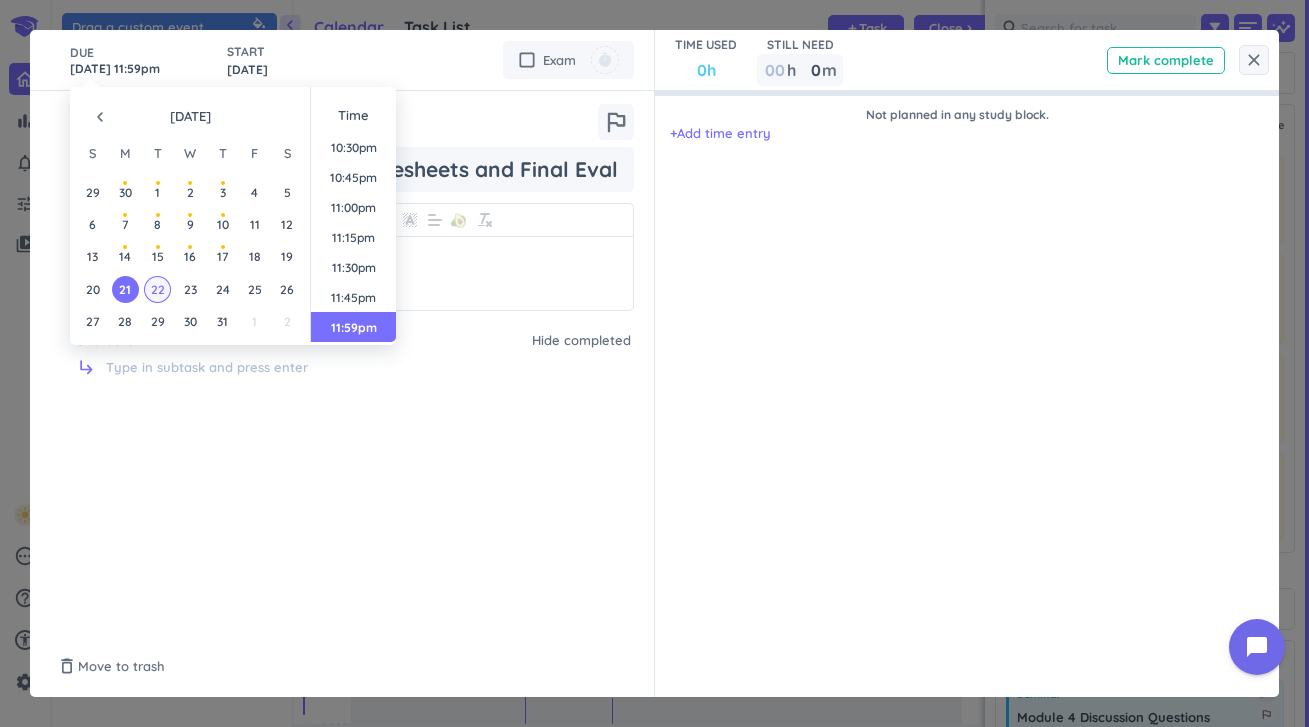 click on "22" at bounding box center (157, 289) 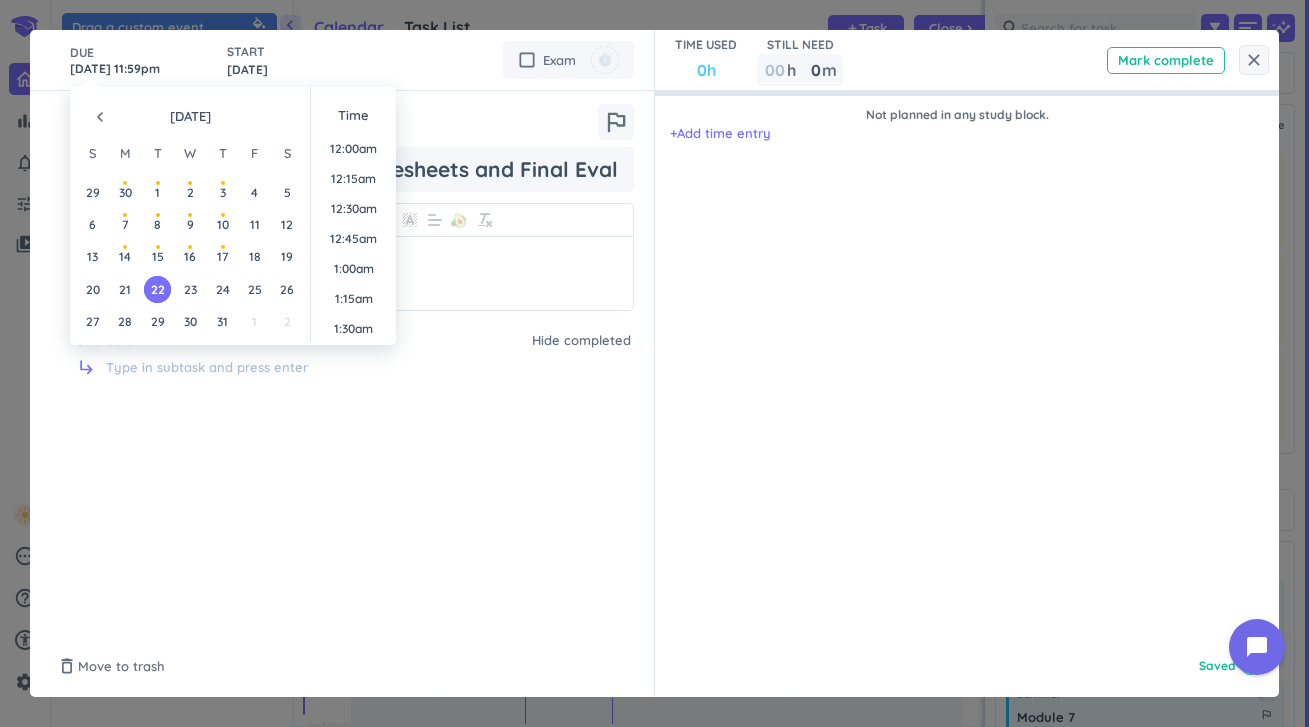 scroll, scrollTop: 2701, scrollLeft: 0, axis: vertical 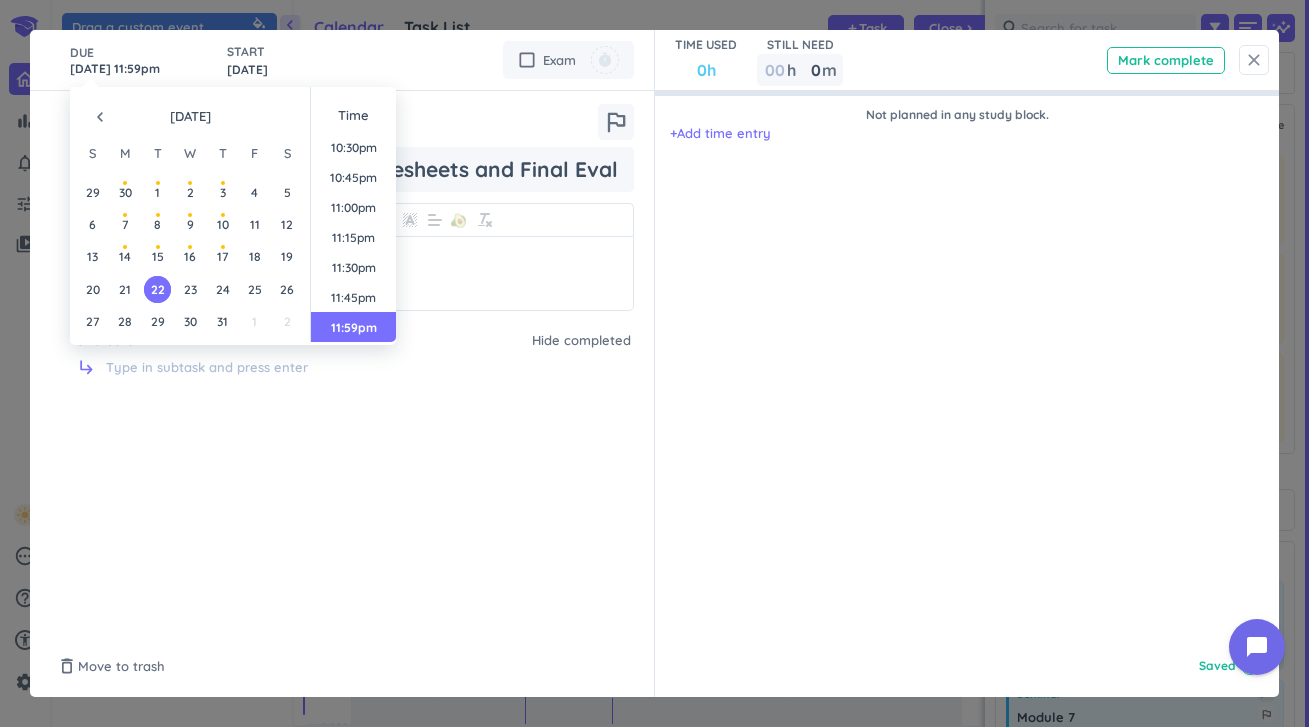 click on "close" at bounding box center [1254, 60] 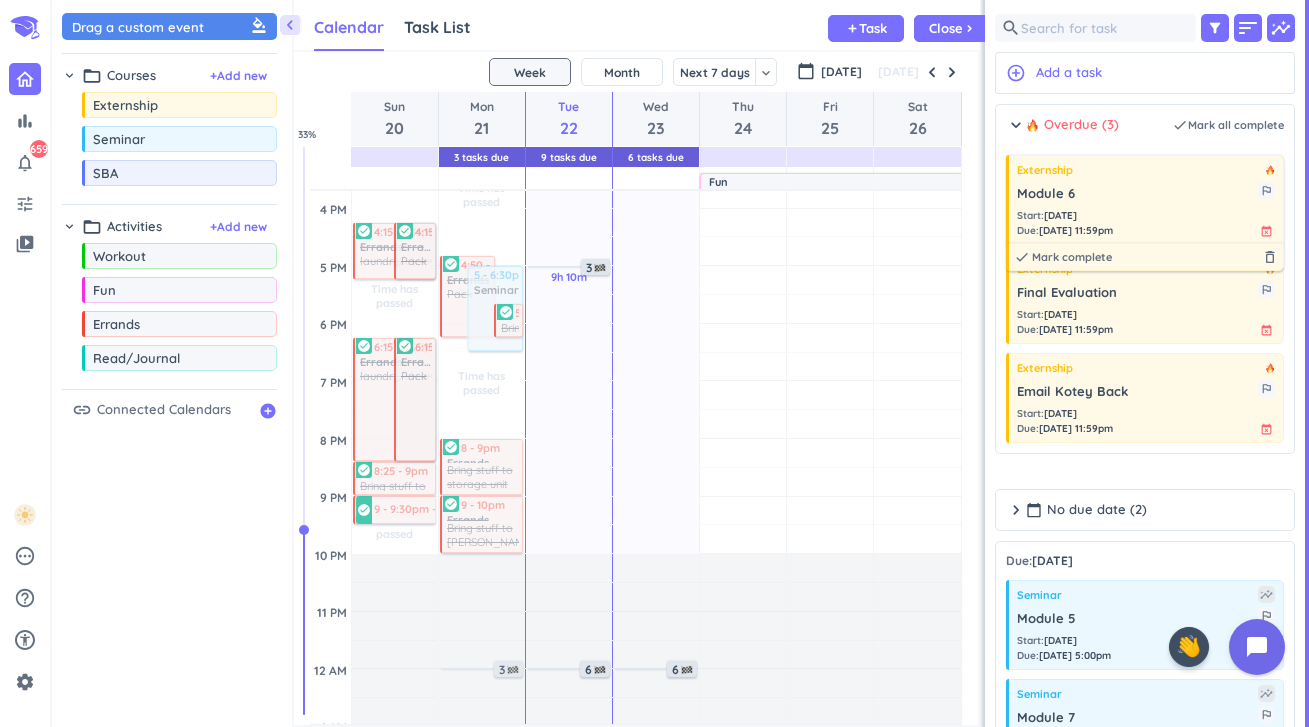 click on "Module 6 outlined_flag" at bounding box center (1146, 191) 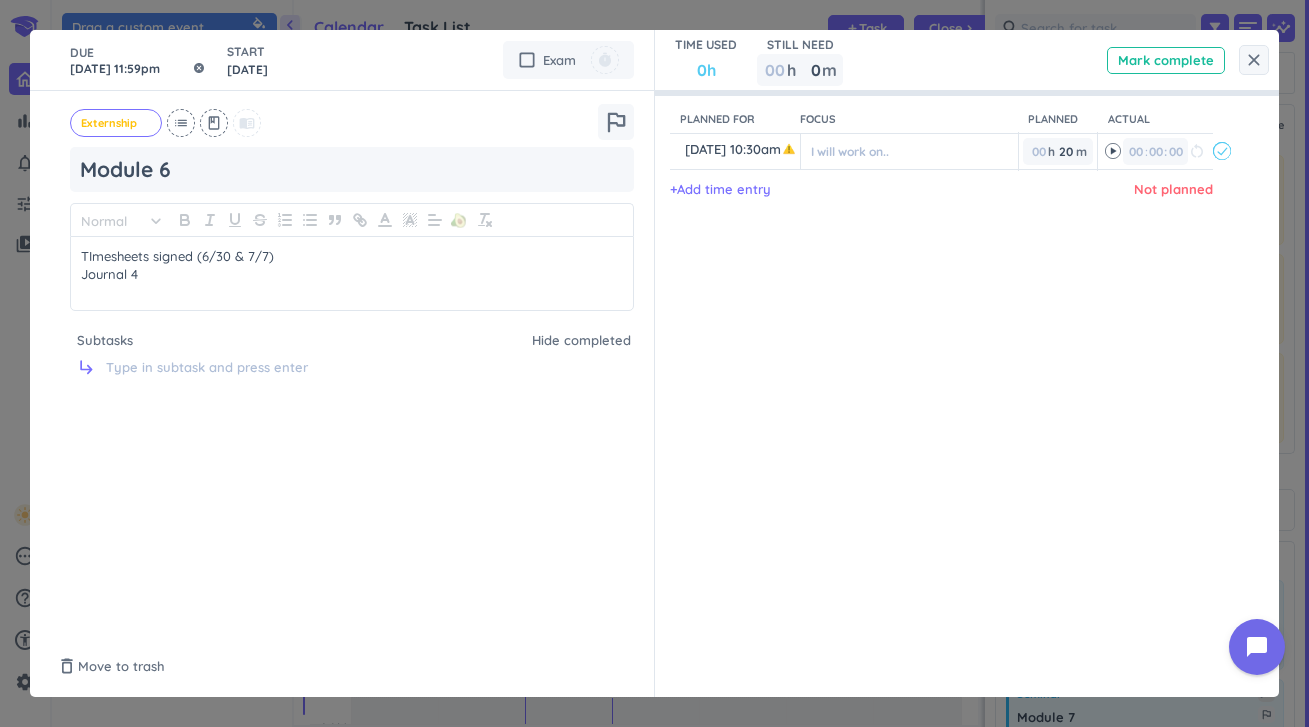 click on "[DATE] 11:59pm" at bounding box center [138, 60] 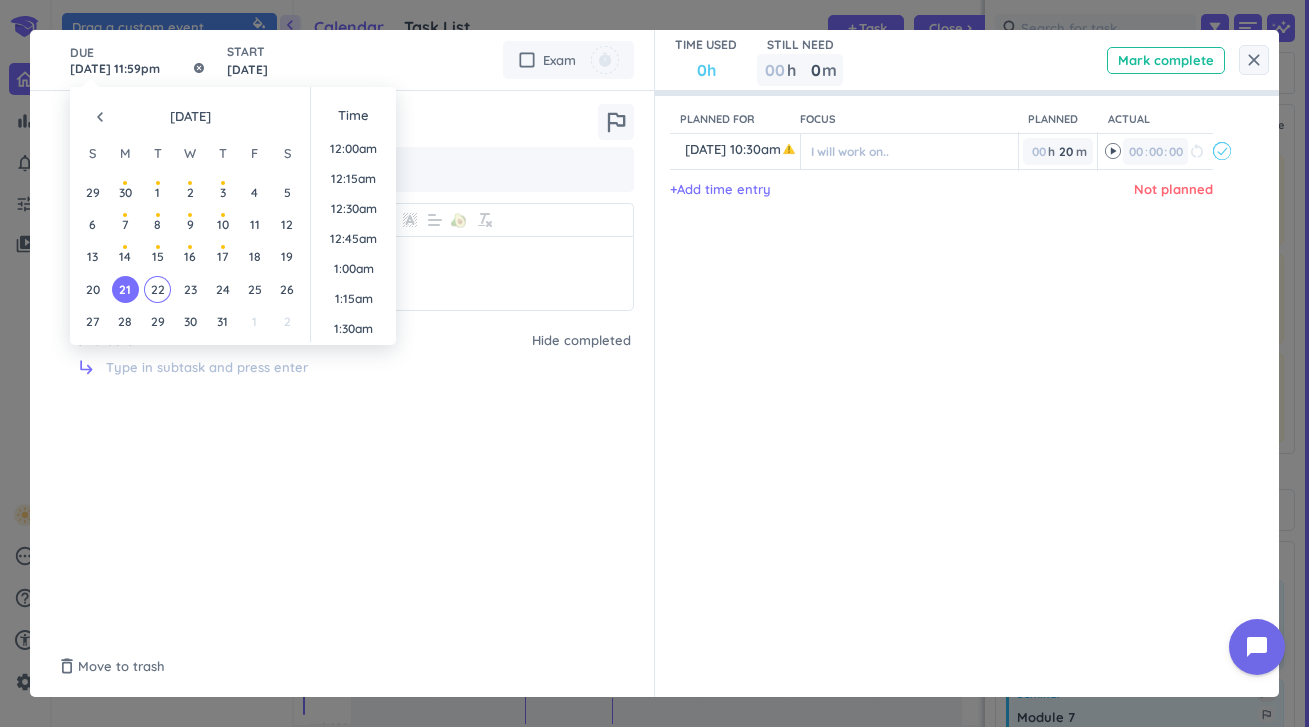 scroll, scrollTop: 2701, scrollLeft: 0, axis: vertical 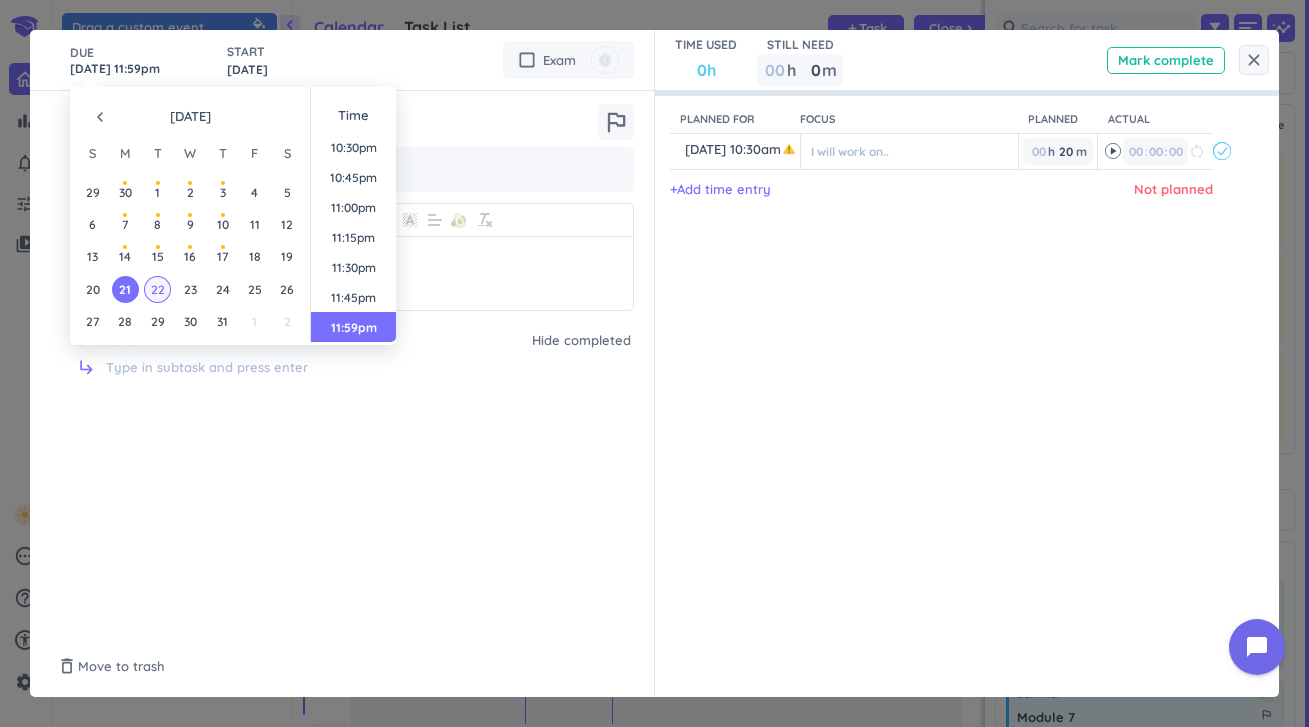 click on "22" at bounding box center [157, 289] 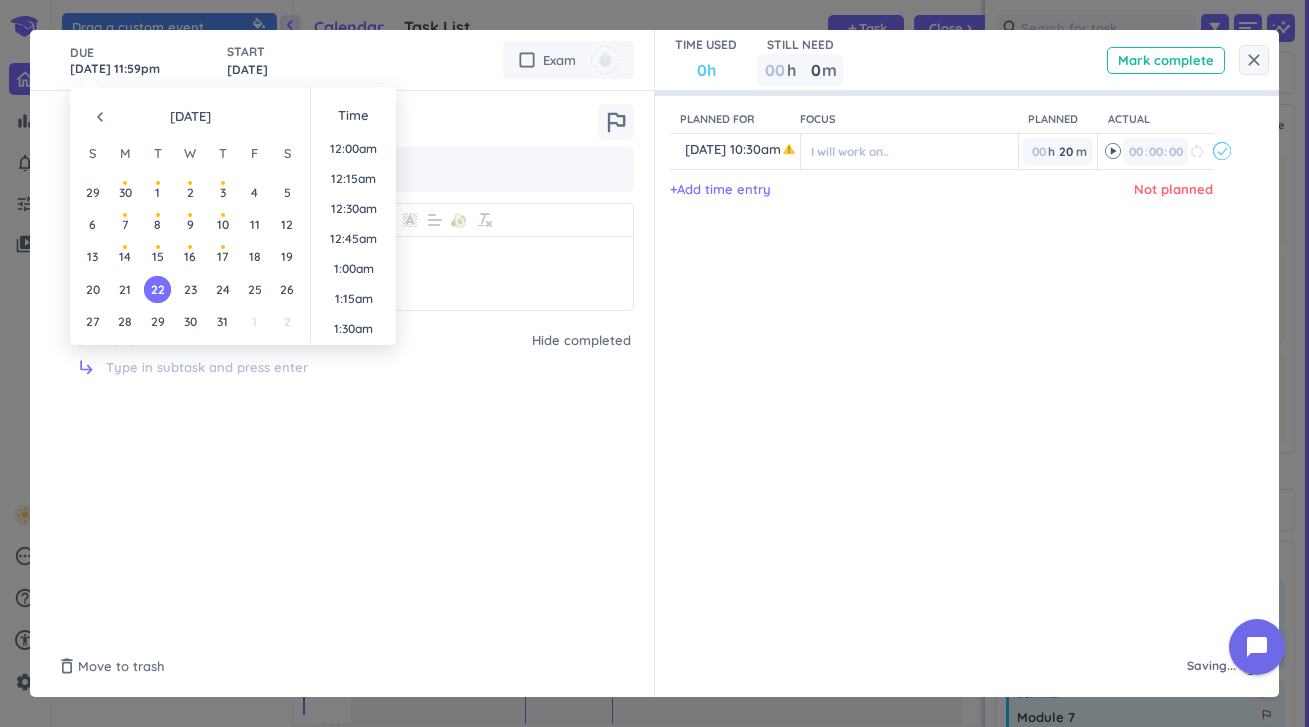 type on "[DATE] 11:59pm" 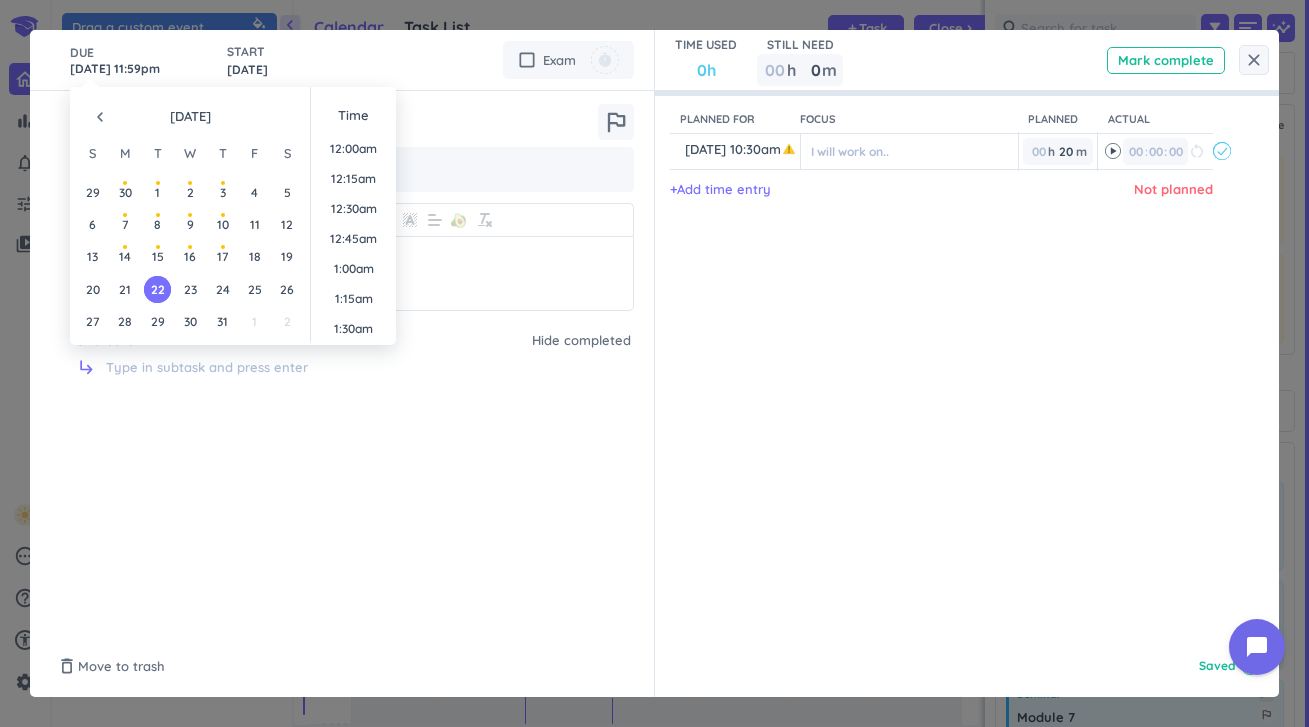 scroll, scrollTop: 2701, scrollLeft: 0, axis: vertical 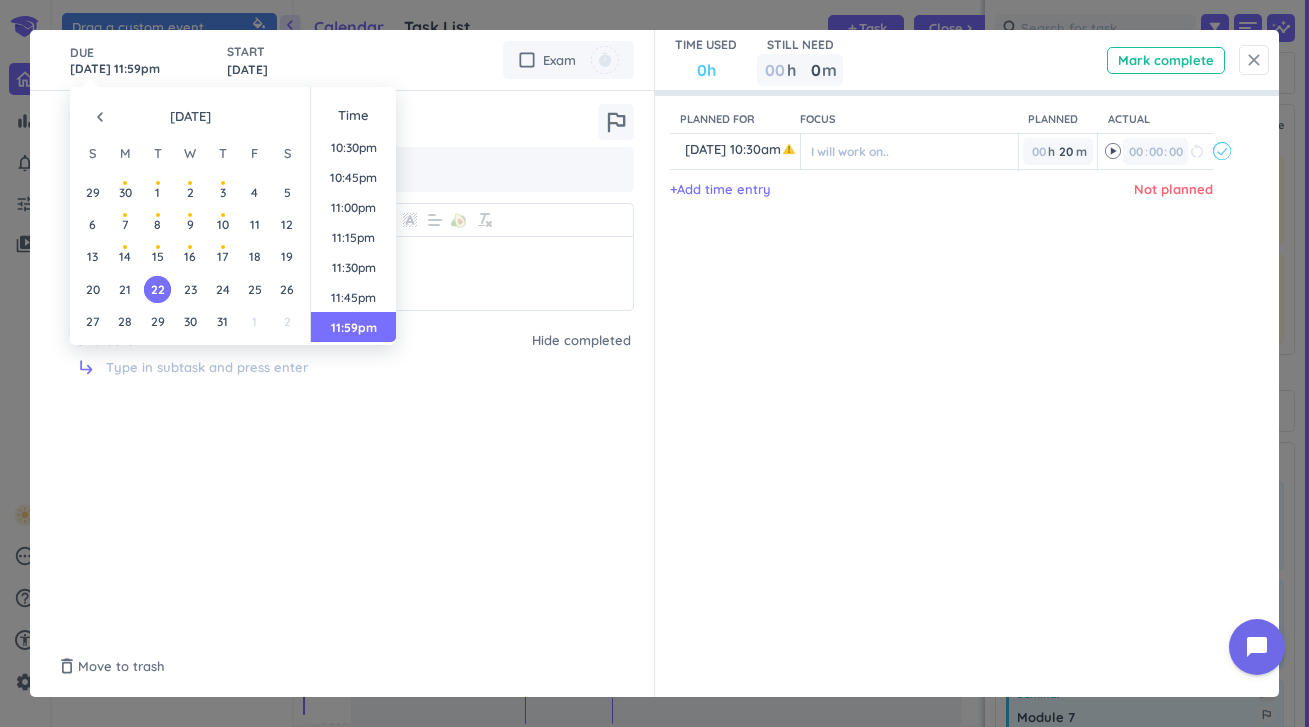 click on "close" at bounding box center (1254, 60) 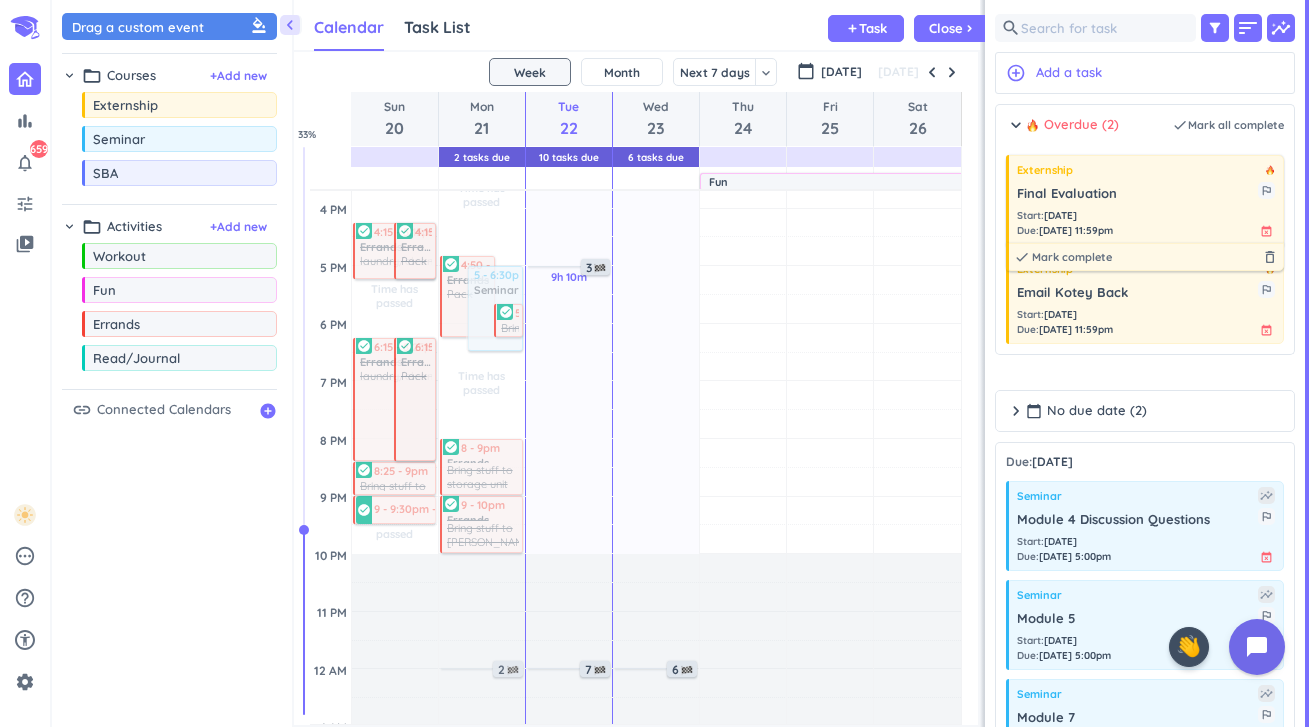click on "Final Evaluation" at bounding box center [1137, 194] 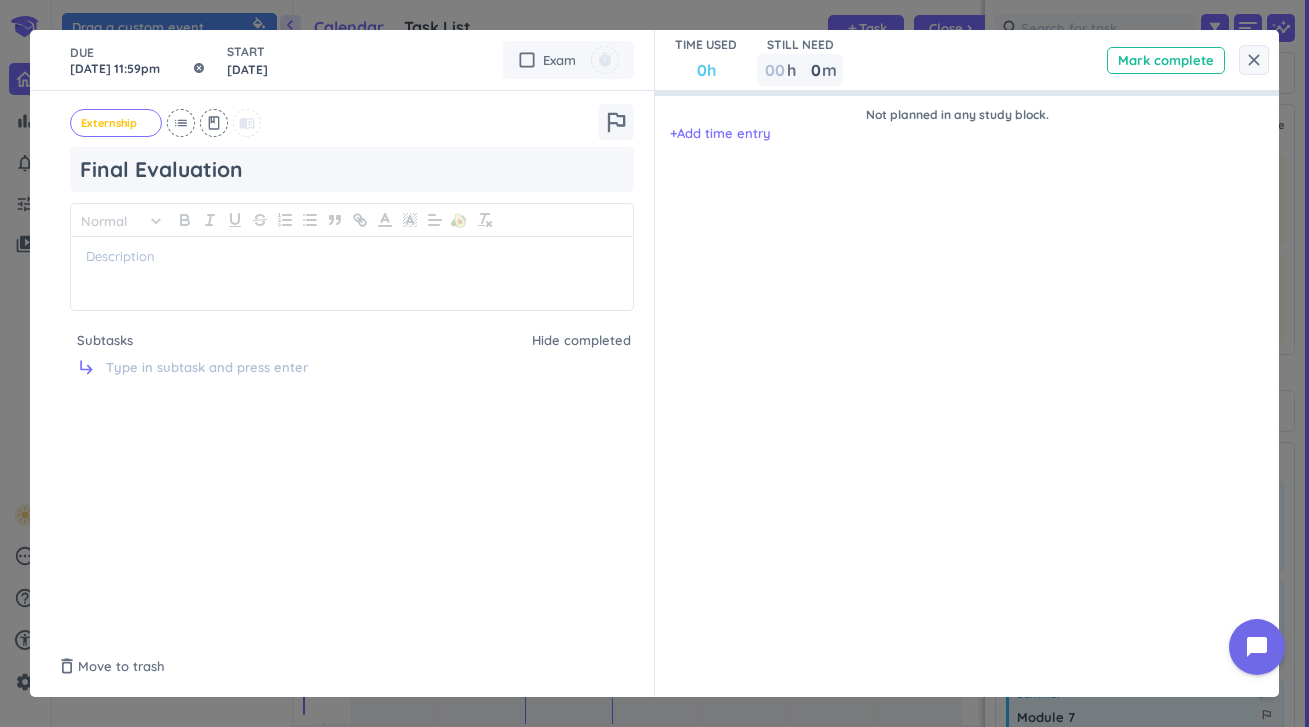 click on "[DATE] 11:59pm" at bounding box center (138, 60) 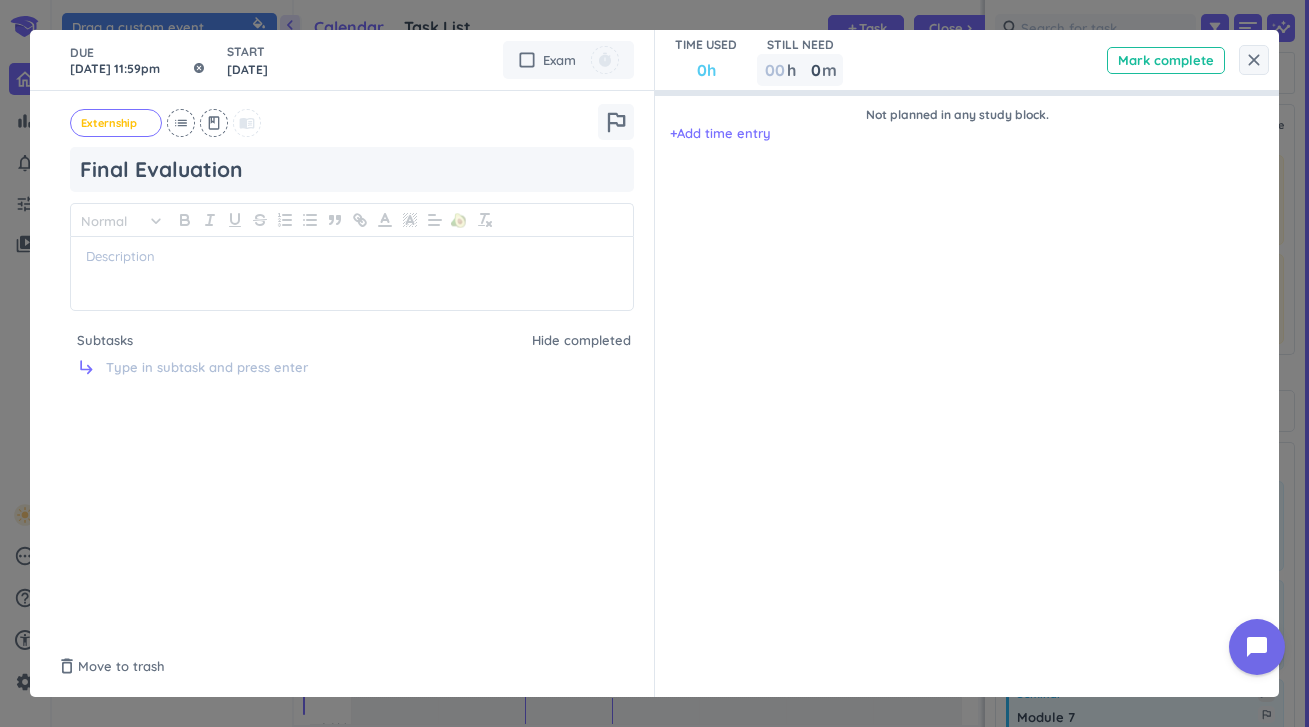 click on "[DATE] 11:59pm" at bounding box center (138, 60) 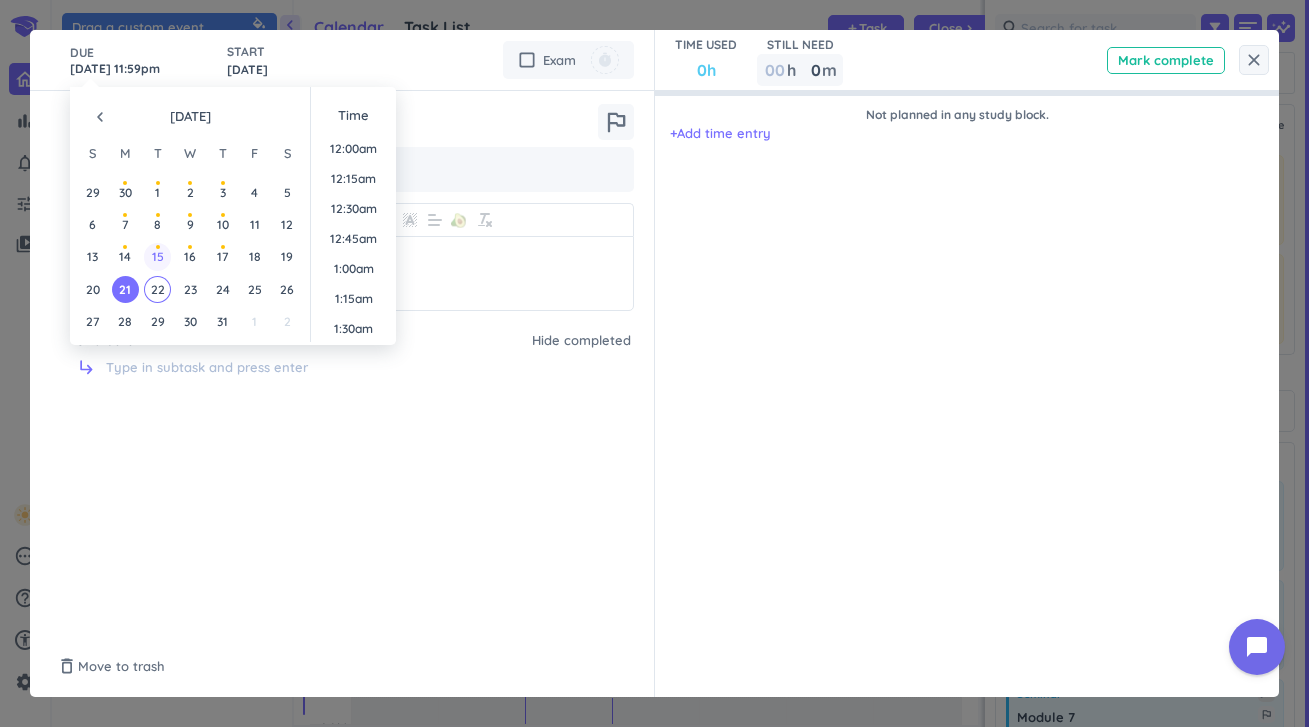 scroll, scrollTop: 2701, scrollLeft: 0, axis: vertical 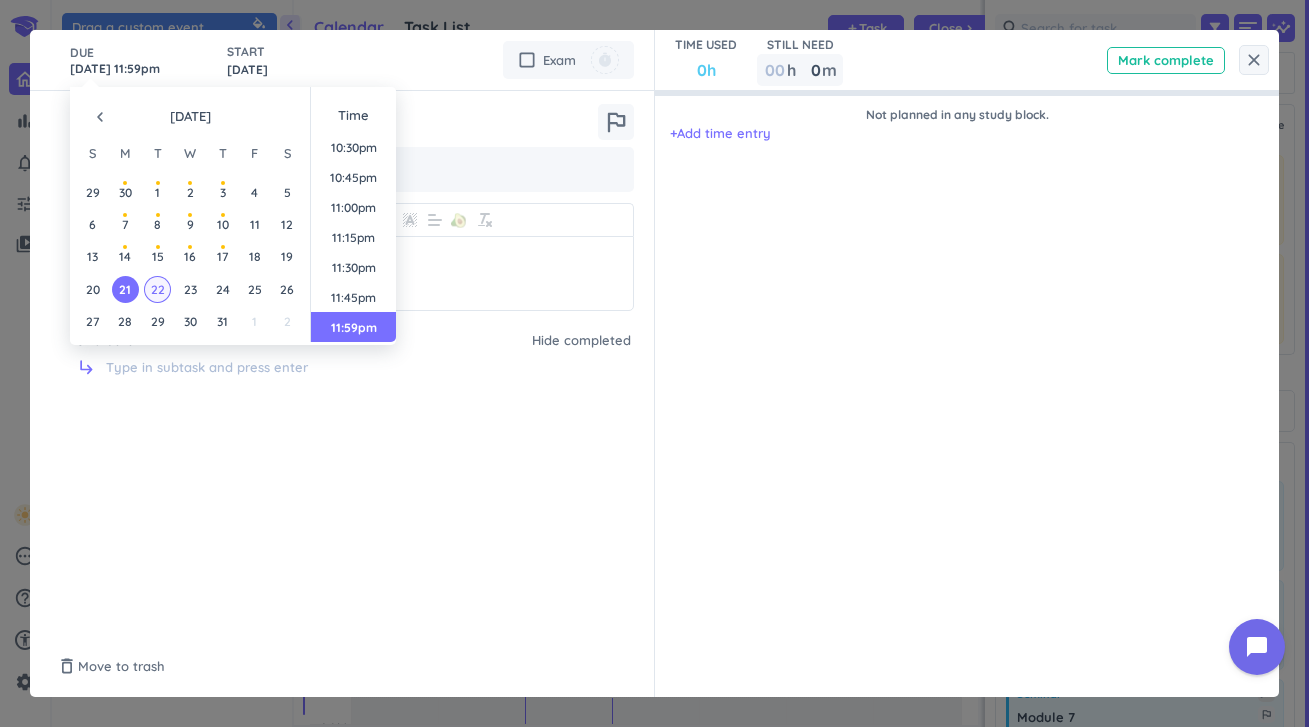 click on "22" at bounding box center (157, 289) 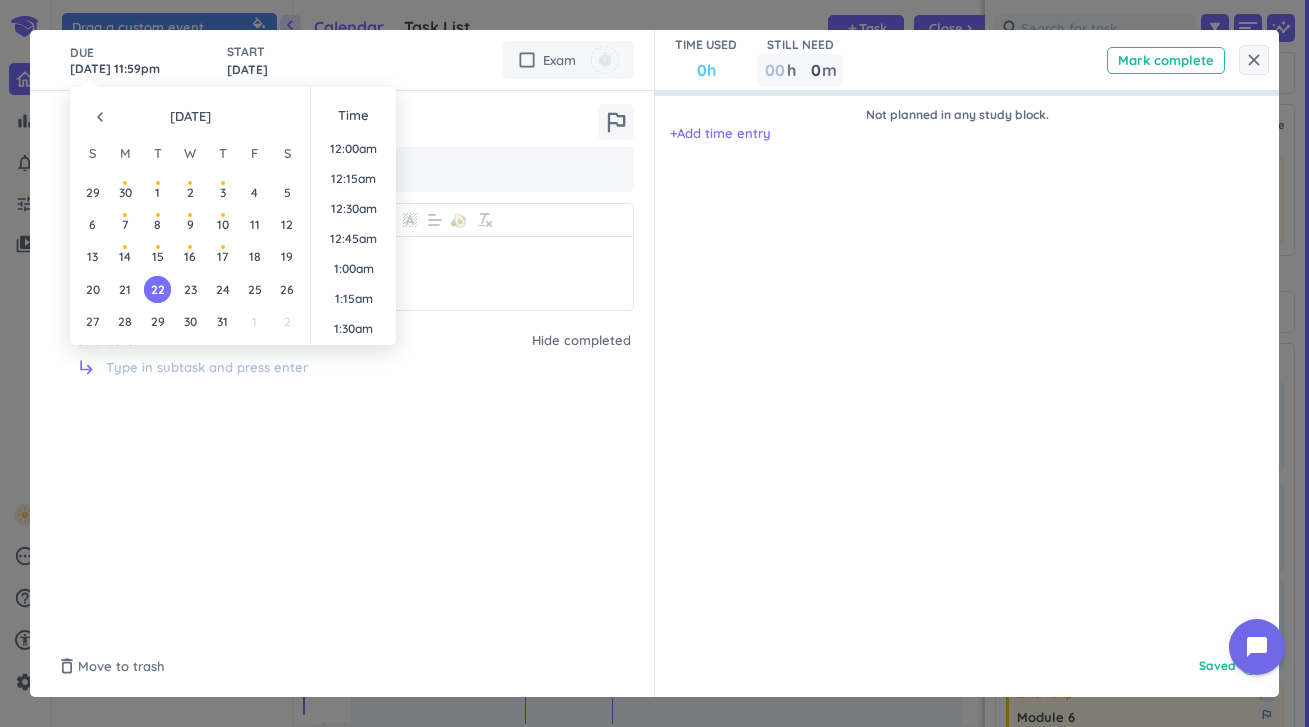 scroll, scrollTop: 2701, scrollLeft: 0, axis: vertical 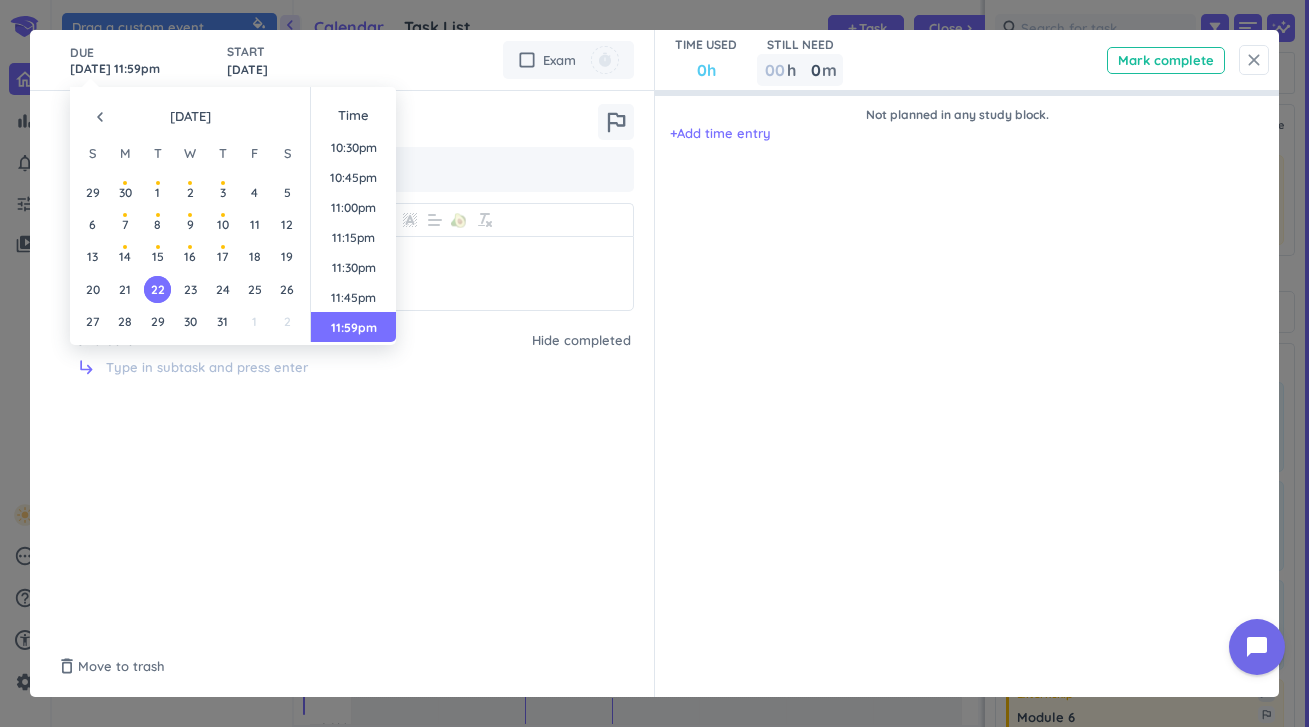 click on "close" at bounding box center (1254, 60) 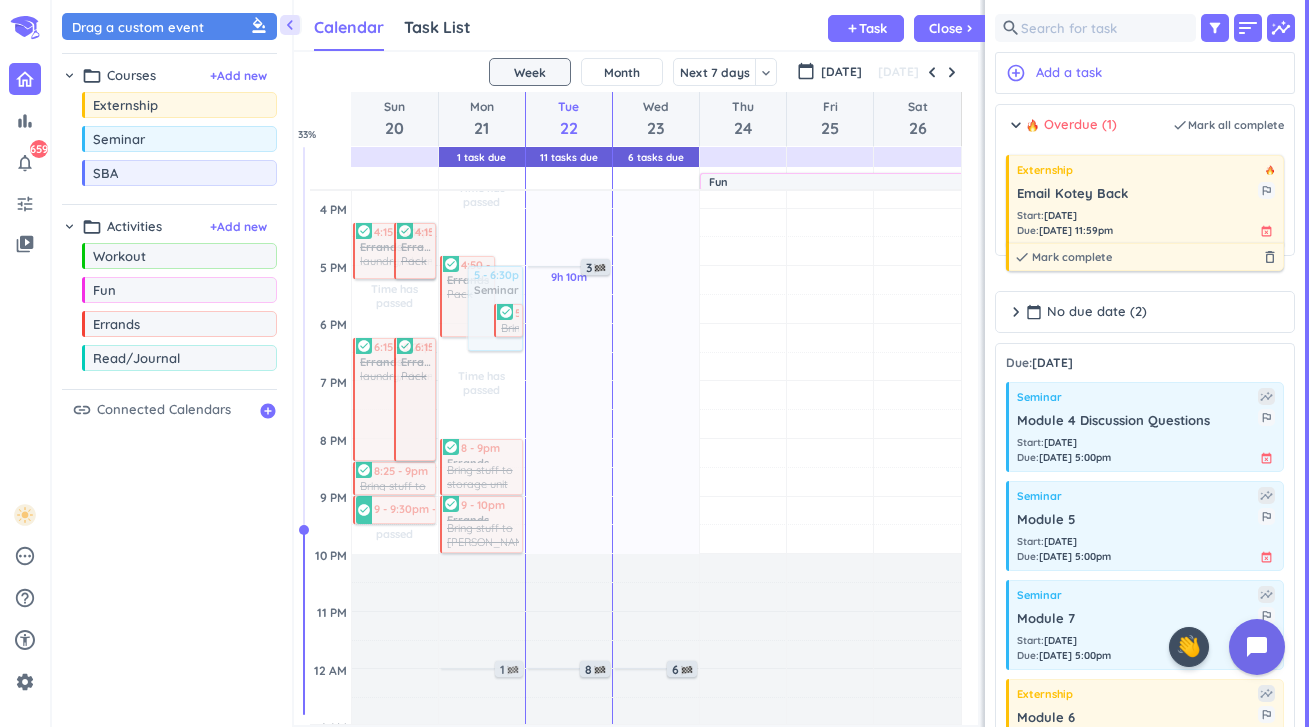 click on "Email Kotey Back" at bounding box center [1137, 194] 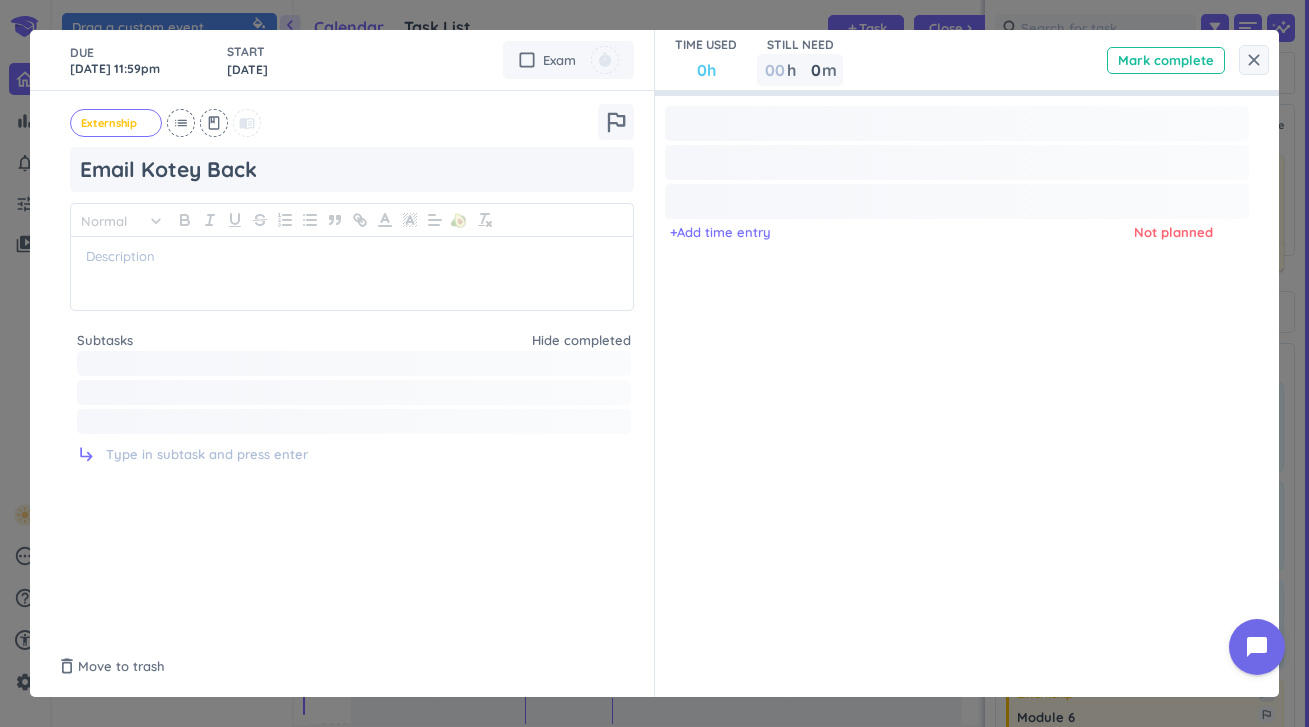 type on "x" 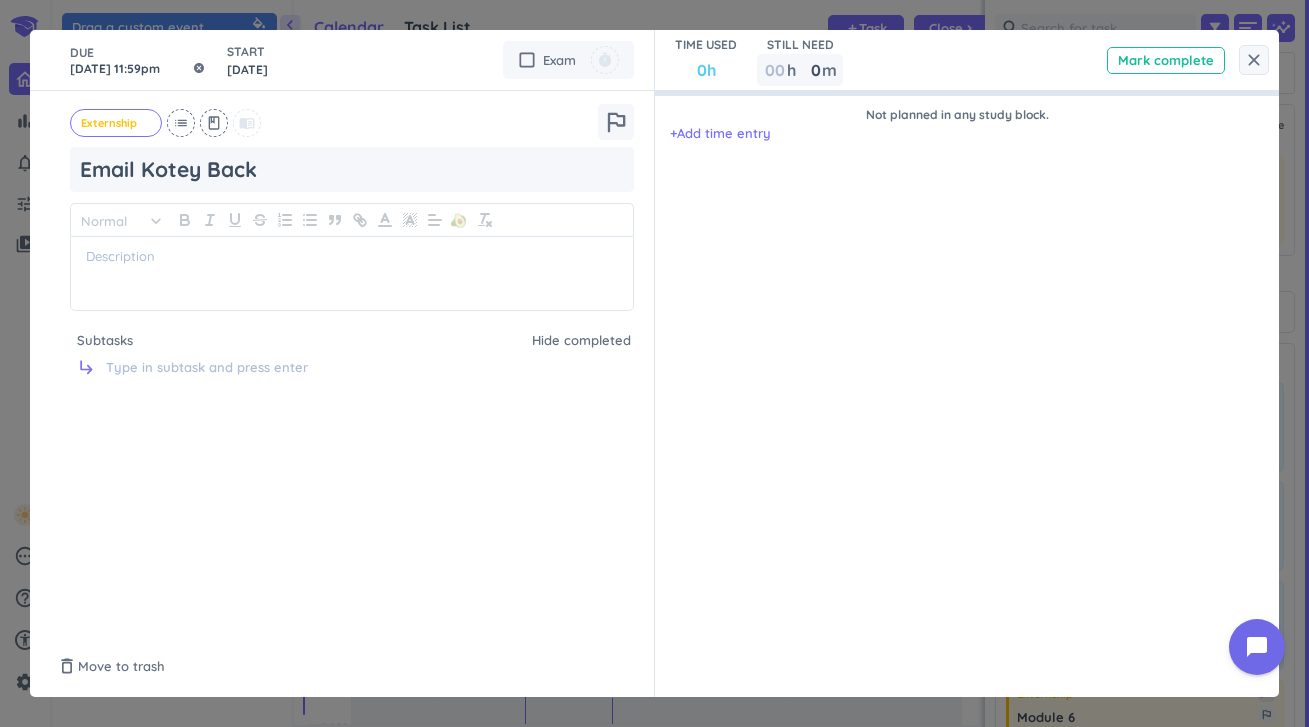 click on "[DATE] 11:59pm" at bounding box center (138, 60) 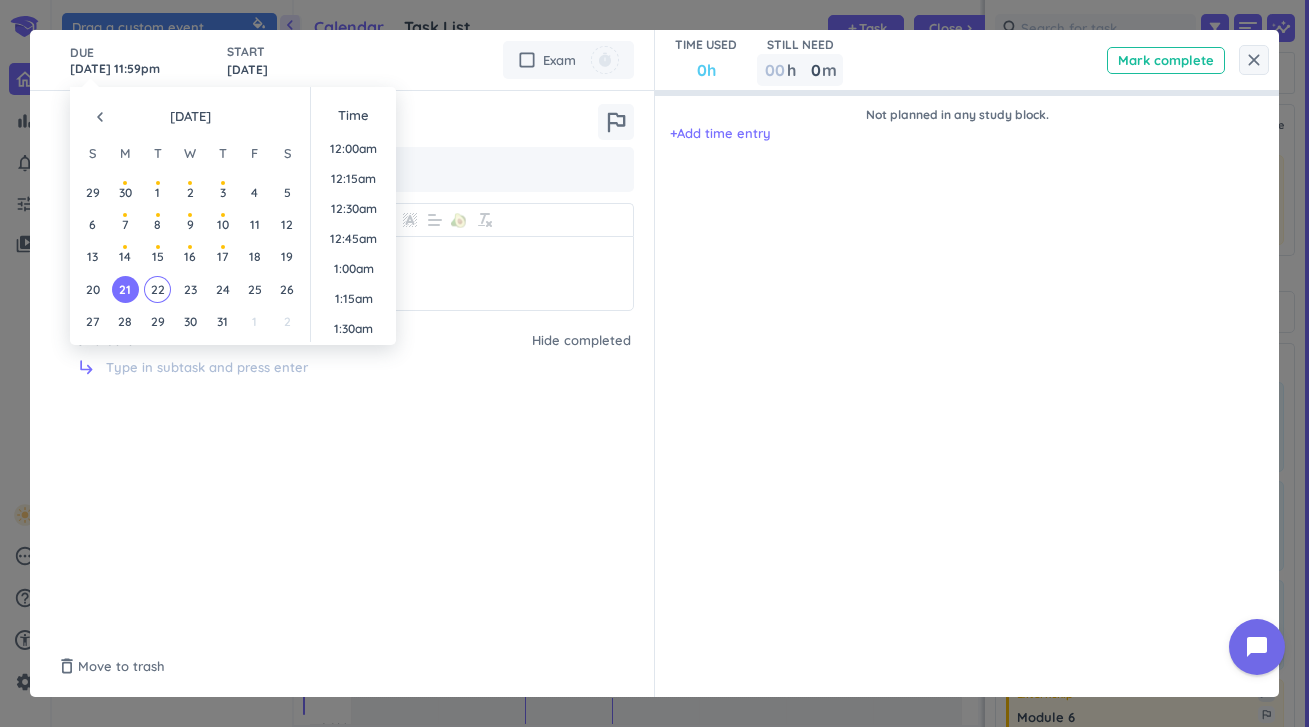scroll, scrollTop: 2701, scrollLeft: 0, axis: vertical 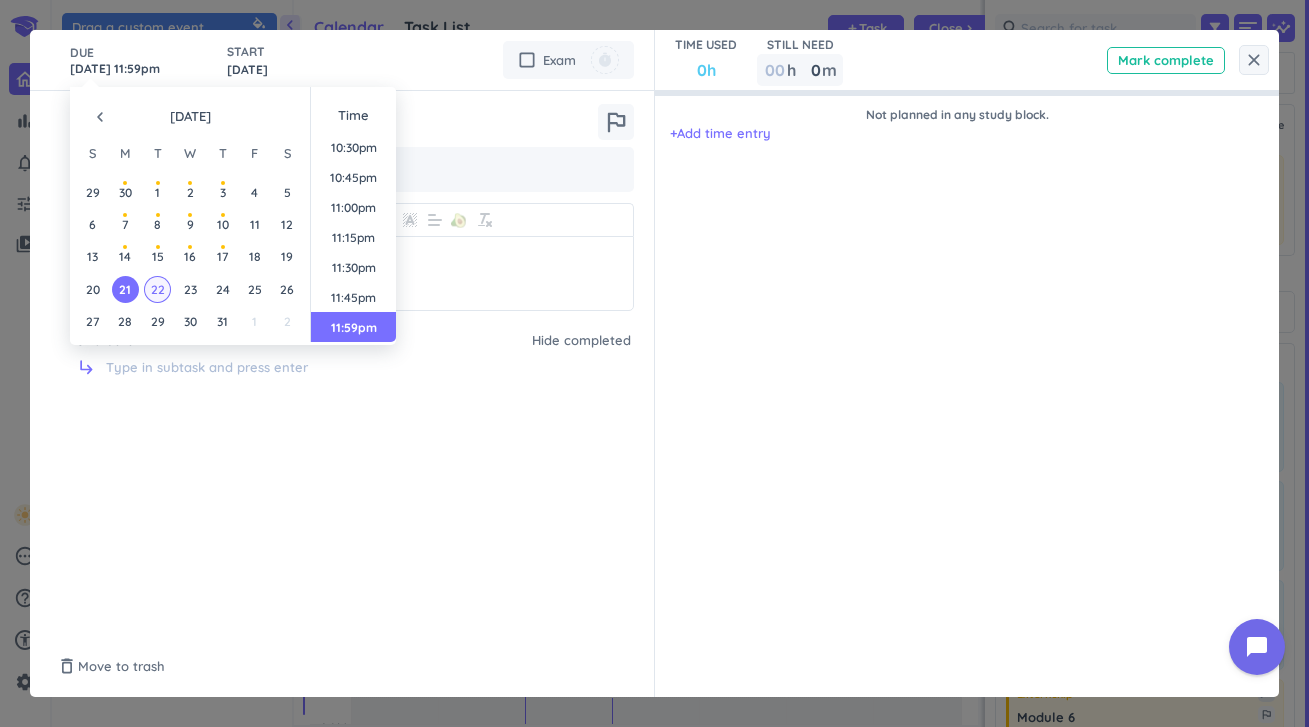 click on "22" at bounding box center (157, 289) 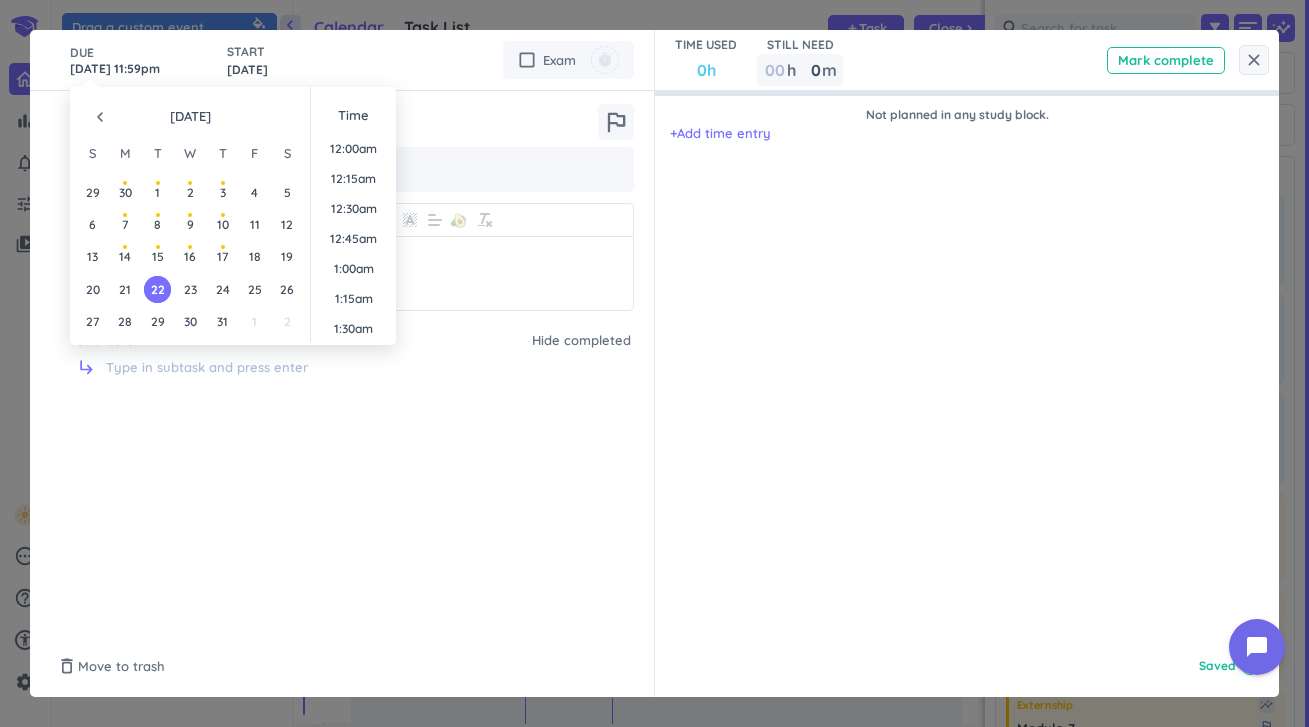 scroll, scrollTop: 2701, scrollLeft: 0, axis: vertical 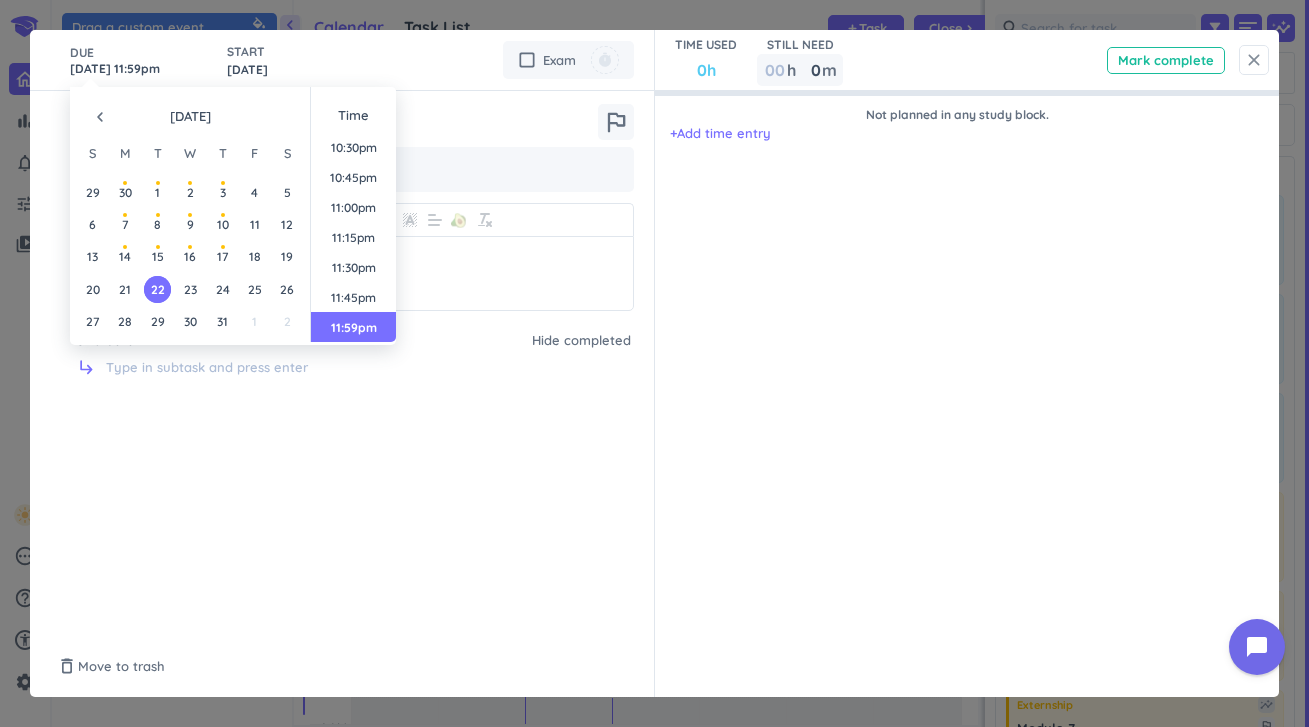 click on "close" at bounding box center (1254, 60) 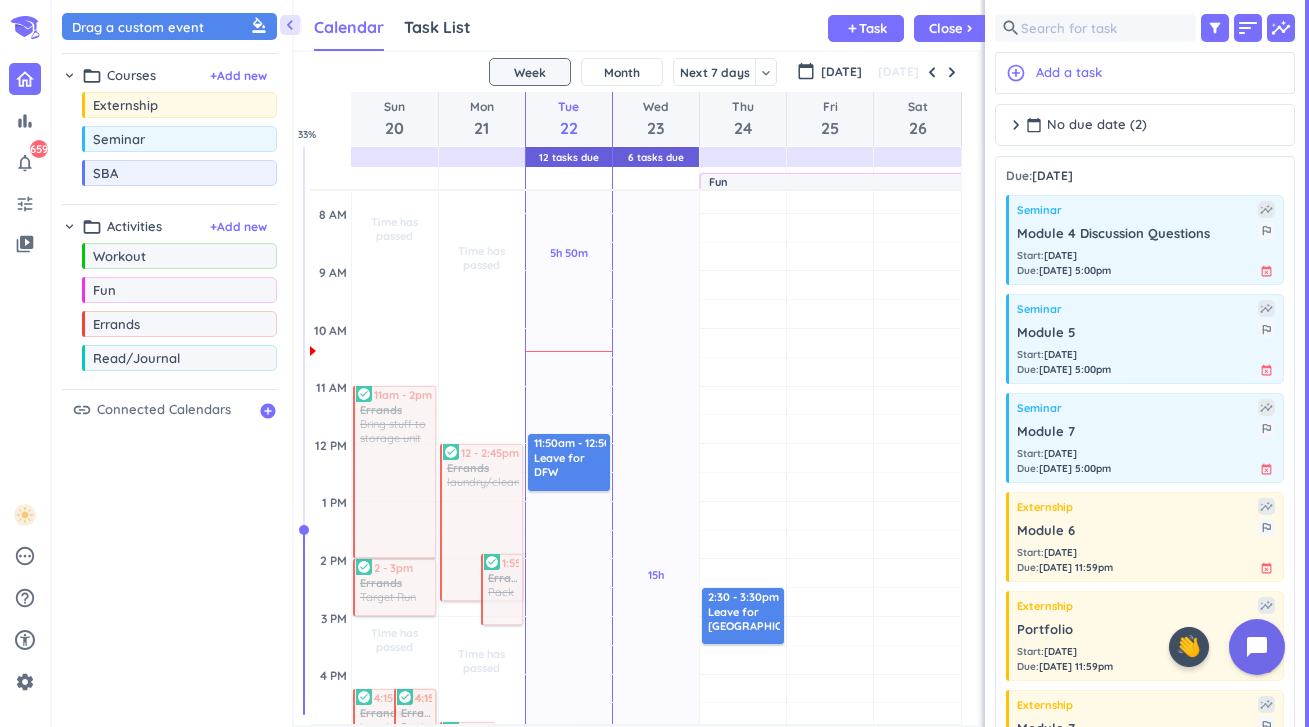 scroll, scrollTop: 219, scrollLeft: 0, axis: vertical 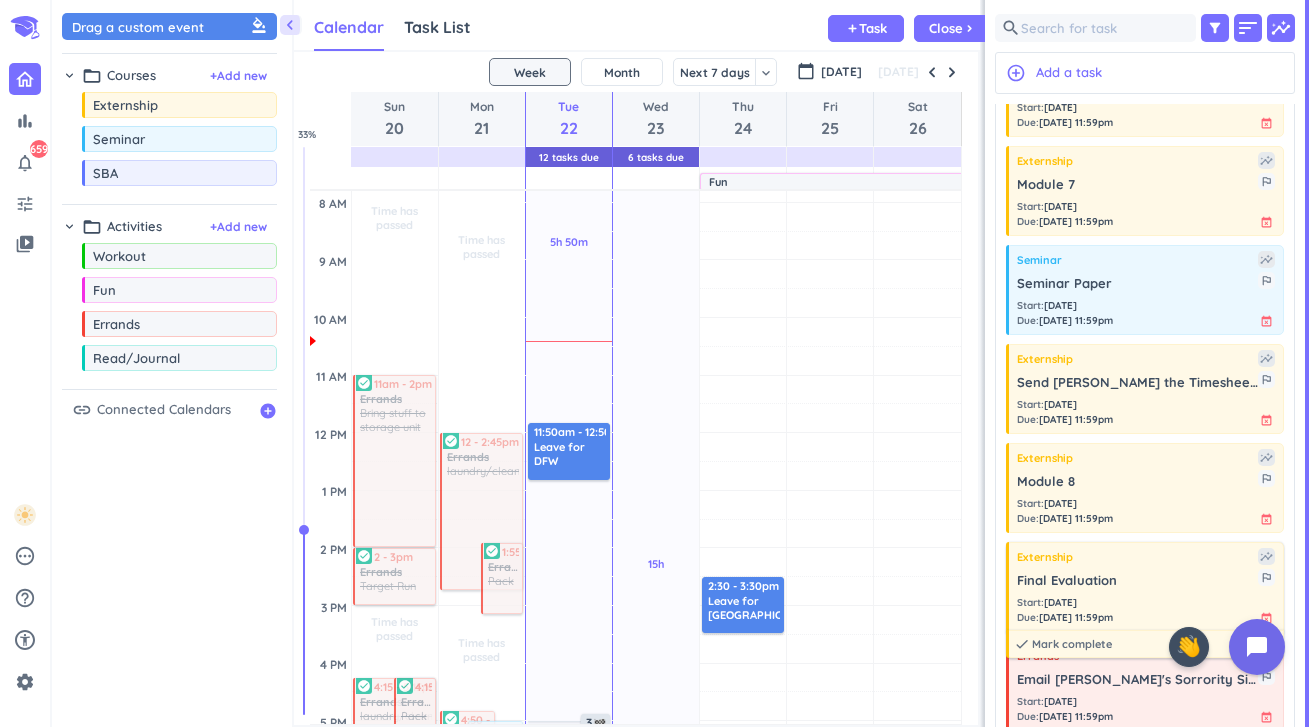 click on "Externship insights Final Evaluation outlined_flag Start :  [DATE] Due :  [DATE] 11:59pm event_busy done Mark complete delete_outline" at bounding box center (1145, 587) 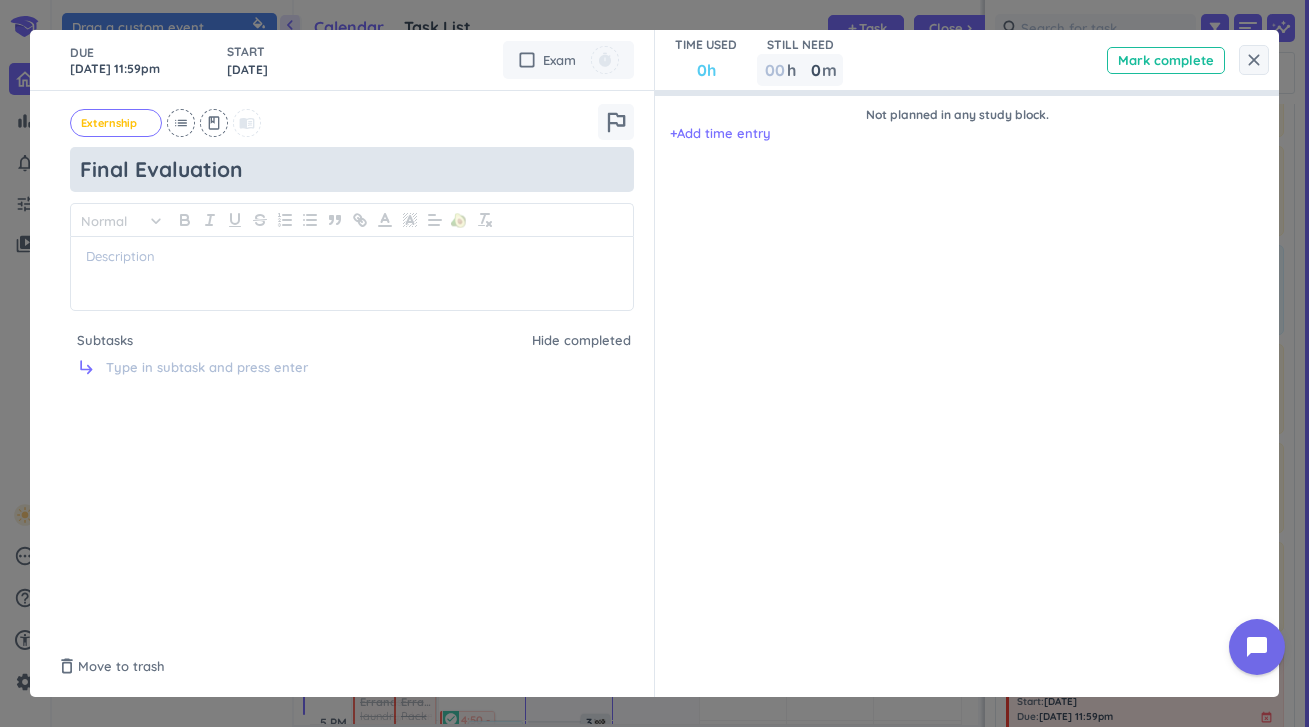 click on "Final Evaluation" at bounding box center [352, 169] 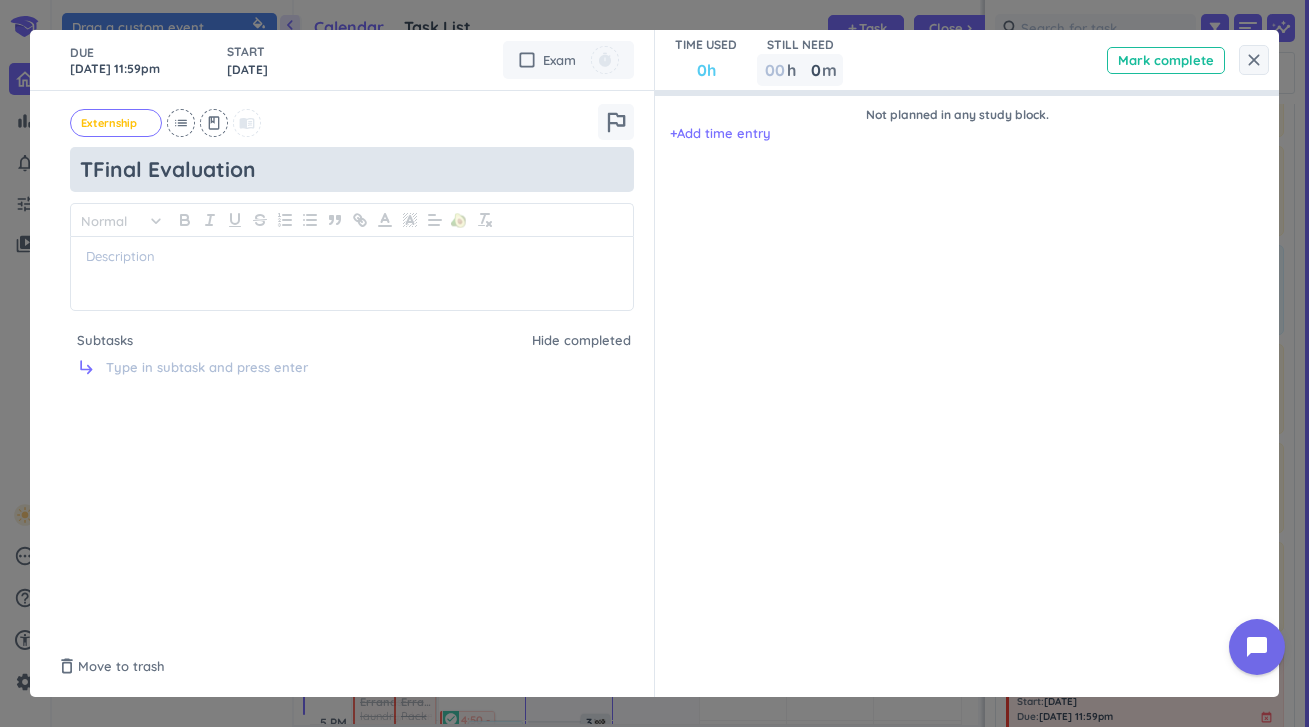 type on "x" 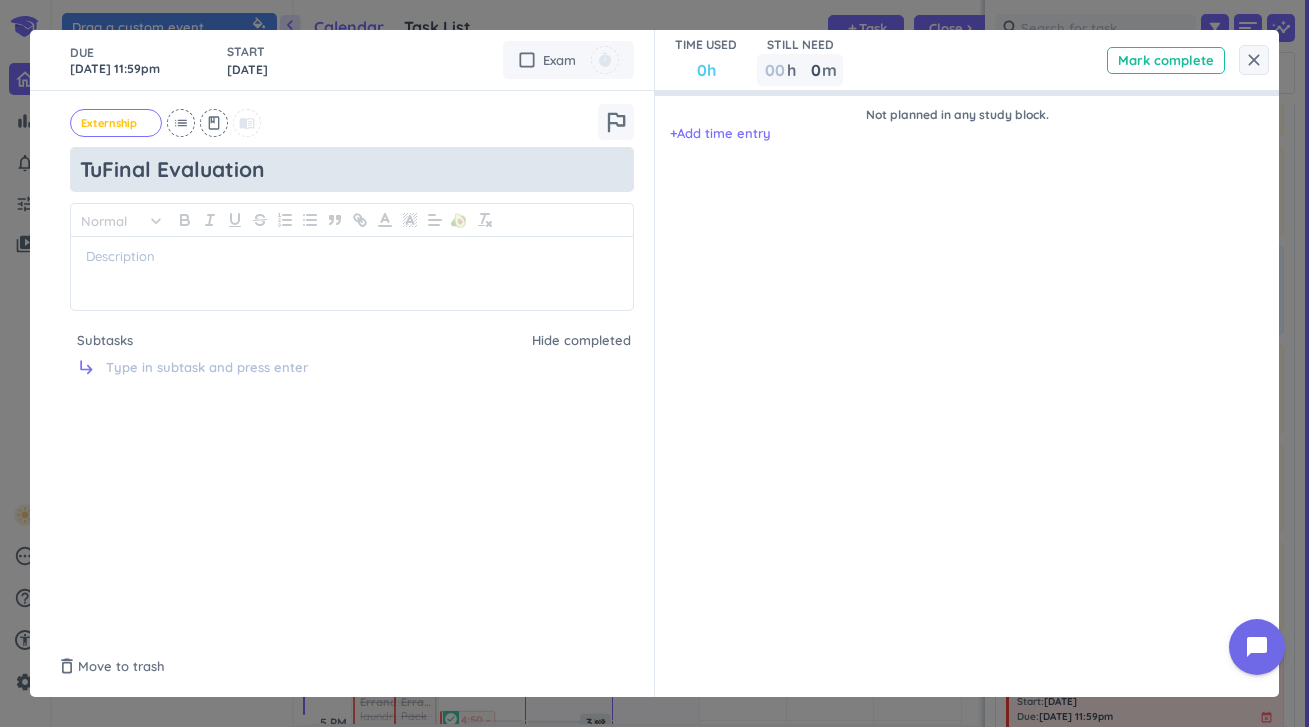 type on "x" 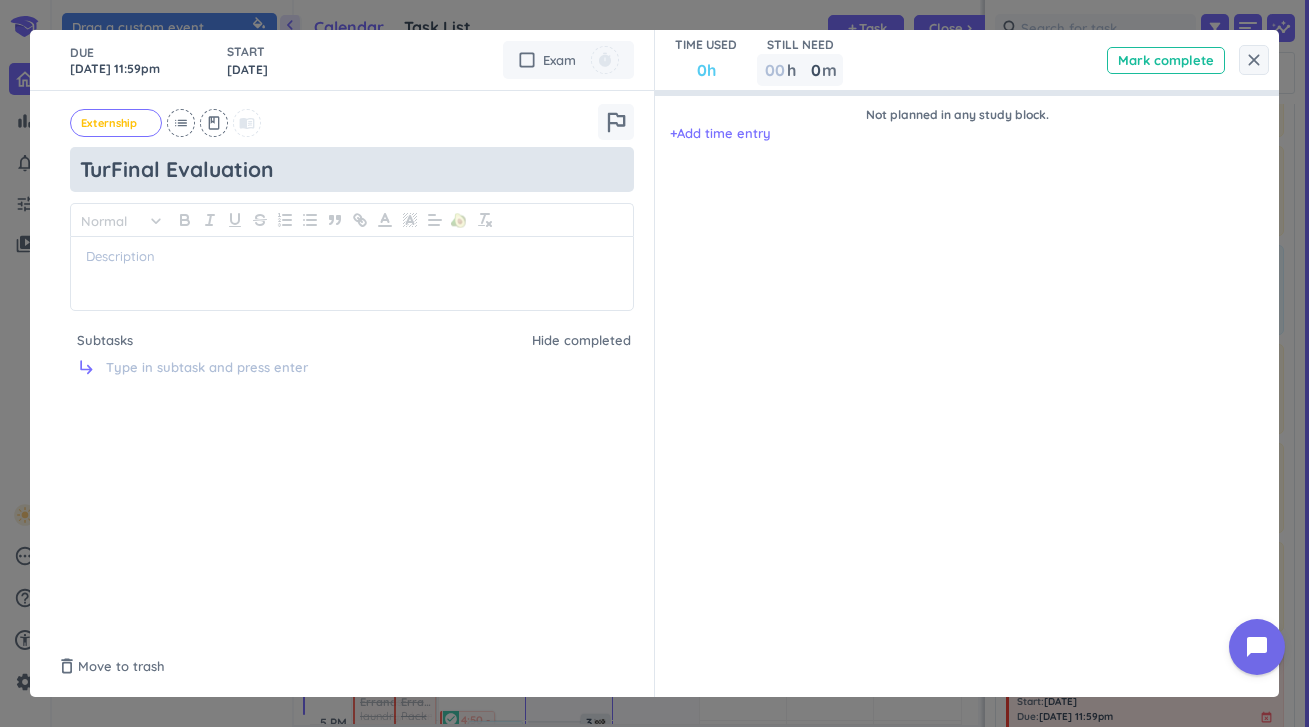 type on "x" 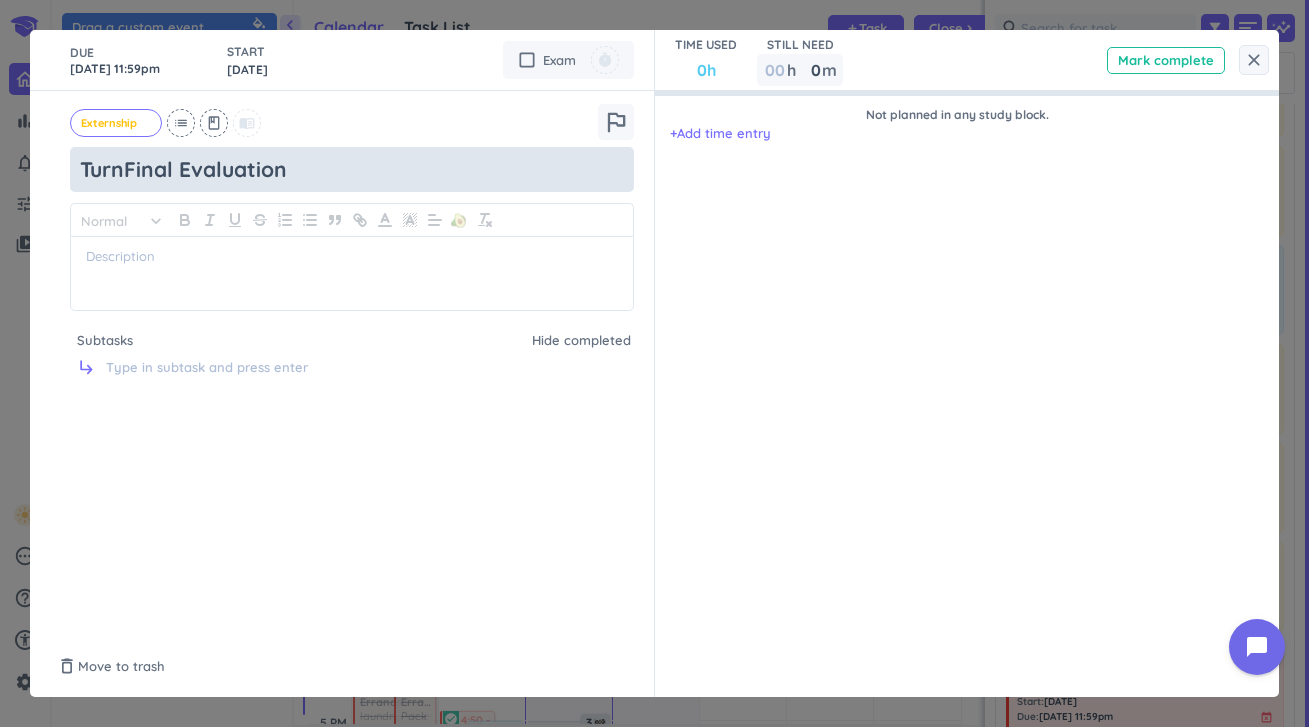 type on "x" 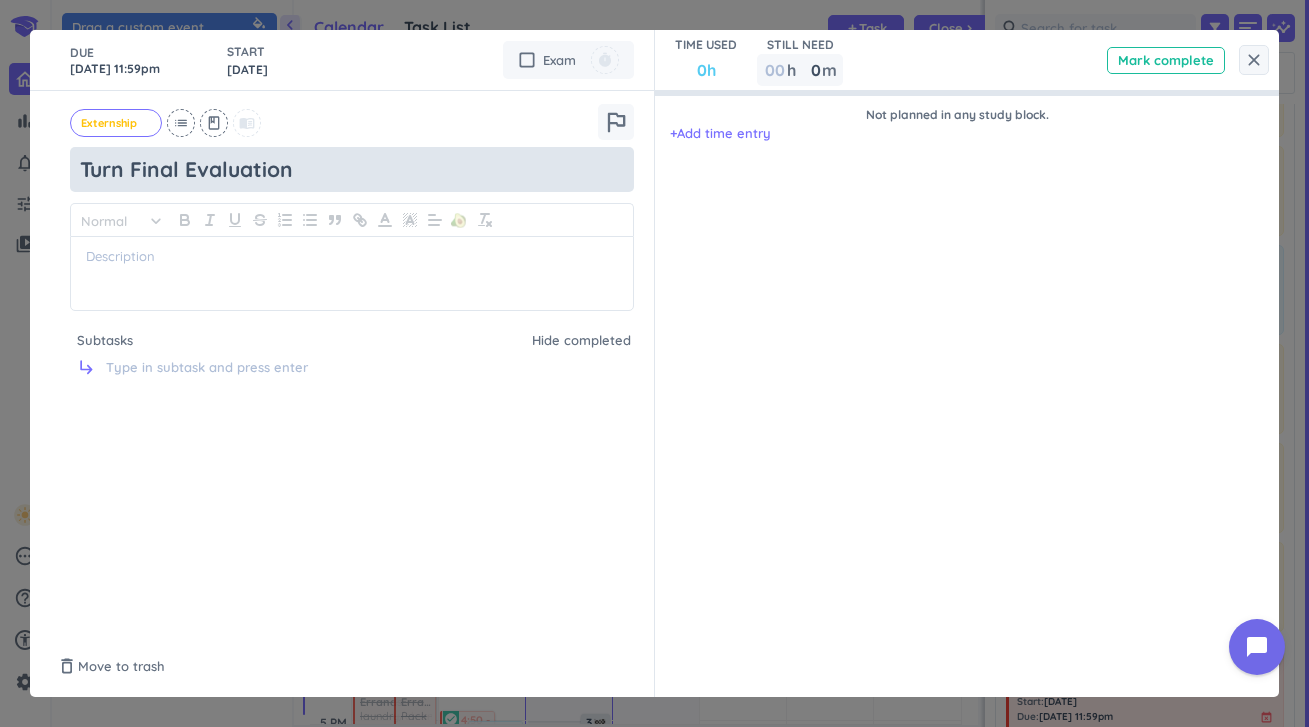 type on "x" 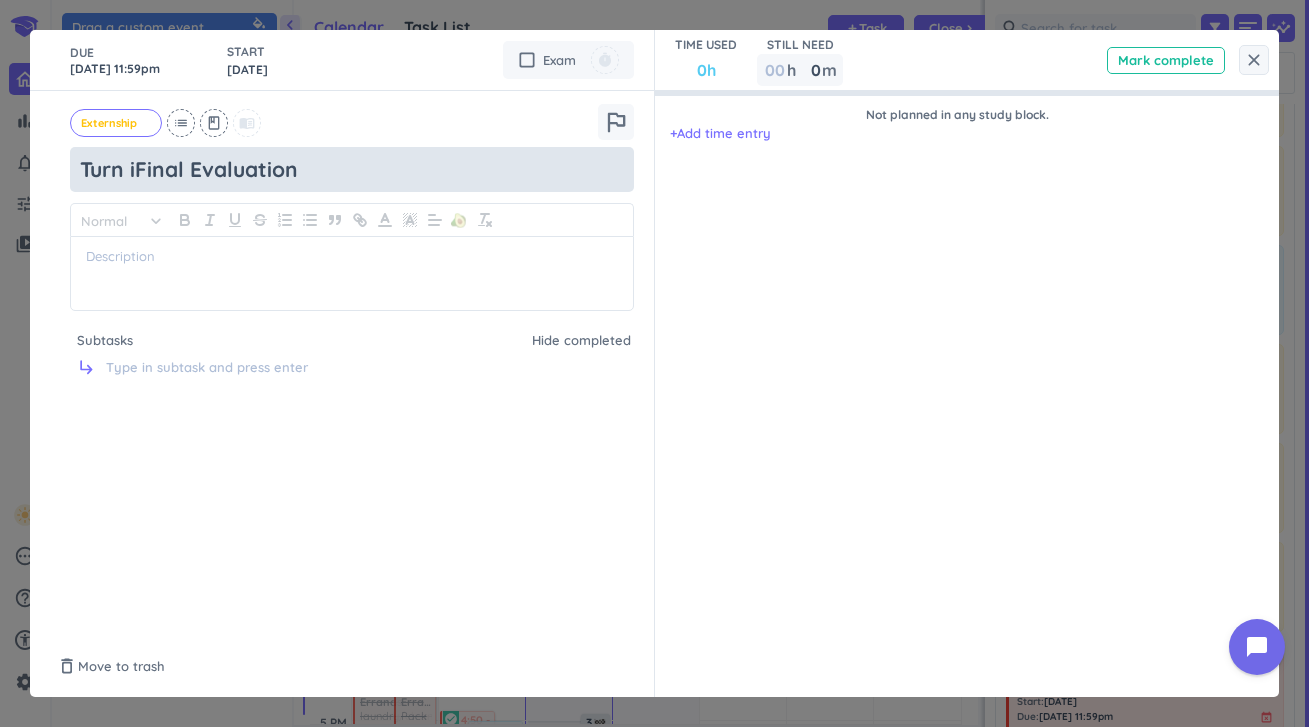 type on "x" 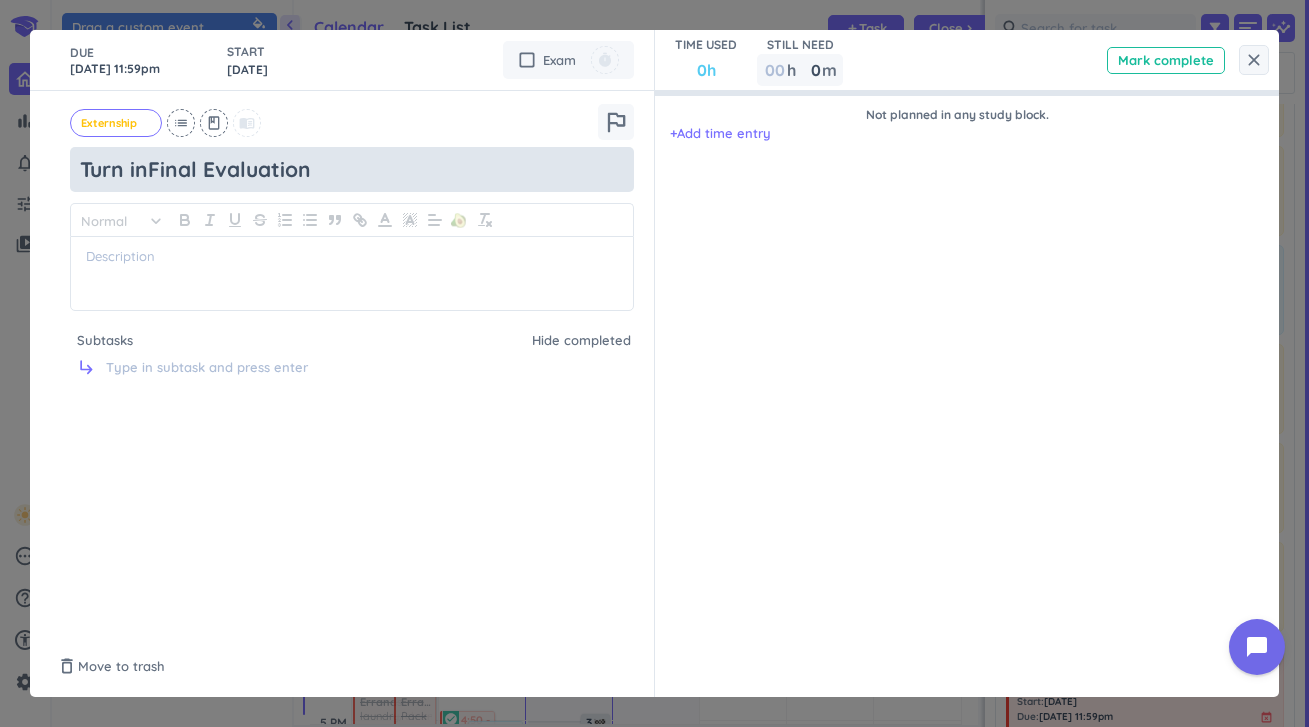 type on "x" 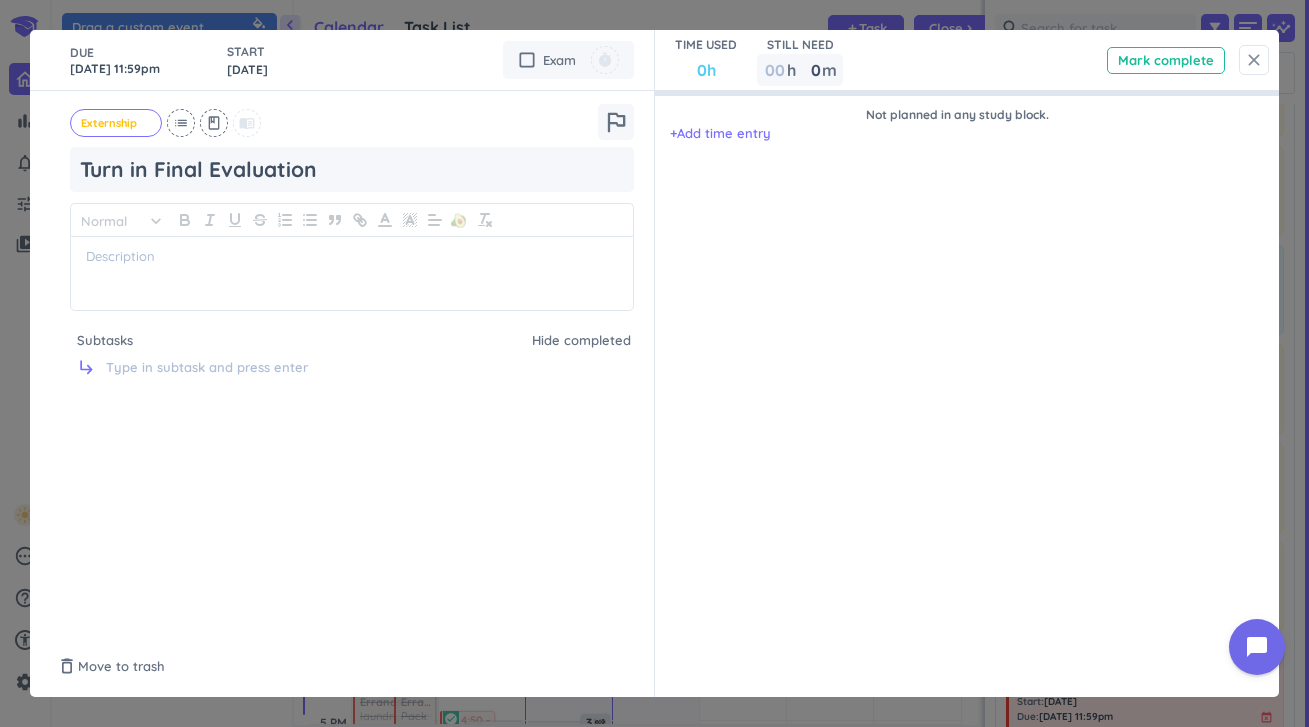 click on "close" at bounding box center [1254, 60] 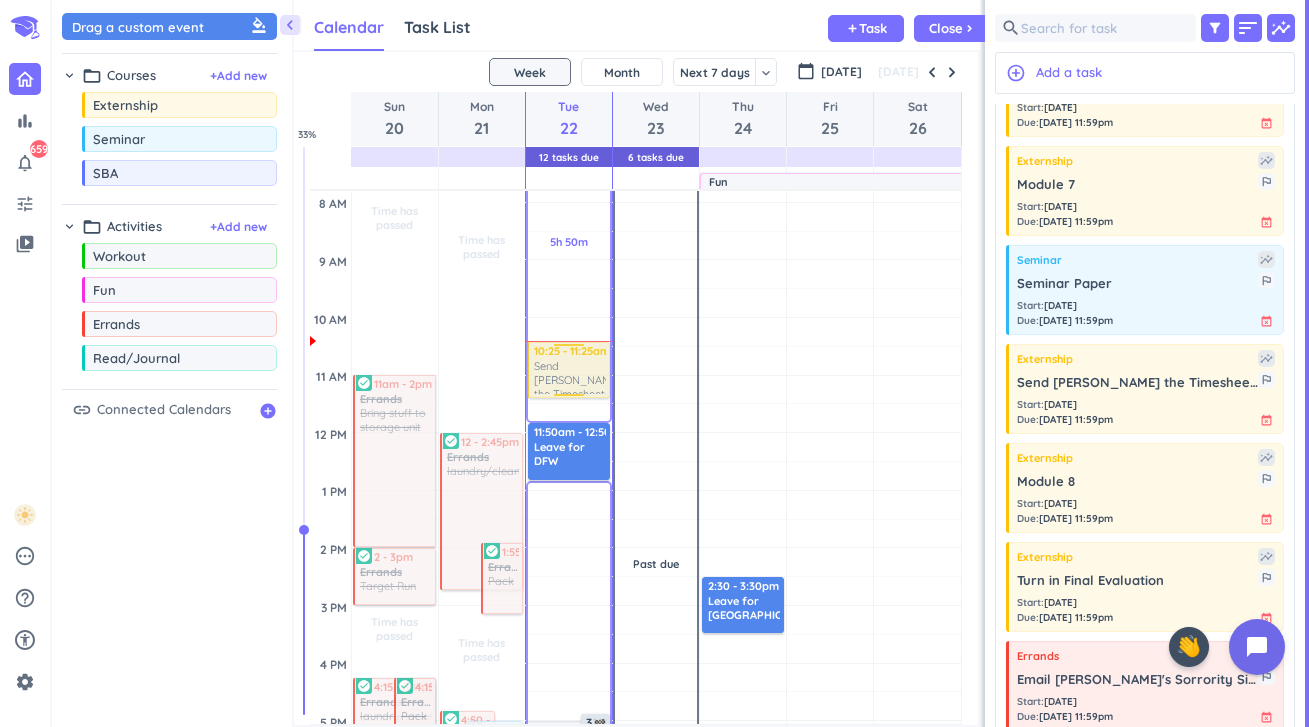 drag, startPoint x: 1141, startPoint y: 384, endPoint x: 581, endPoint y: 343, distance: 561.4989 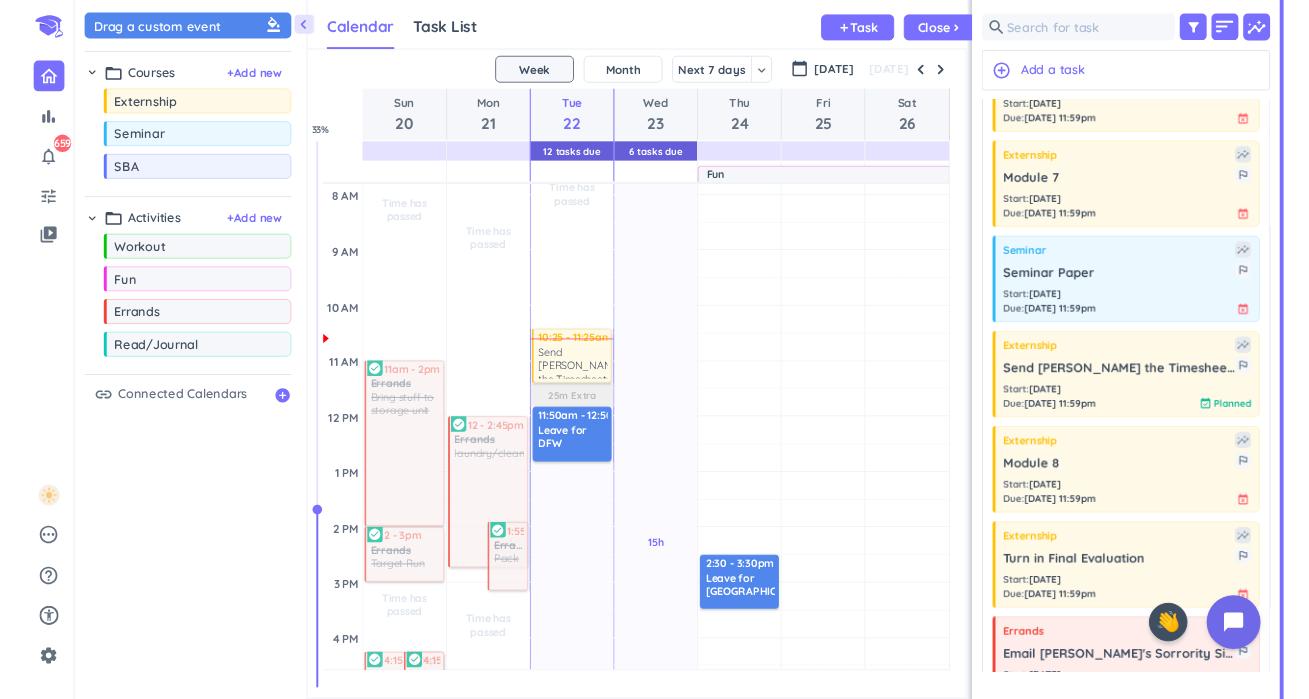 scroll, scrollTop: 645, scrollLeft: 684, axis: both 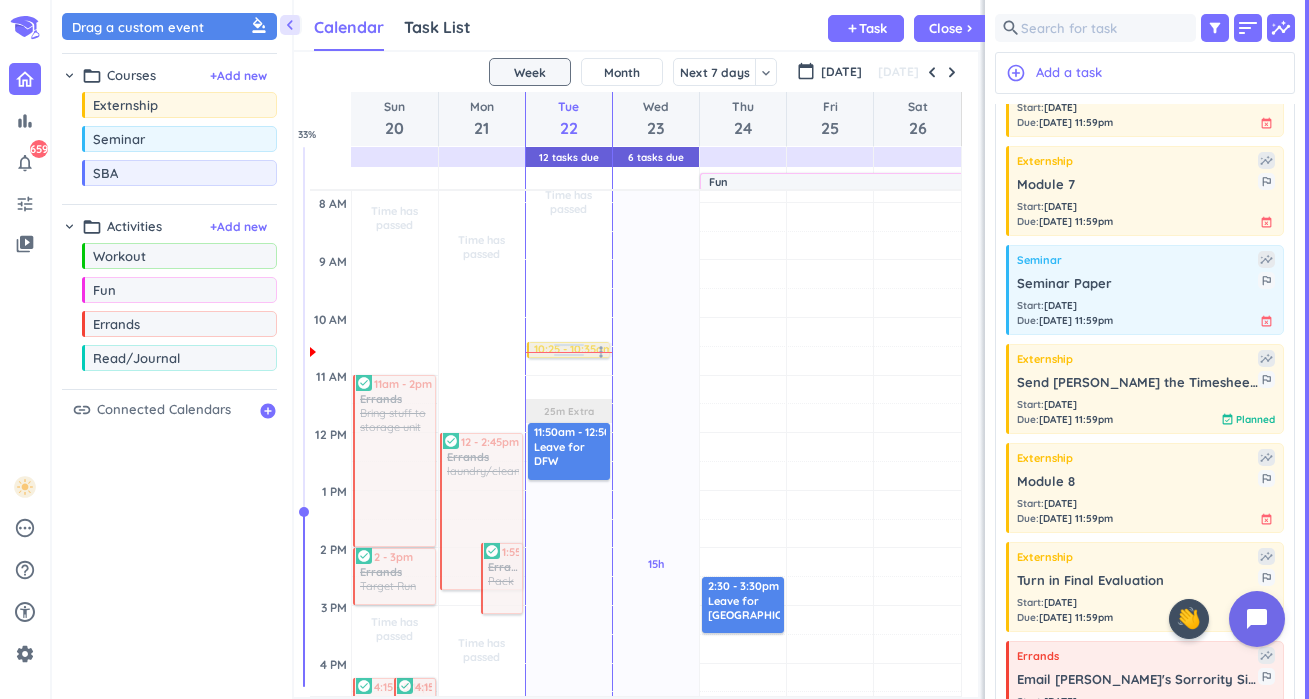 drag, startPoint x: 568, startPoint y: 395, endPoint x: 599, endPoint y: 350, distance: 54.644306 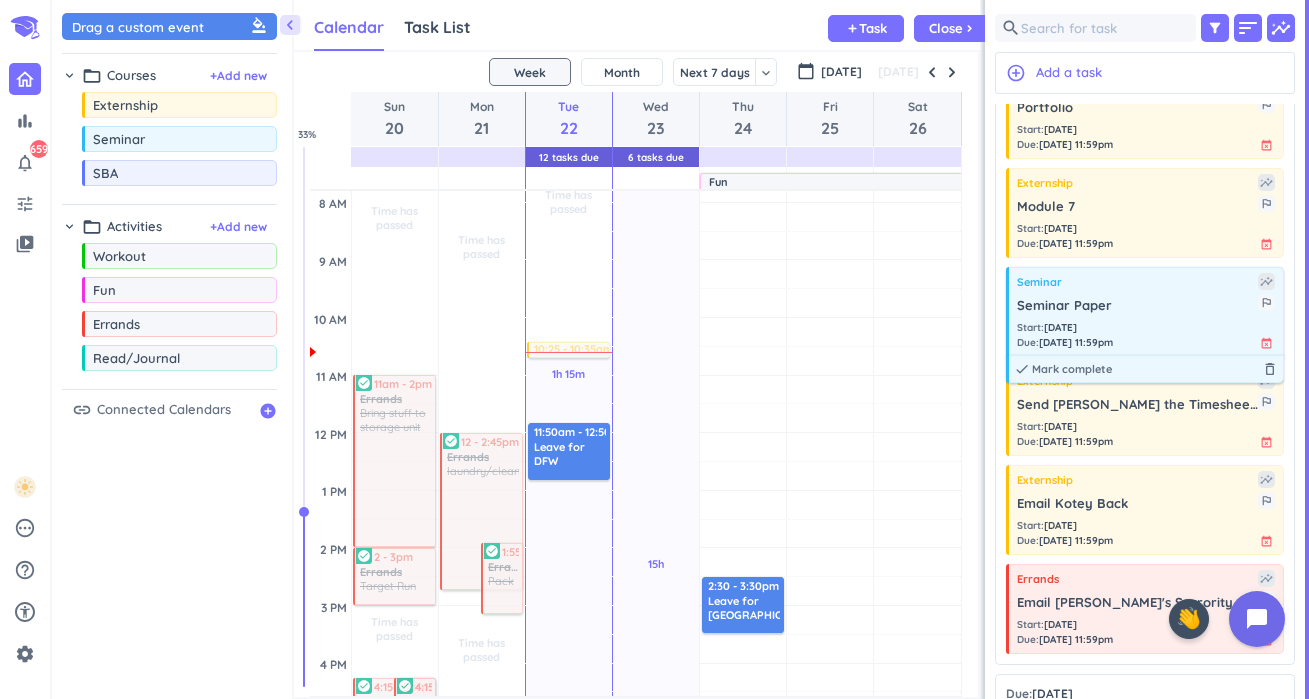 scroll, scrollTop: 759, scrollLeft: 0, axis: vertical 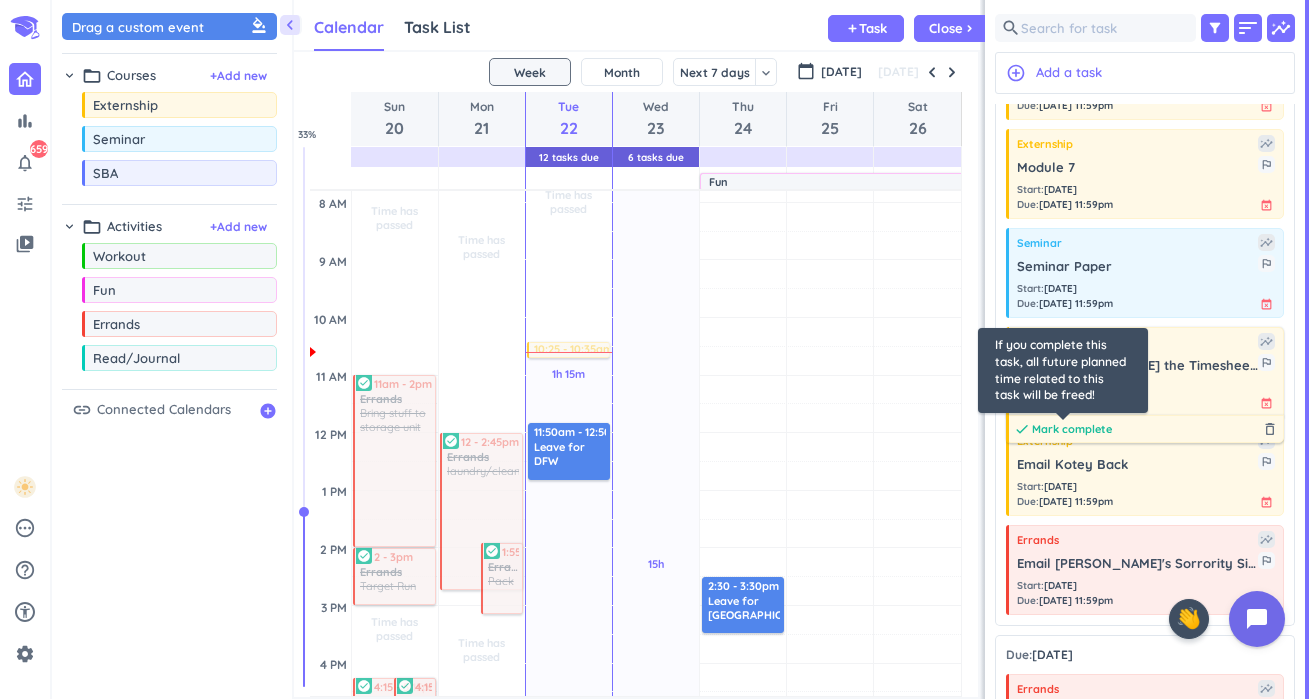 click on "Mark complete" at bounding box center [1072, 429] 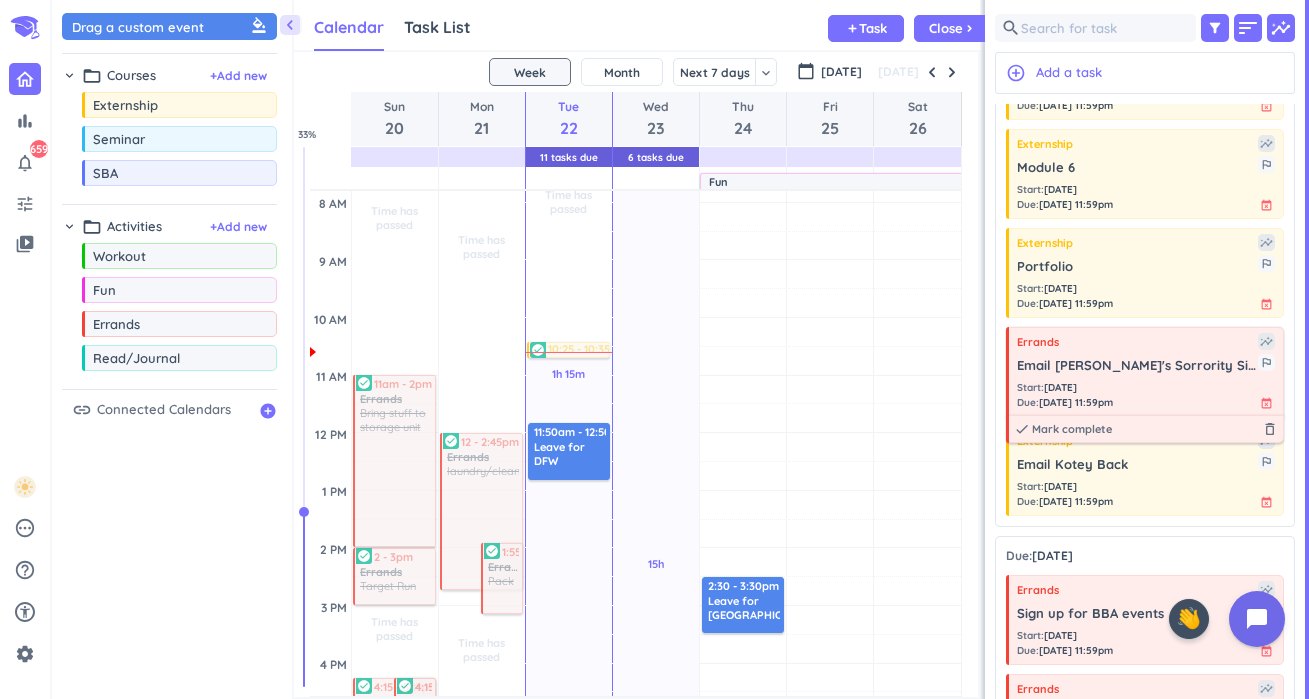 scroll, scrollTop: 746, scrollLeft: 0, axis: vertical 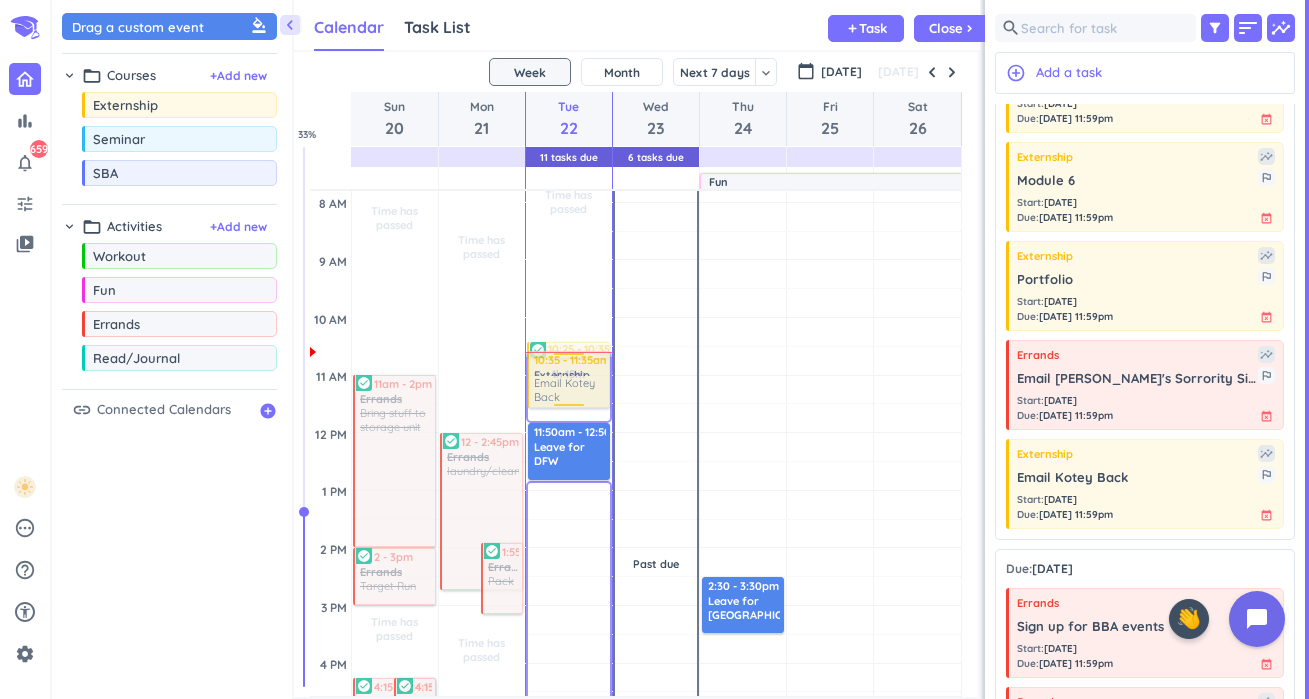drag, startPoint x: 1097, startPoint y: 475, endPoint x: 576, endPoint y: 354, distance: 534.86633 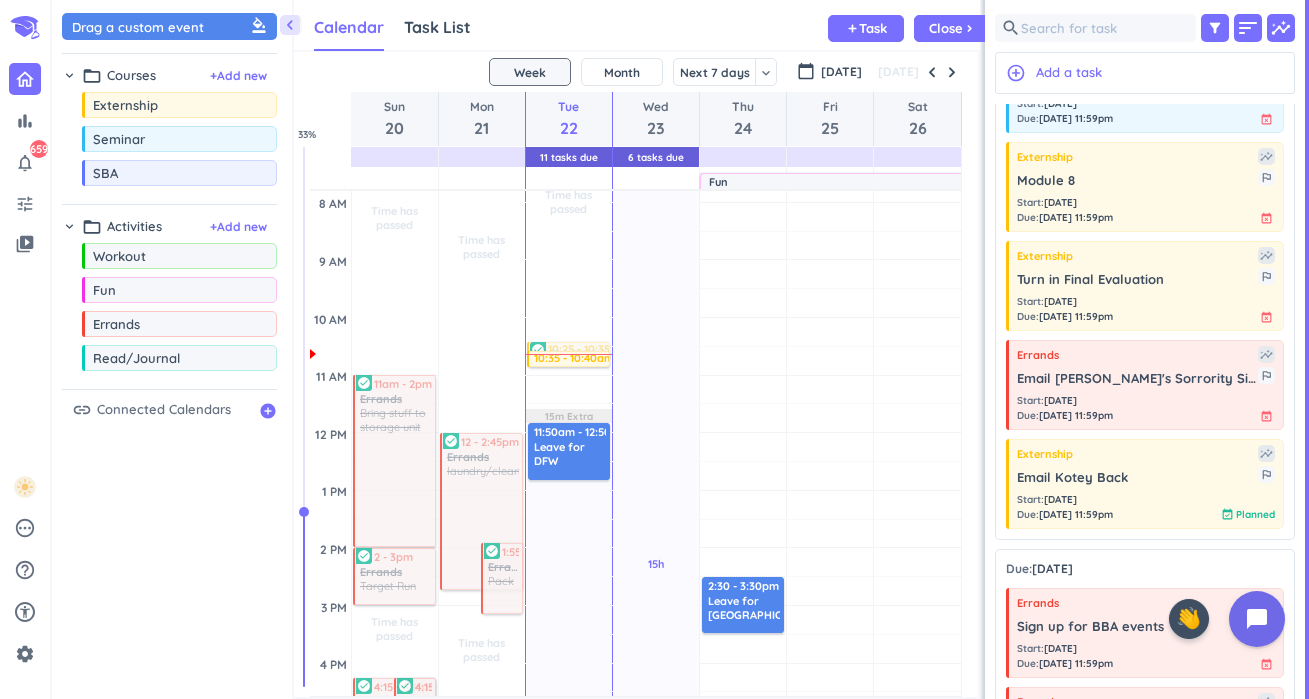 drag, startPoint x: 575, startPoint y: 405, endPoint x: 606, endPoint y: 355, distance: 58.830265 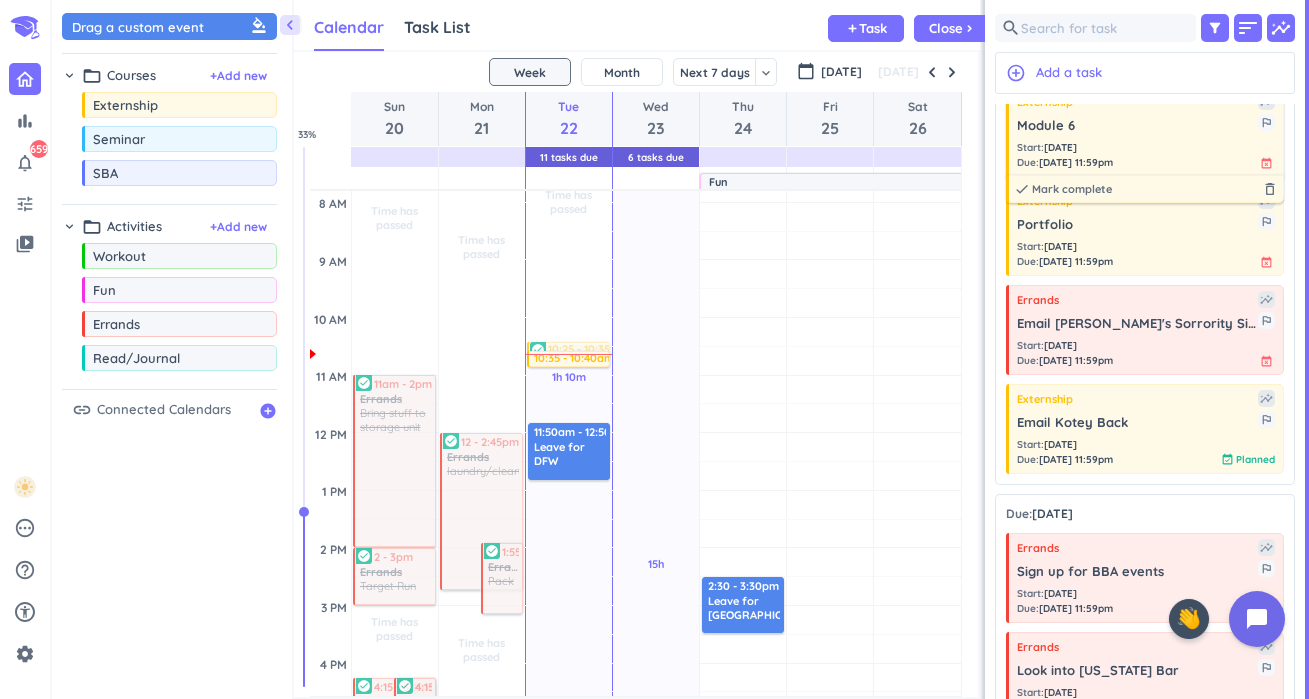 scroll, scrollTop: 819, scrollLeft: 0, axis: vertical 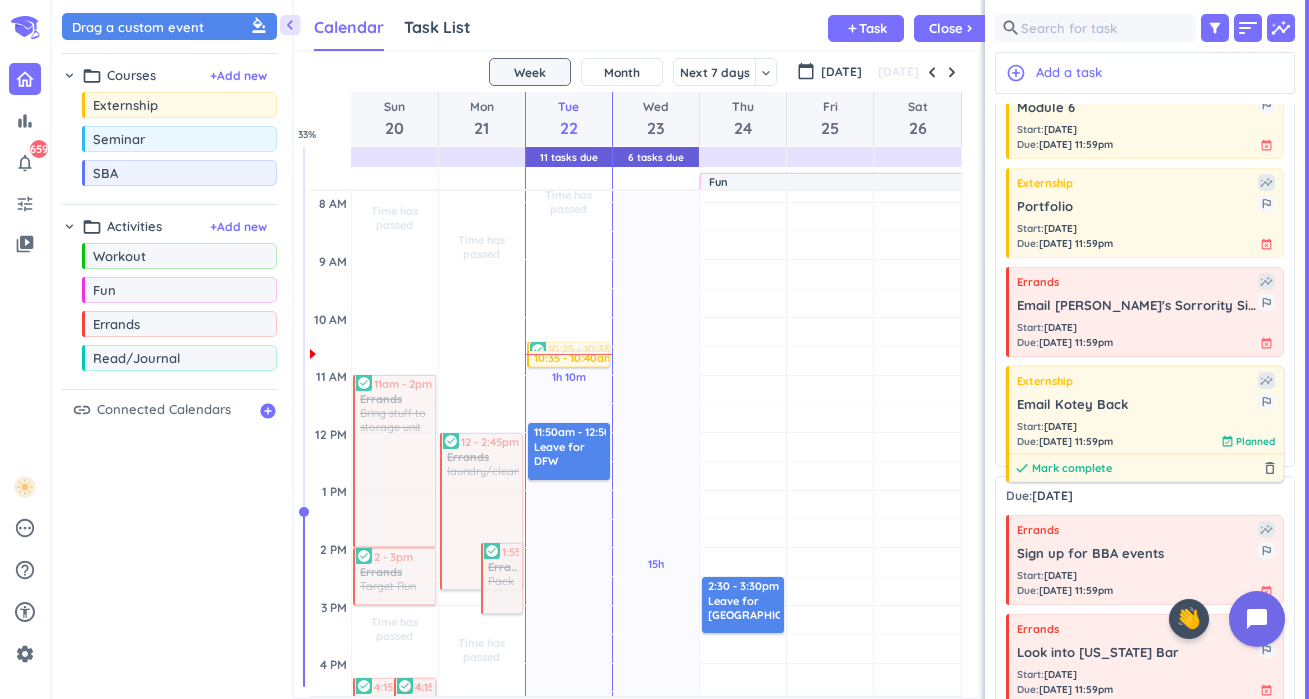 click on "Mark complete" at bounding box center (1072, 468) 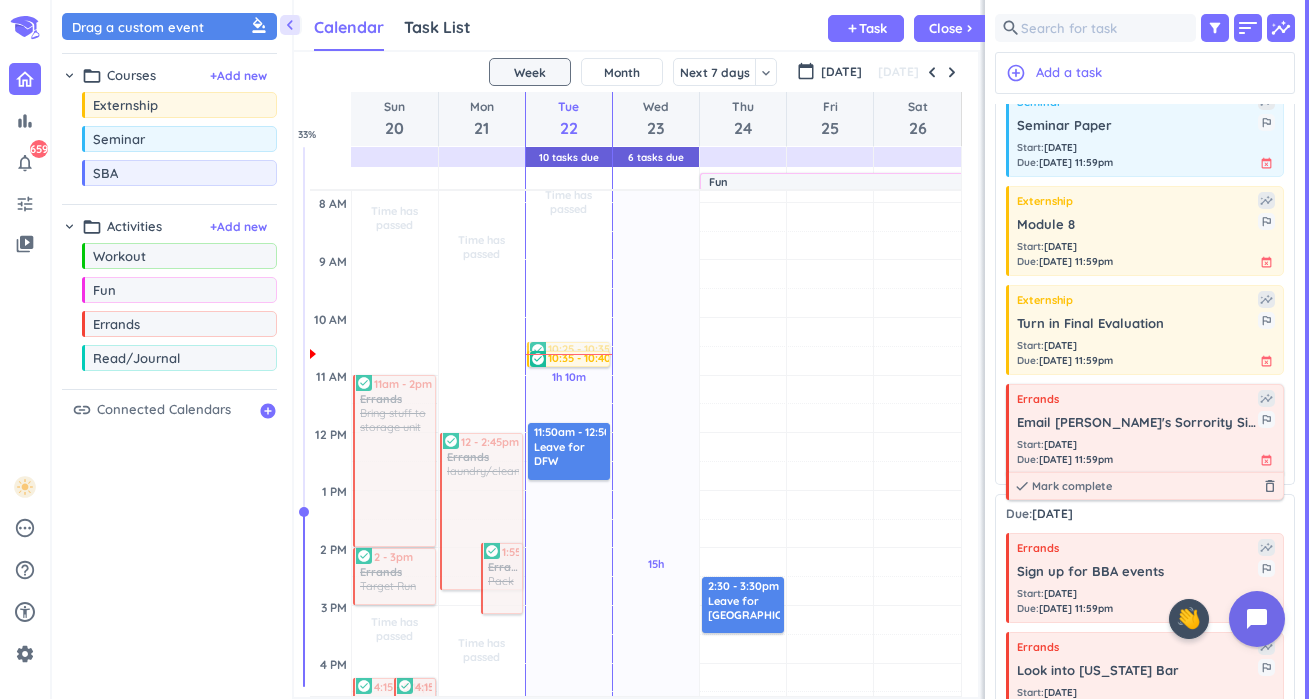 scroll, scrollTop: 703, scrollLeft: 0, axis: vertical 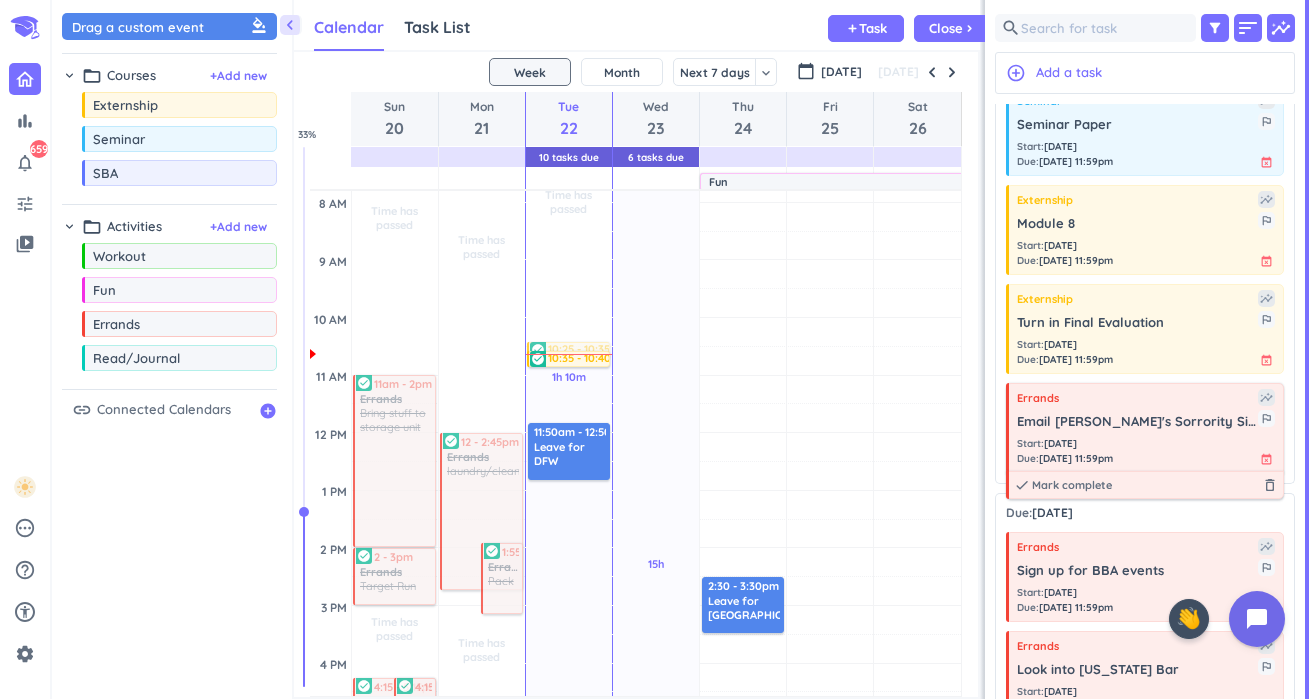 click on "Errands insights Email [PERSON_NAME]'s Sorrority Sister outlined_flag Start :  [DATE] Due :  [DATE] 11:59pm event_busy done Mark complete delete_outline" at bounding box center (1145, 428) 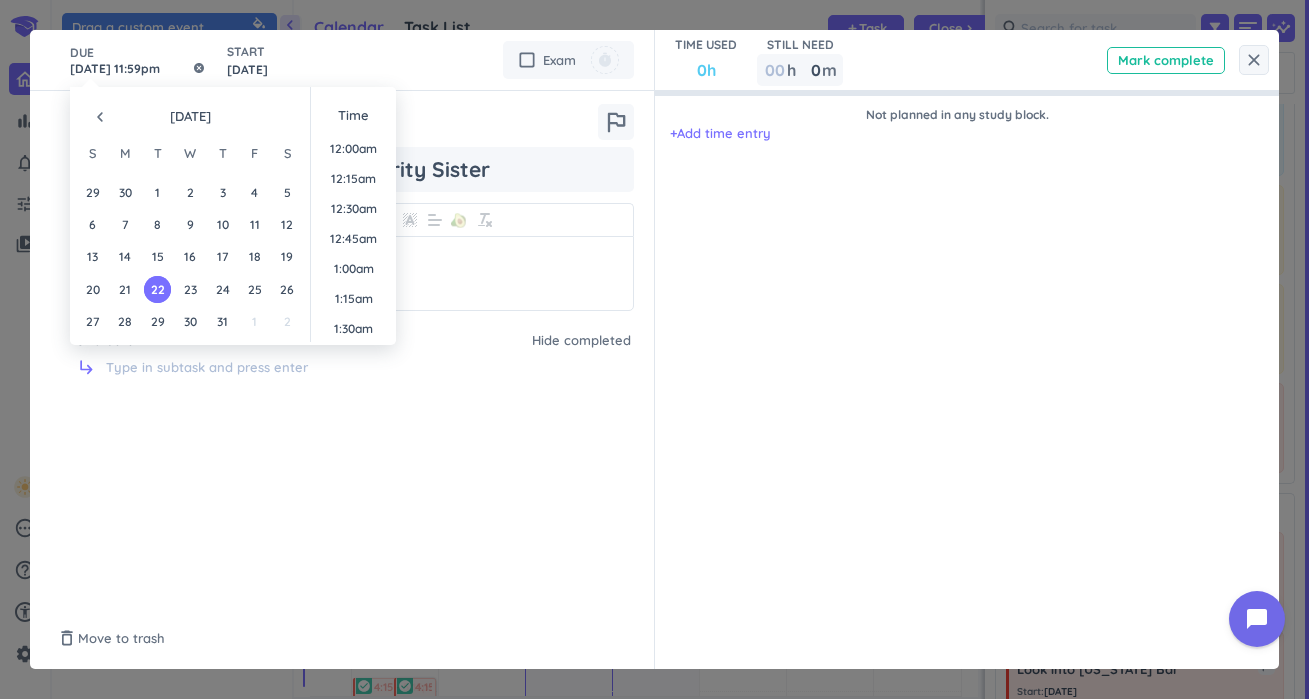 click on "[DATE] 11:59pm" at bounding box center (138, 60) 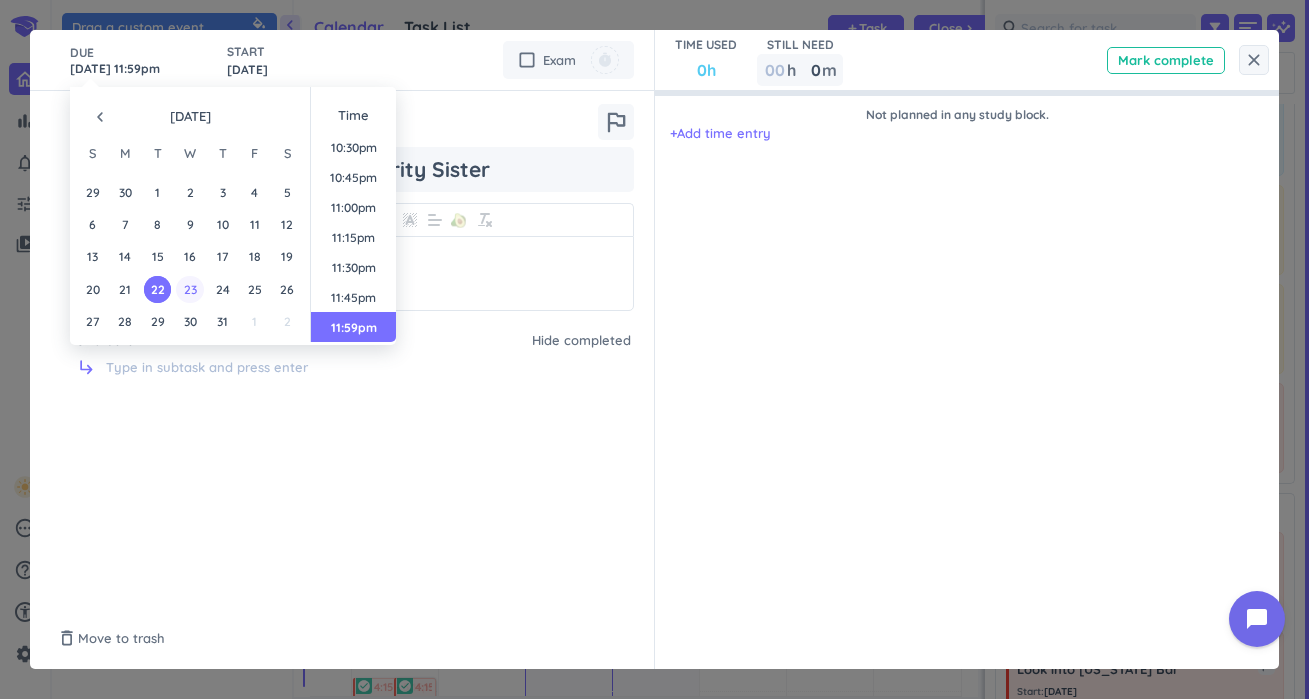 click on "23" at bounding box center (189, 289) 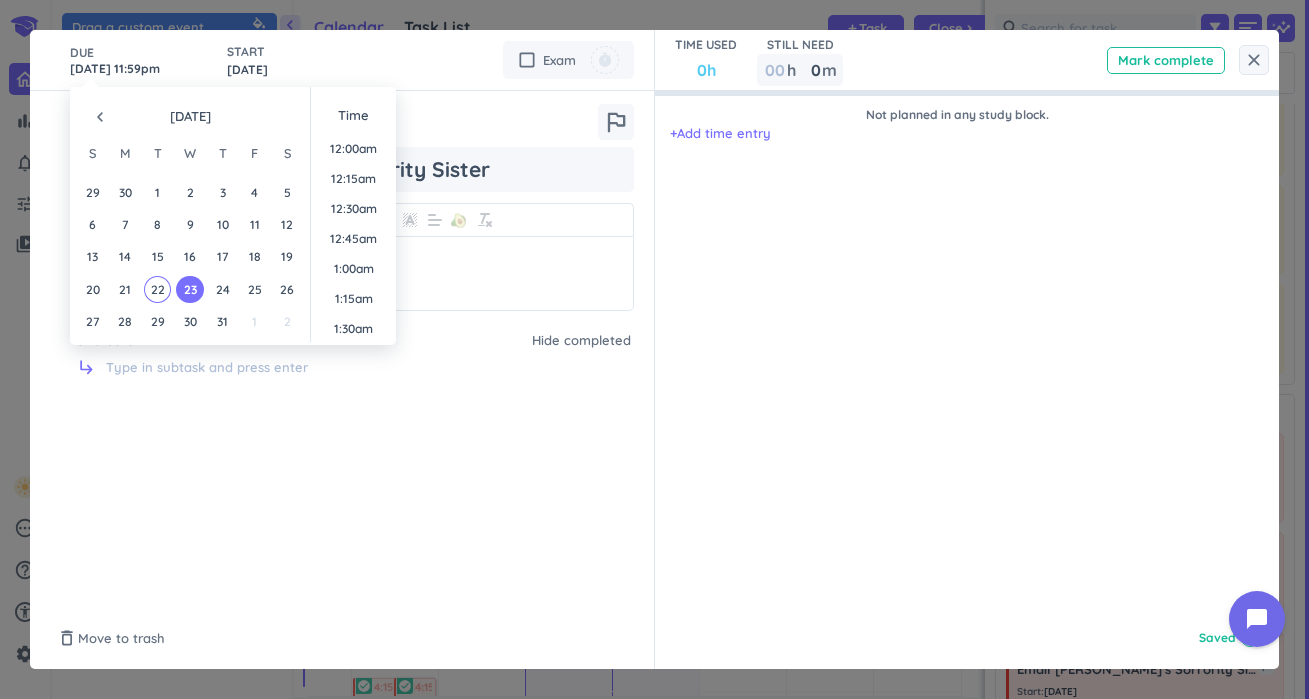 scroll, scrollTop: 2701, scrollLeft: 0, axis: vertical 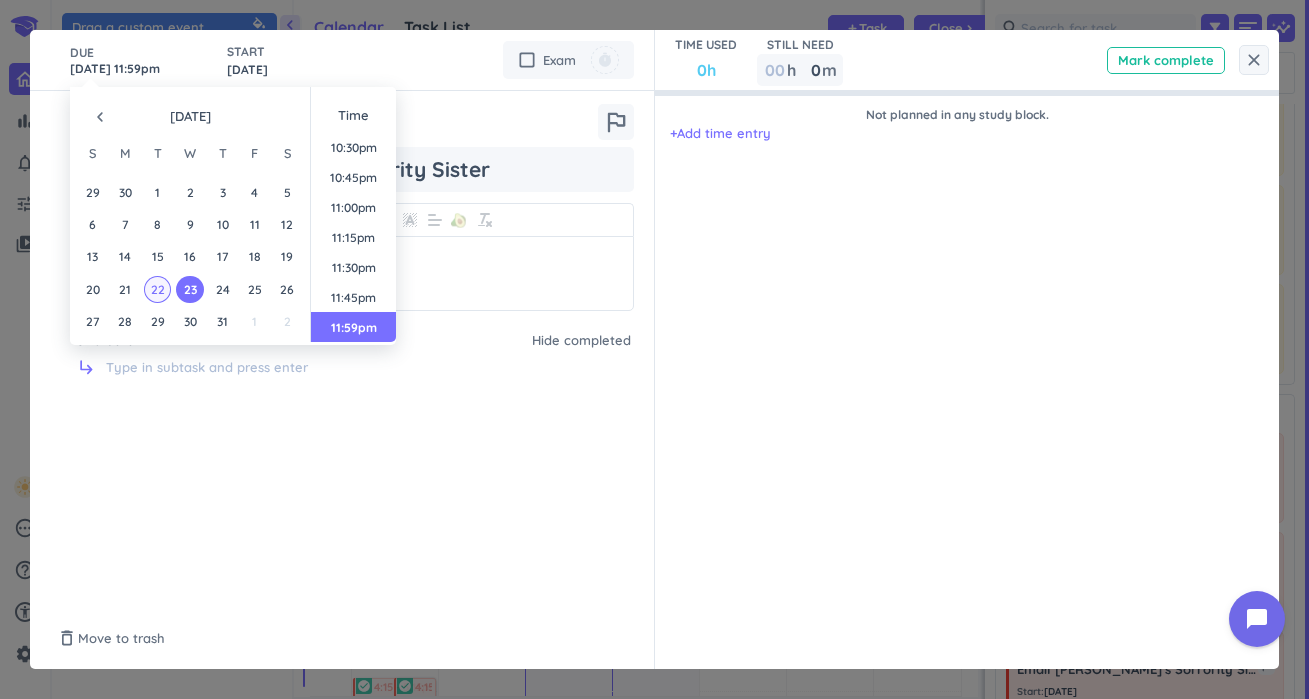 click on "22" at bounding box center (157, 289) 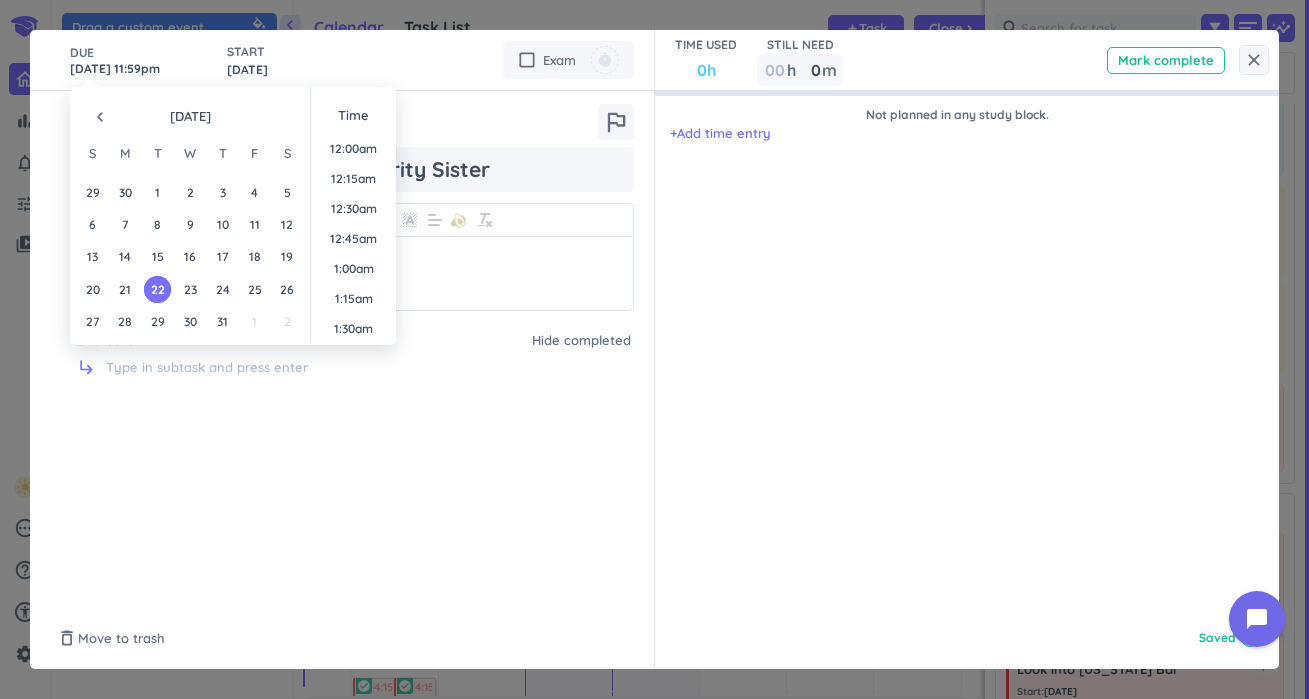 scroll, scrollTop: 2701, scrollLeft: 0, axis: vertical 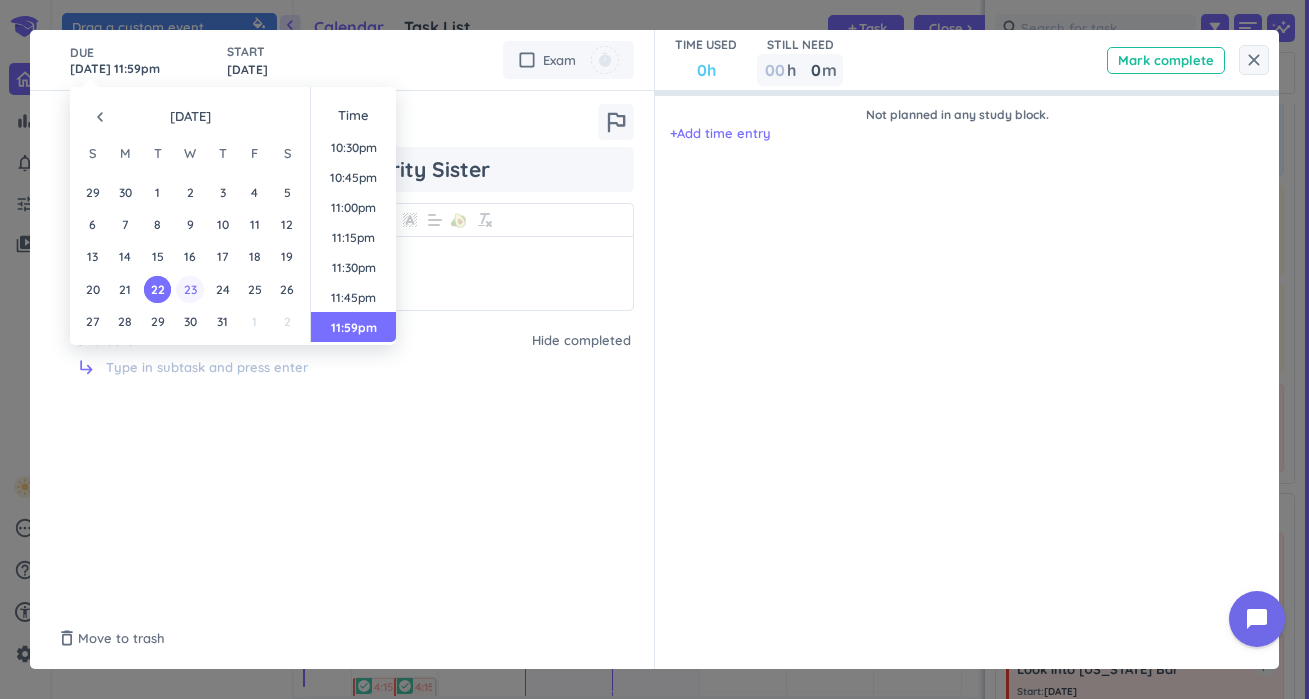 click on "23" at bounding box center [189, 289] 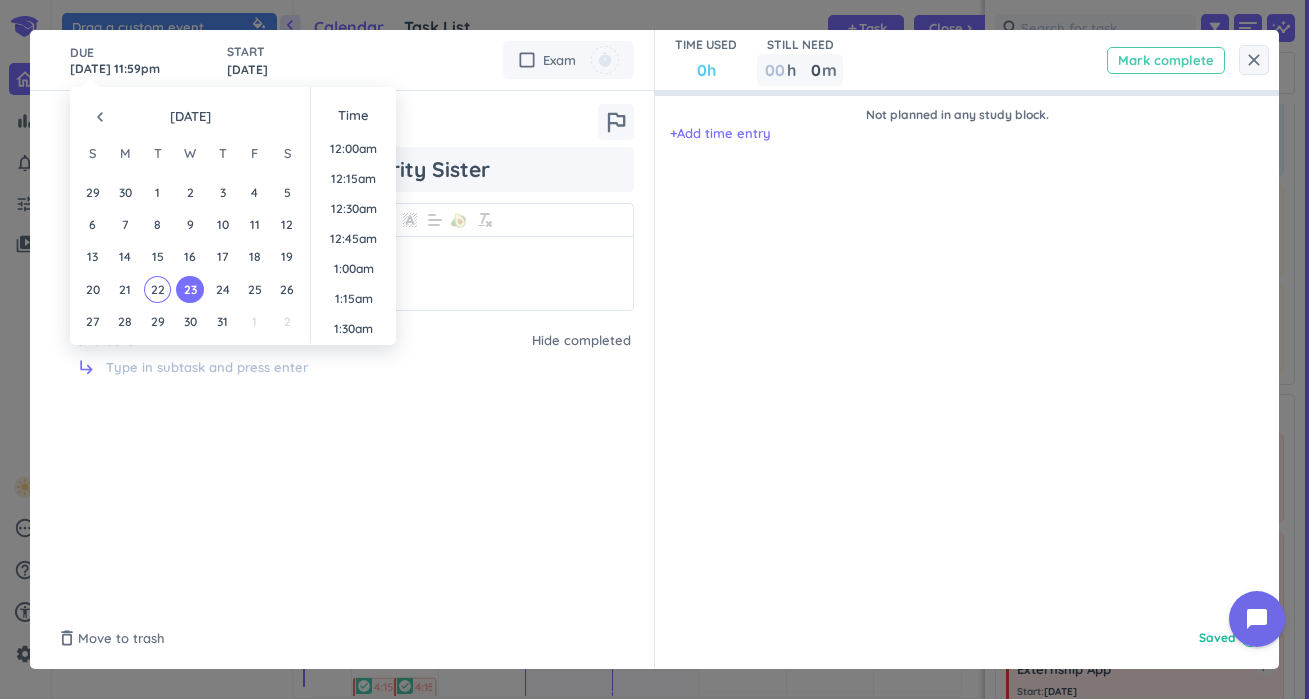 scroll, scrollTop: 2701, scrollLeft: 0, axis: vertical 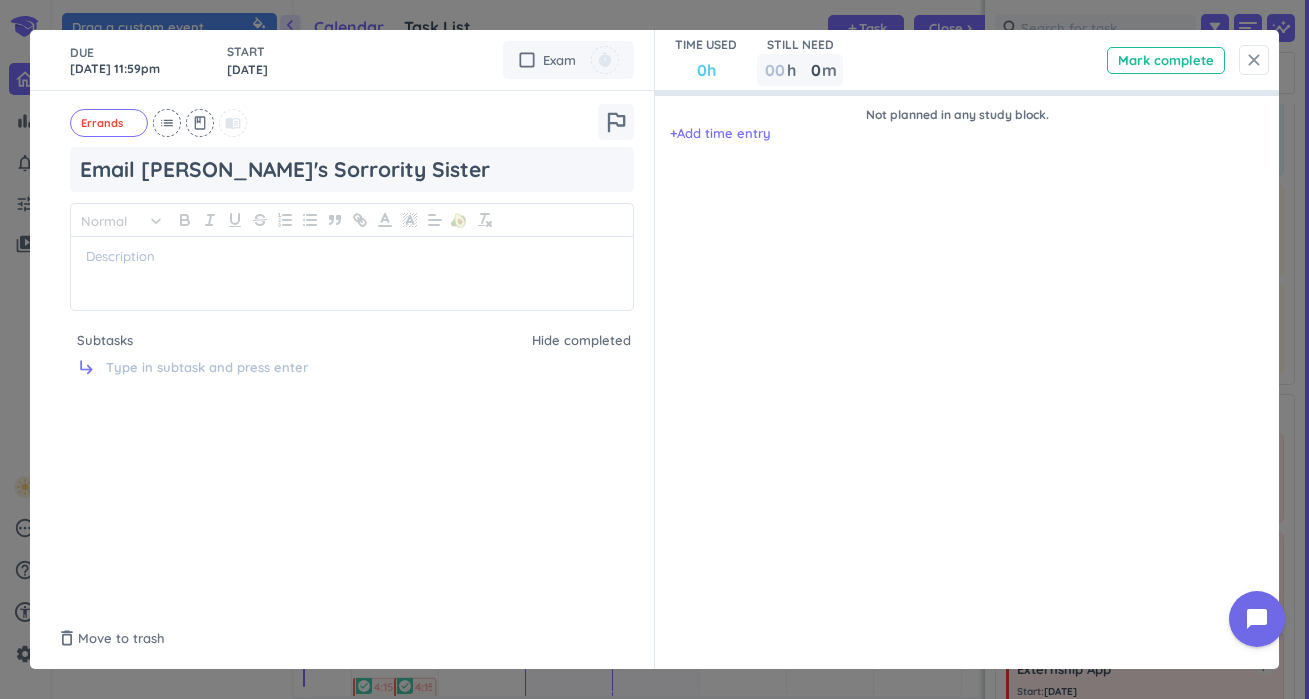 click on "close" at bounding box center [1254, 60] 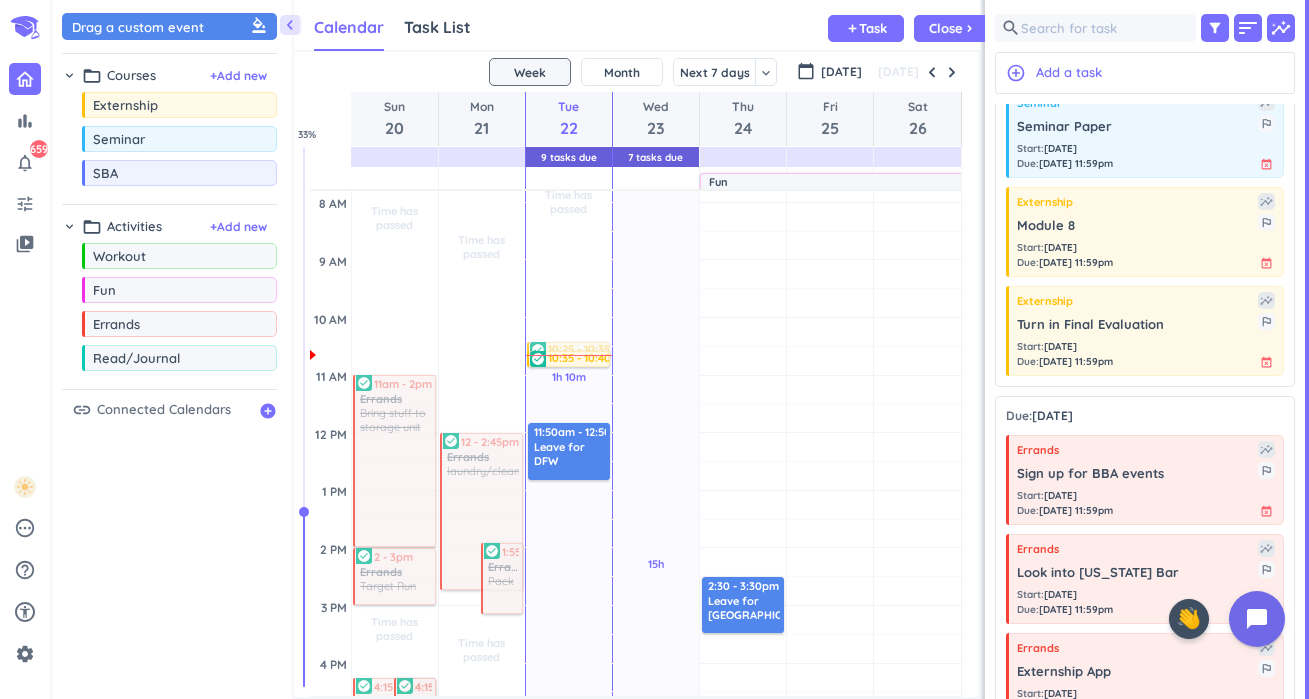 scroll, scrollTop: 700, scrollLeft: 0, axis: vertical 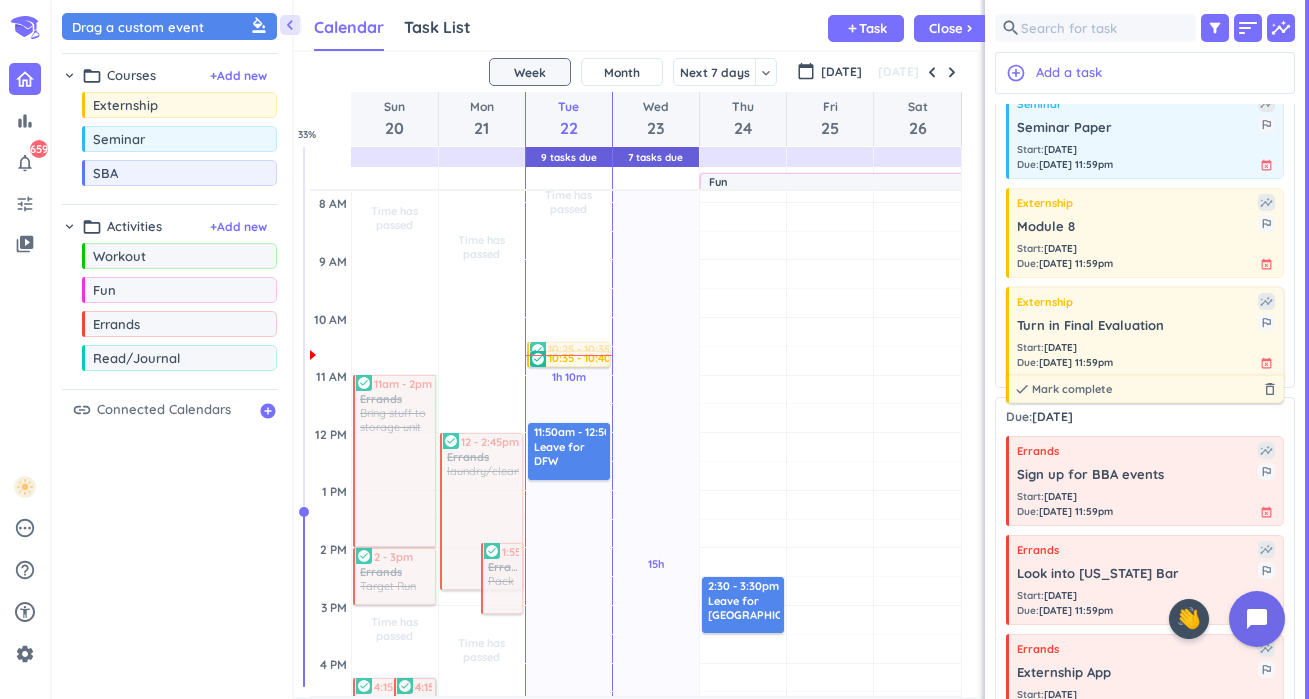 click on "Start :  [DATE] Due :  [DATE] 11:59pm event_busy" at bounding box center (1146, 355) 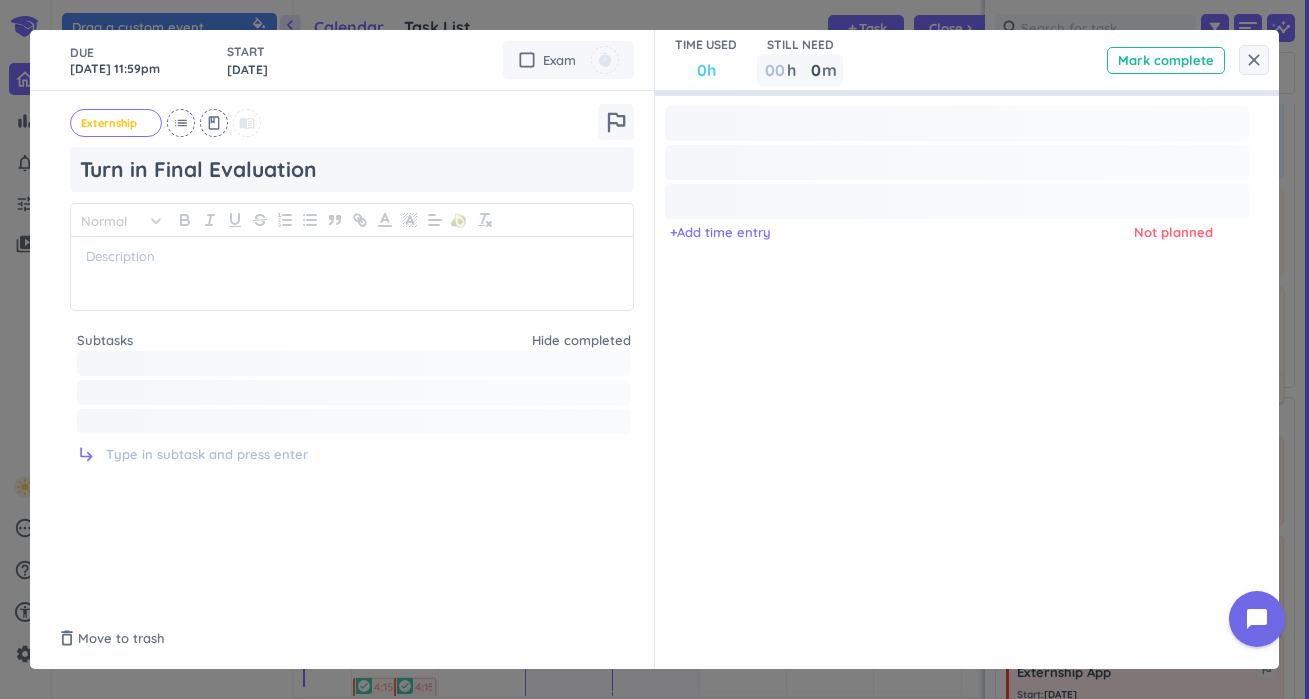 type on "x" 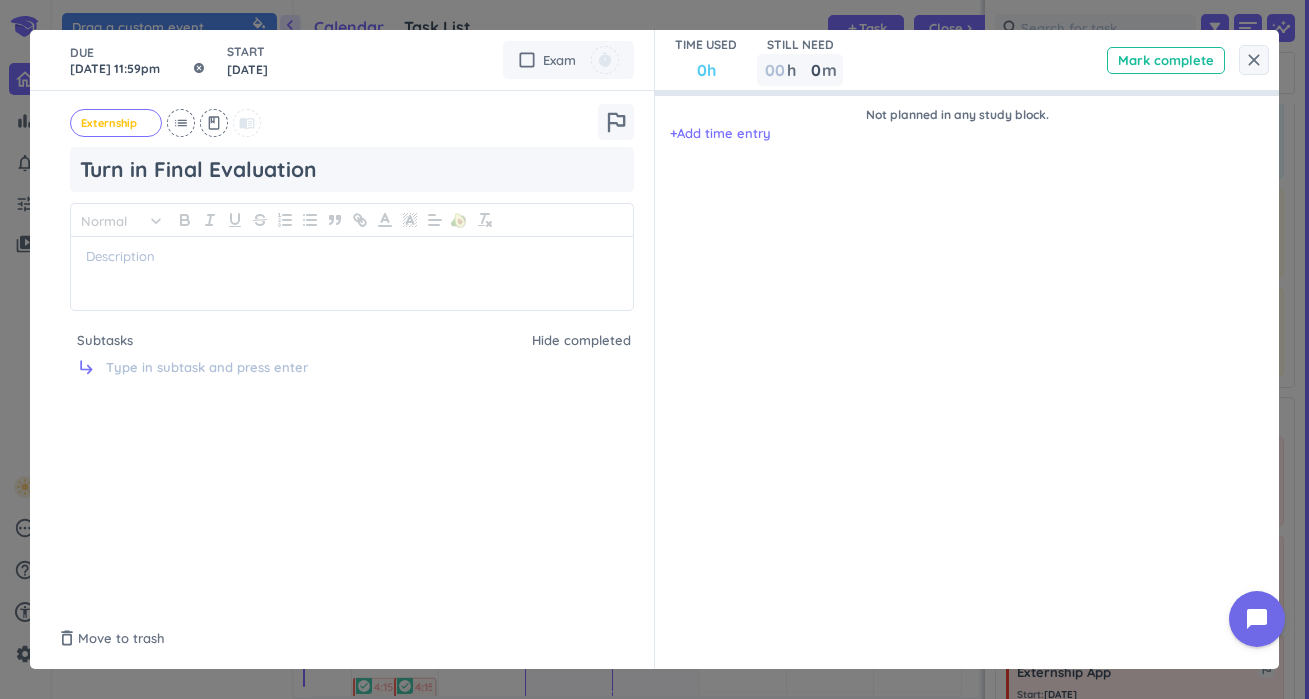 click on "[DATE] 11:59pm" at bounding box center [138, 60] 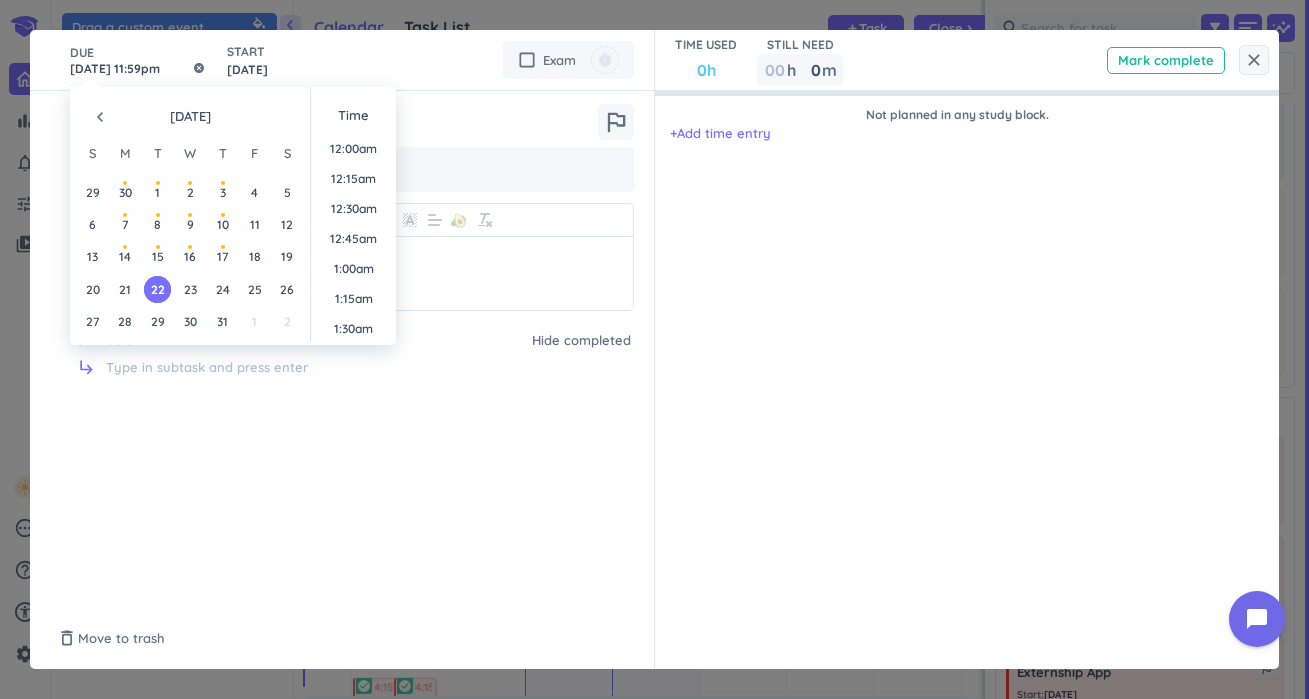 scroll, scrollTop: 2701, scrollLeft: 0, axis: vertical 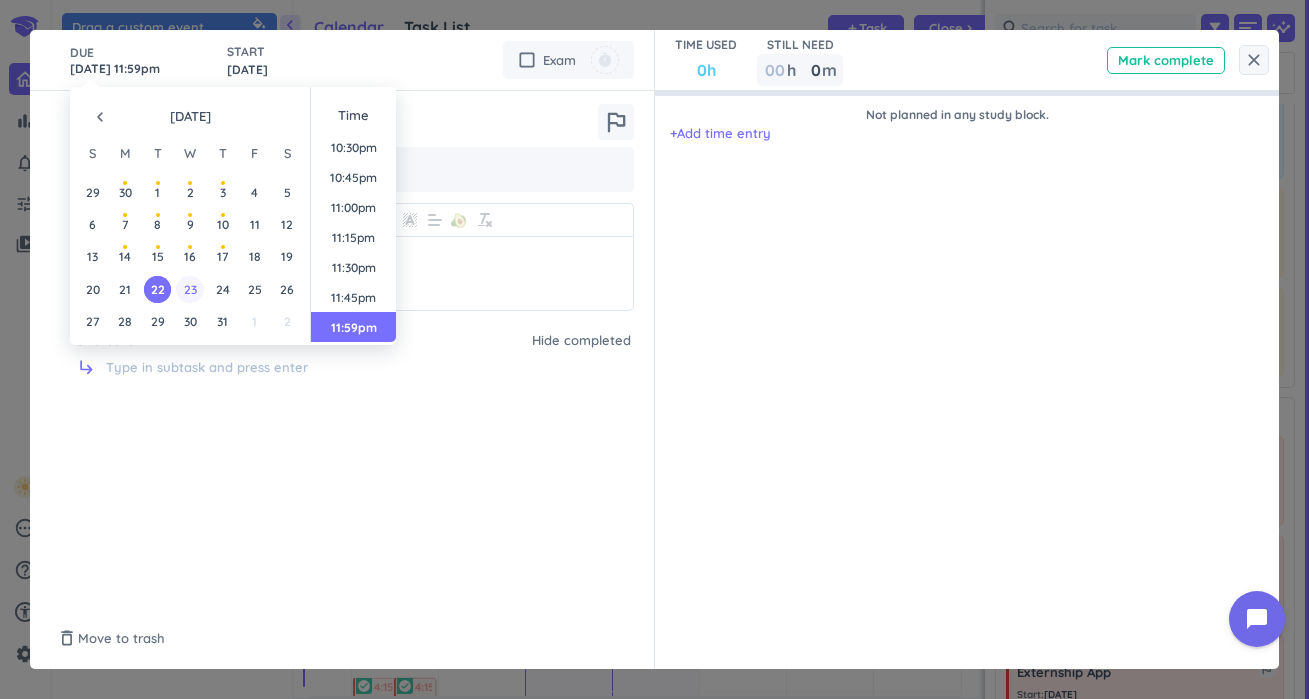 click on "23" at bounding box center (189, 289) 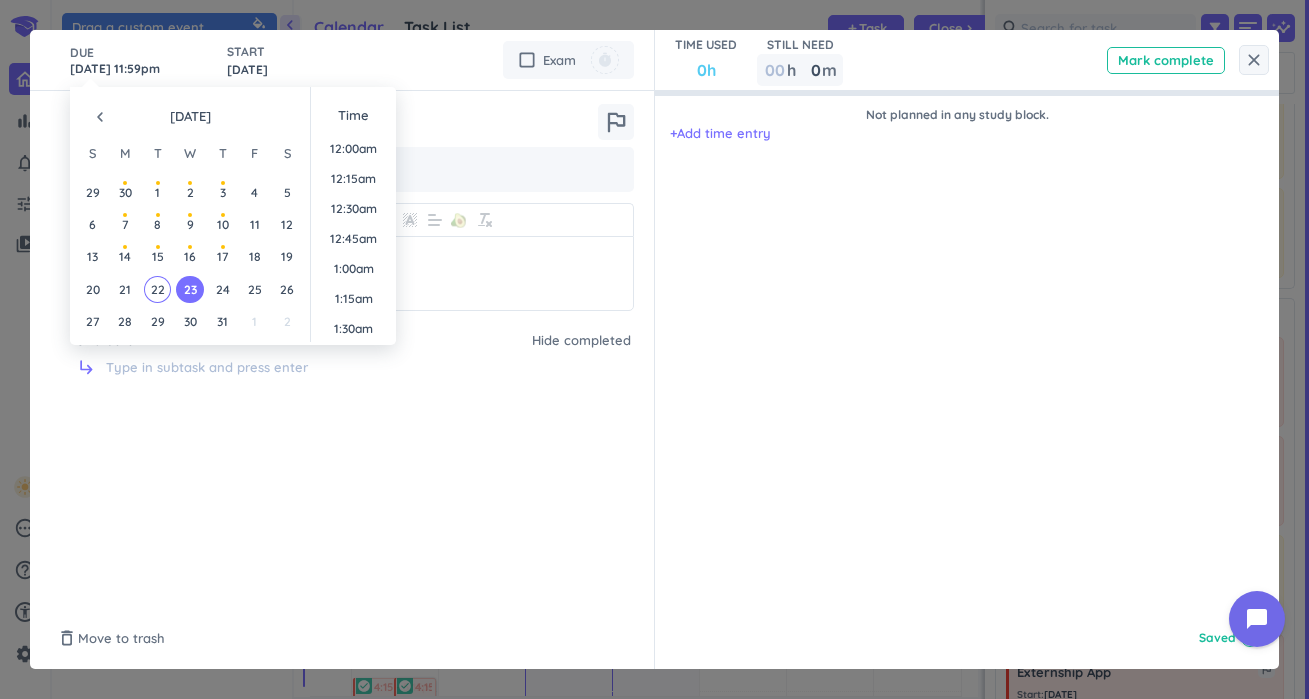 scroll, scrollTop: 2701, scrollLeft: 0, axis: vertical 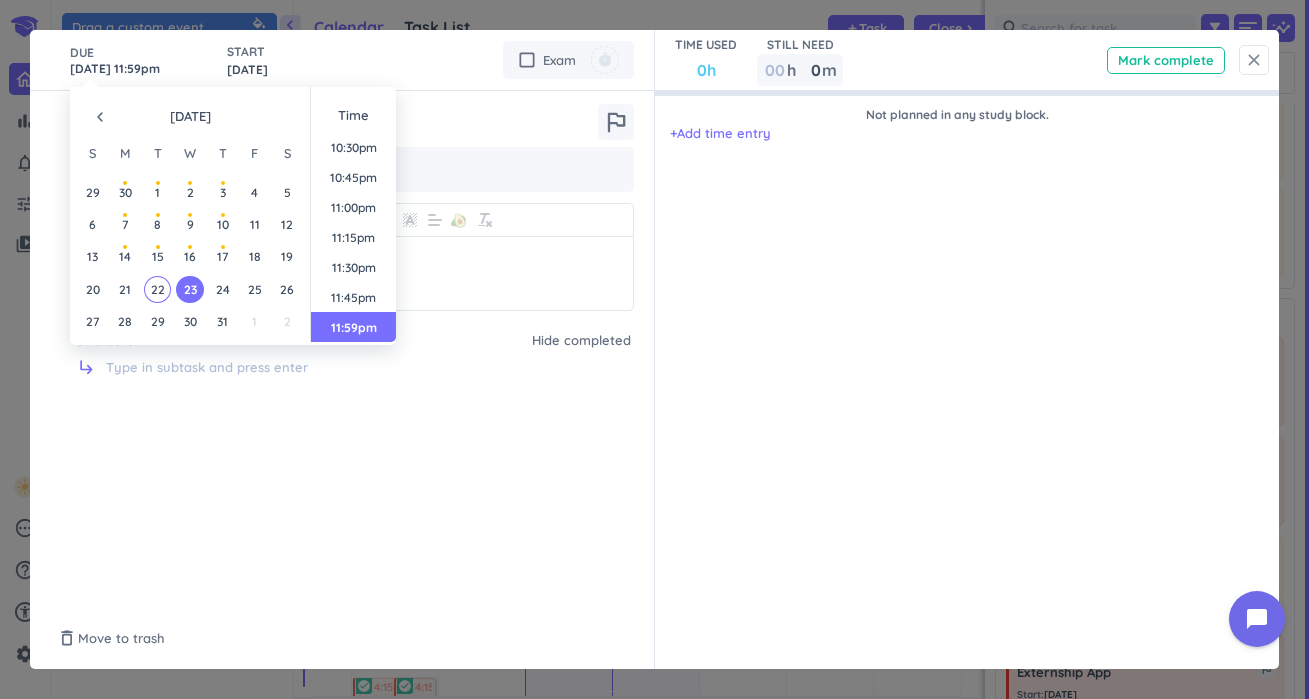 click on "close" at bounding box center [1254, 60] 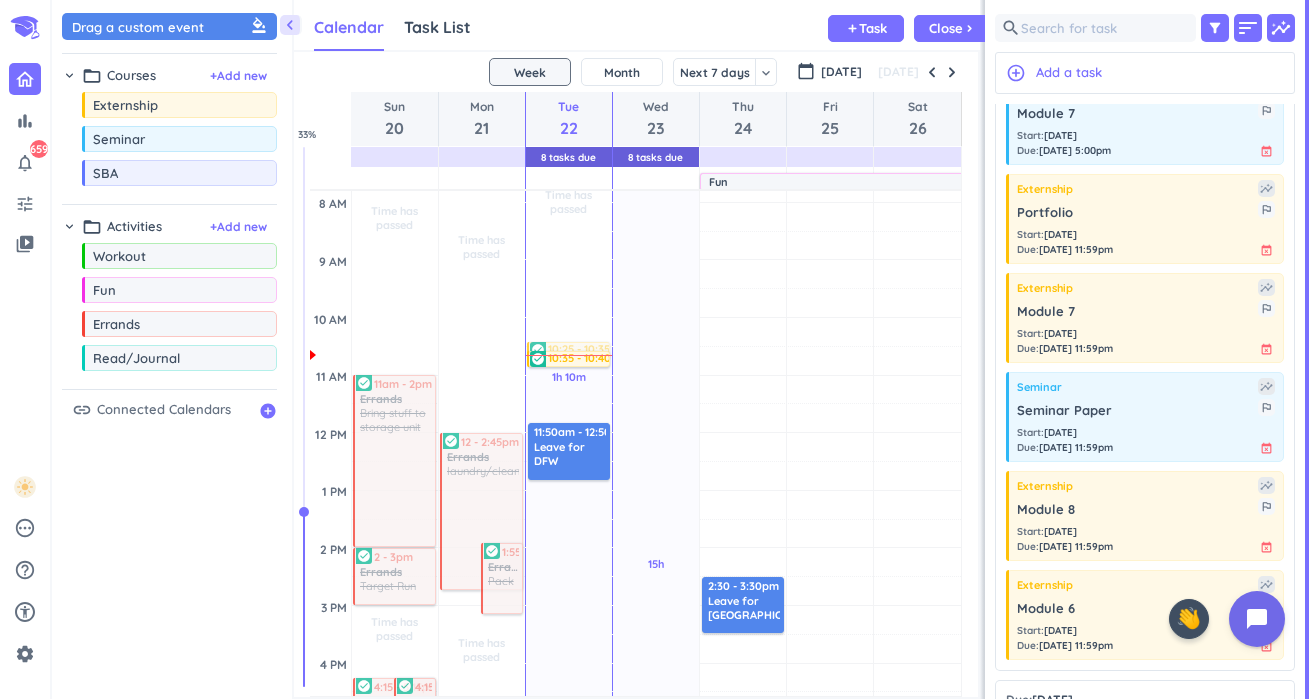 scroll, scrollTop: 319, scrollLeft: 0, axis: vertical 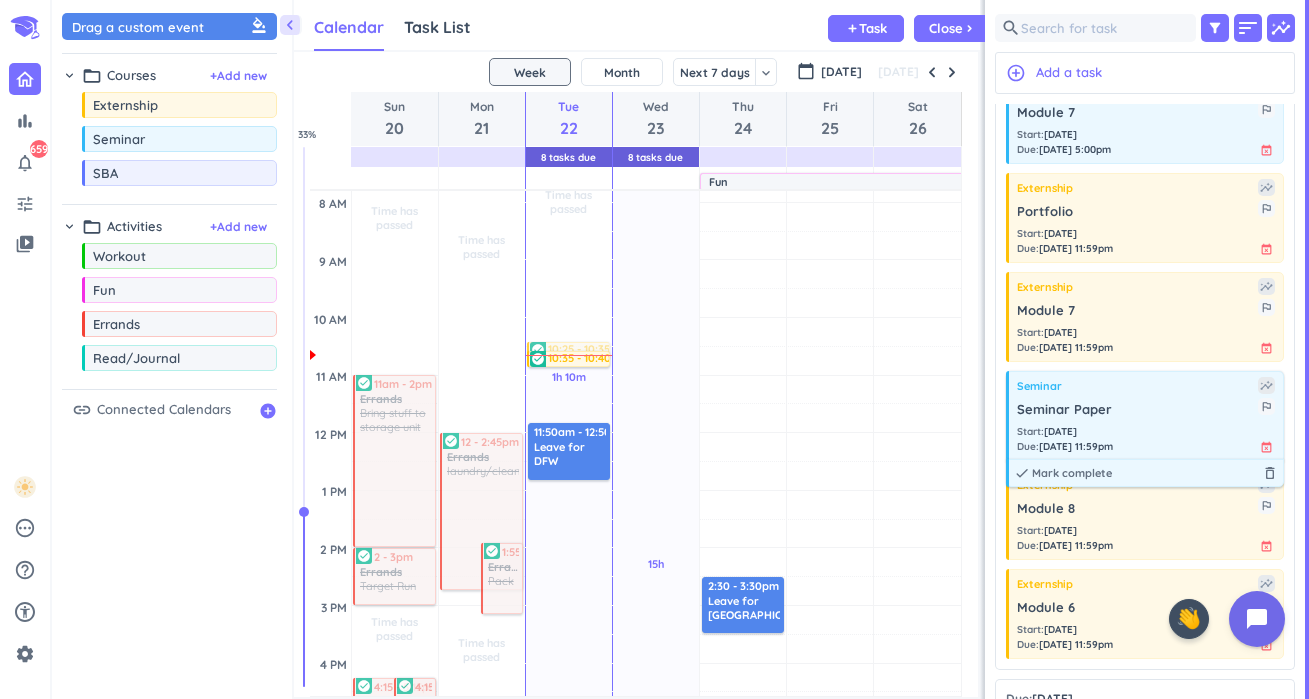 click on "Seminar Paper" at bounding box center (1137, 410) 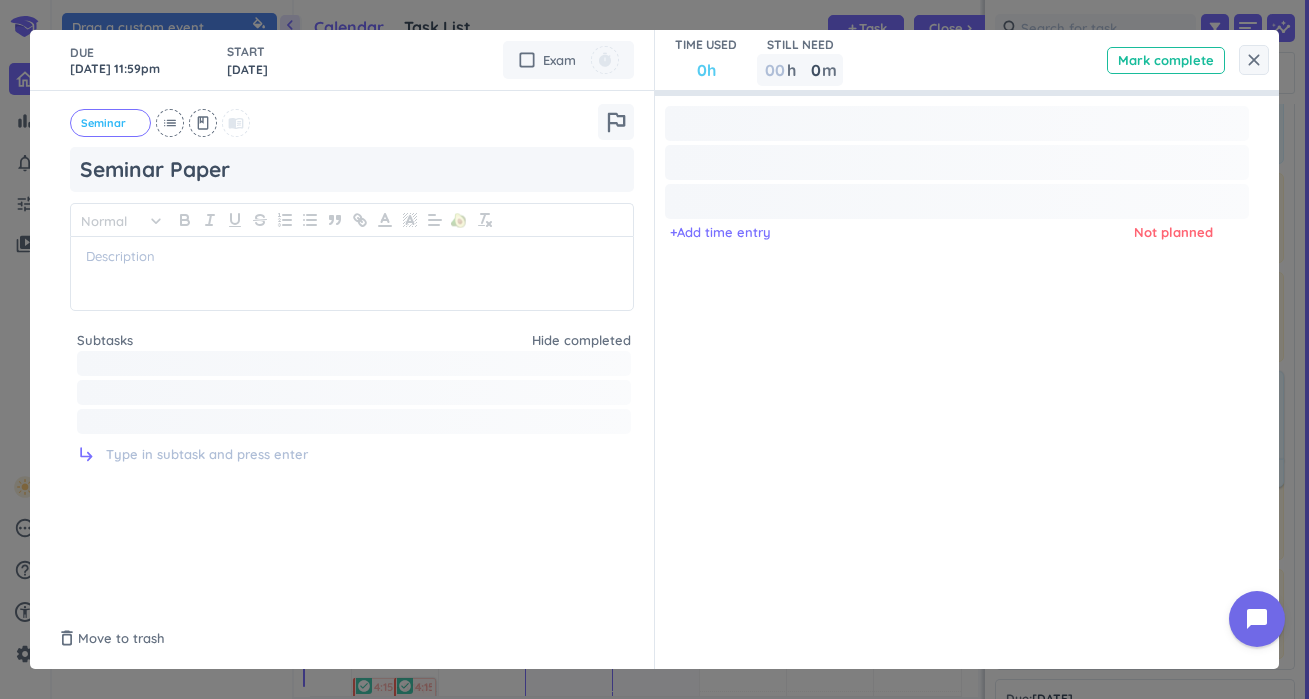 type on "x" 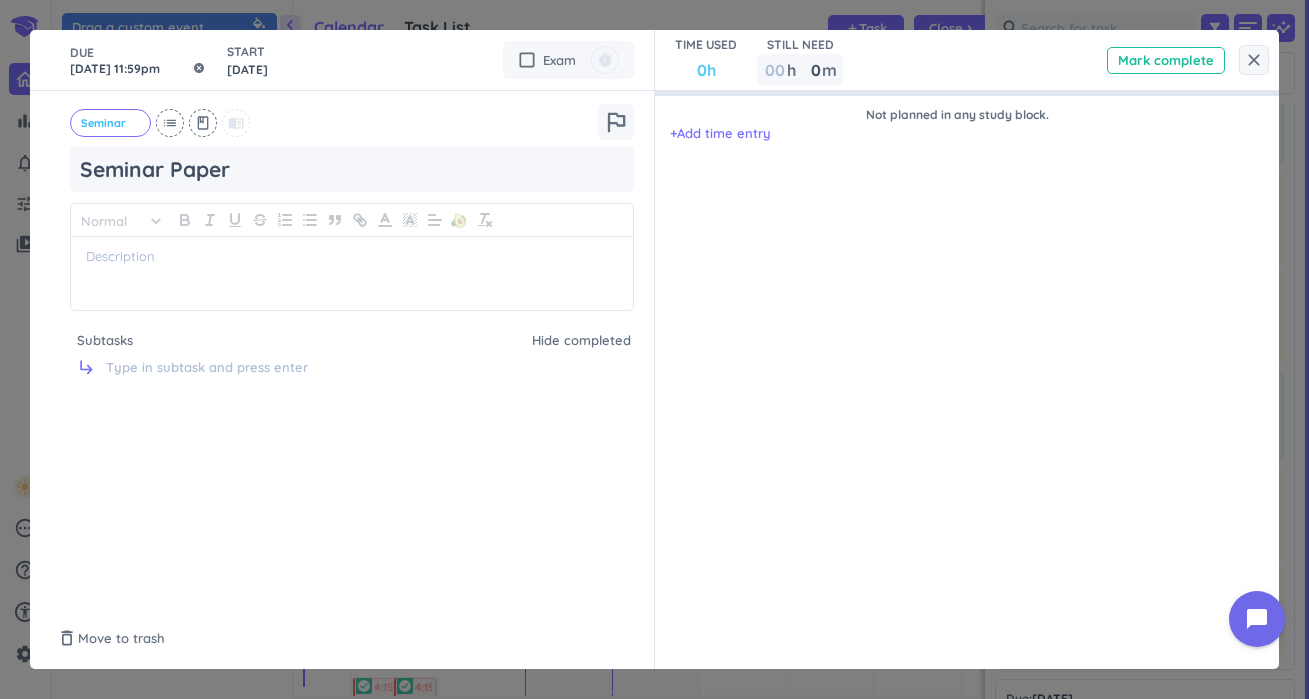 click on "[DATE] 11:59pm" at bounding box center (138, 60) 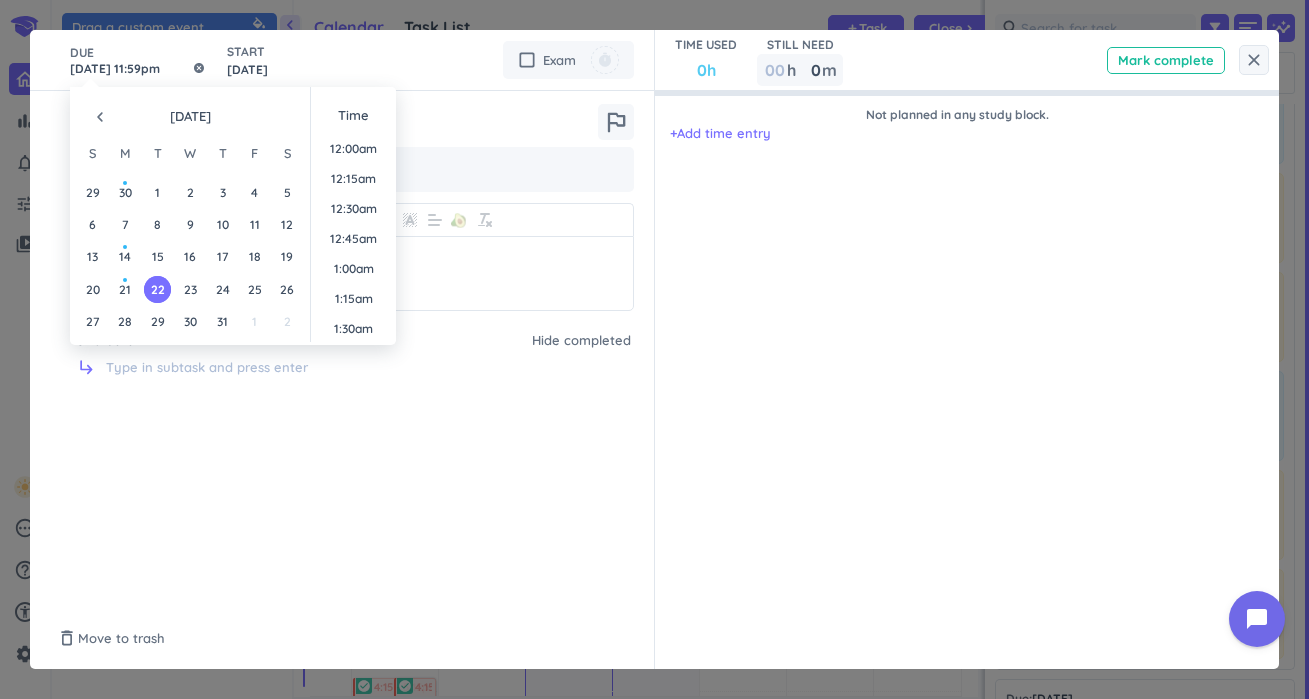 scroll, scrollTop: 2701, scrollLeft: 0, axis: vertical 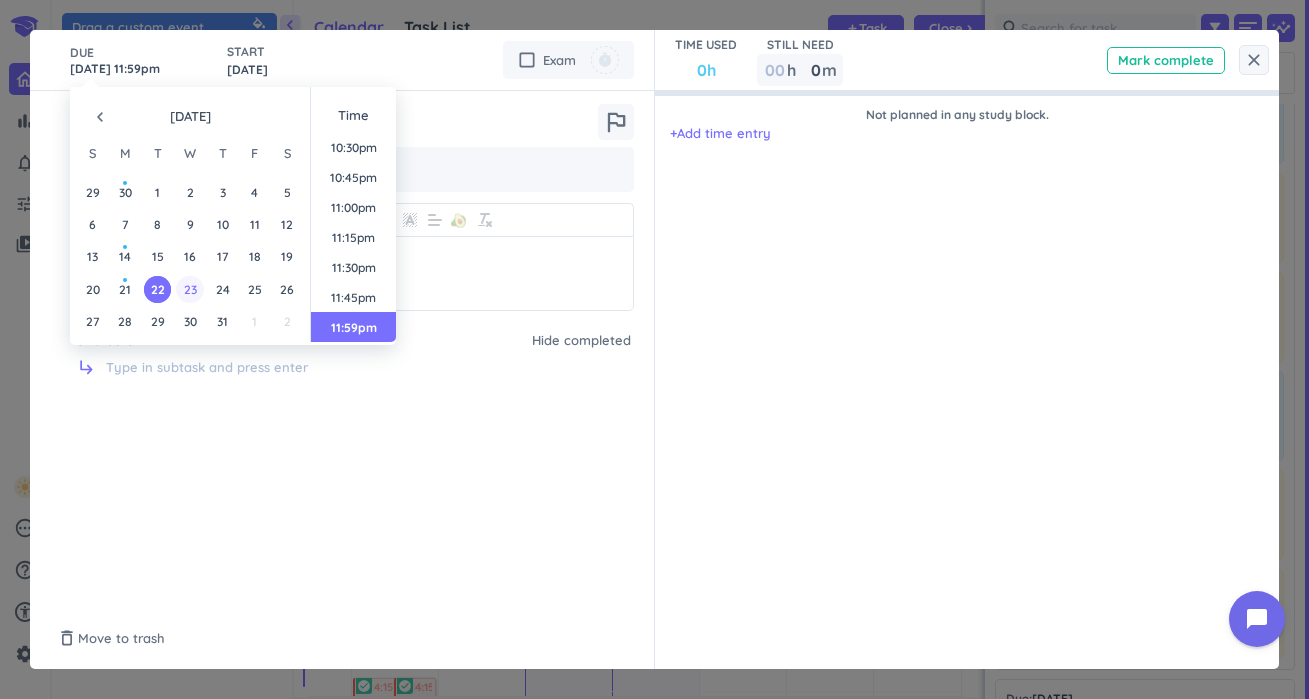 click on "23" at bounding box center (189, 289) 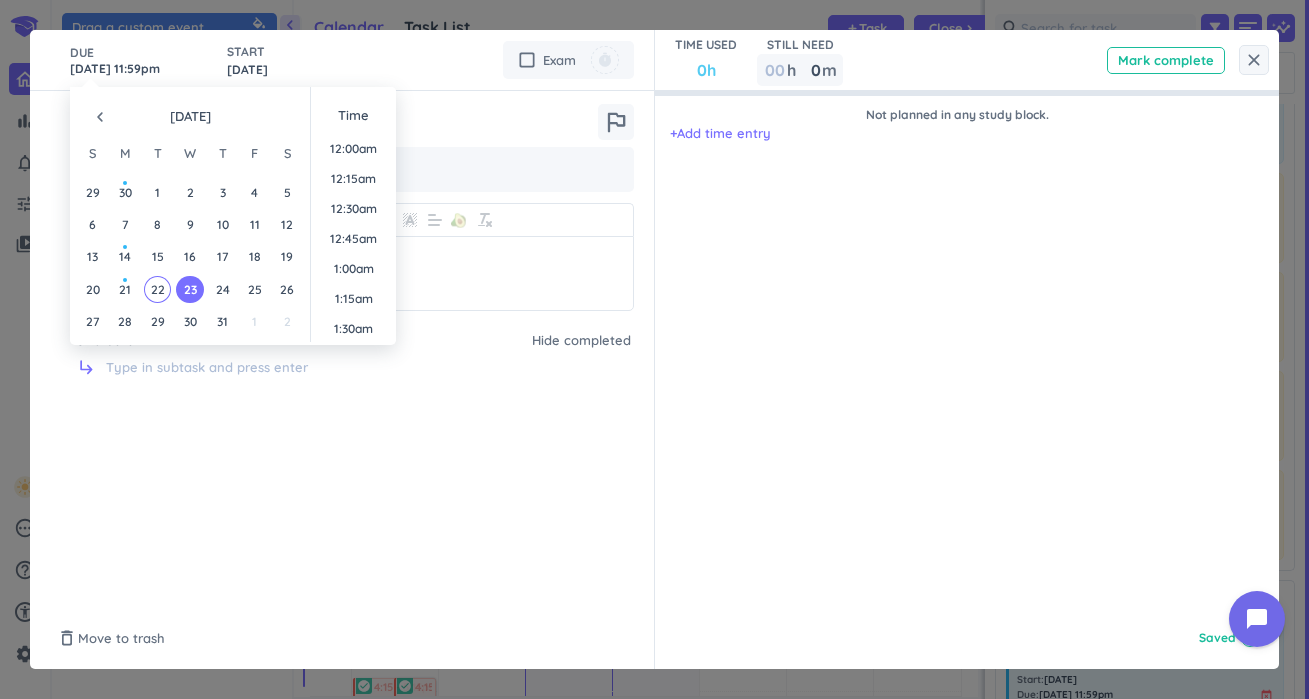 scroll, scrollTop: 2701, scrollLeft: 0, axis: vertical 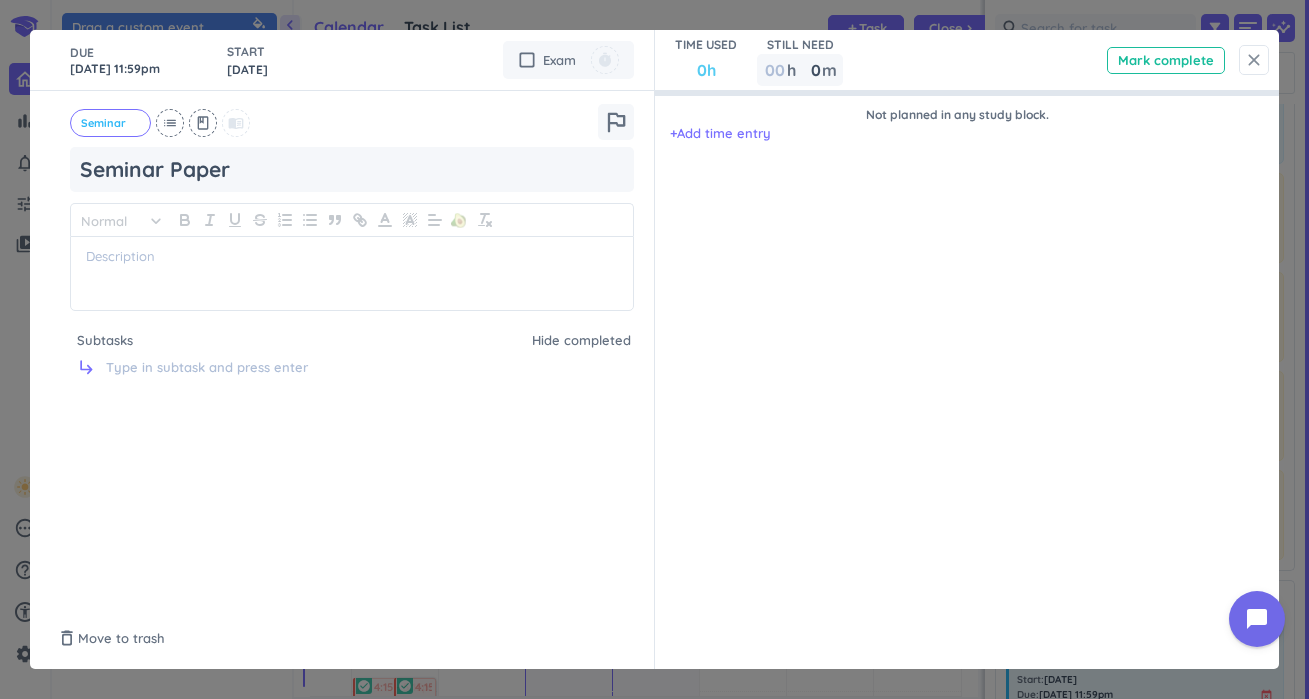 click on "close" at bounding box center (1254, 60) 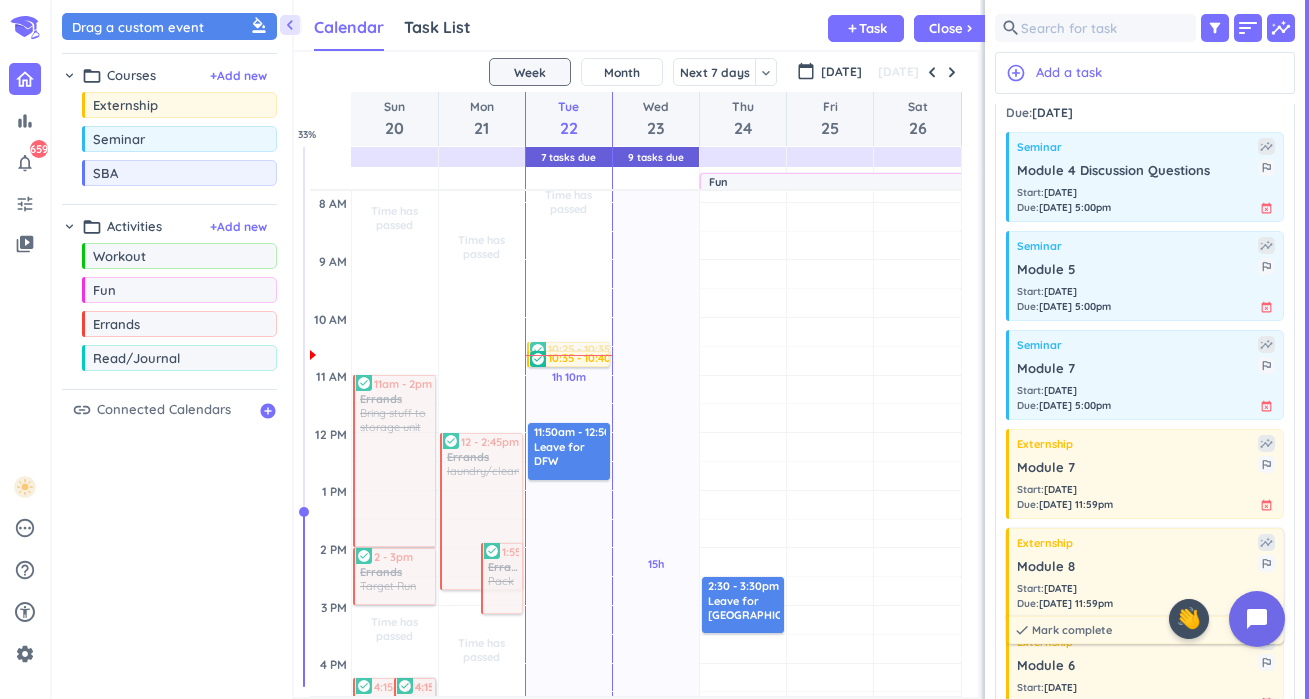 scroll, scrollTop: 62, scrollLeft: 0, axis: vertical 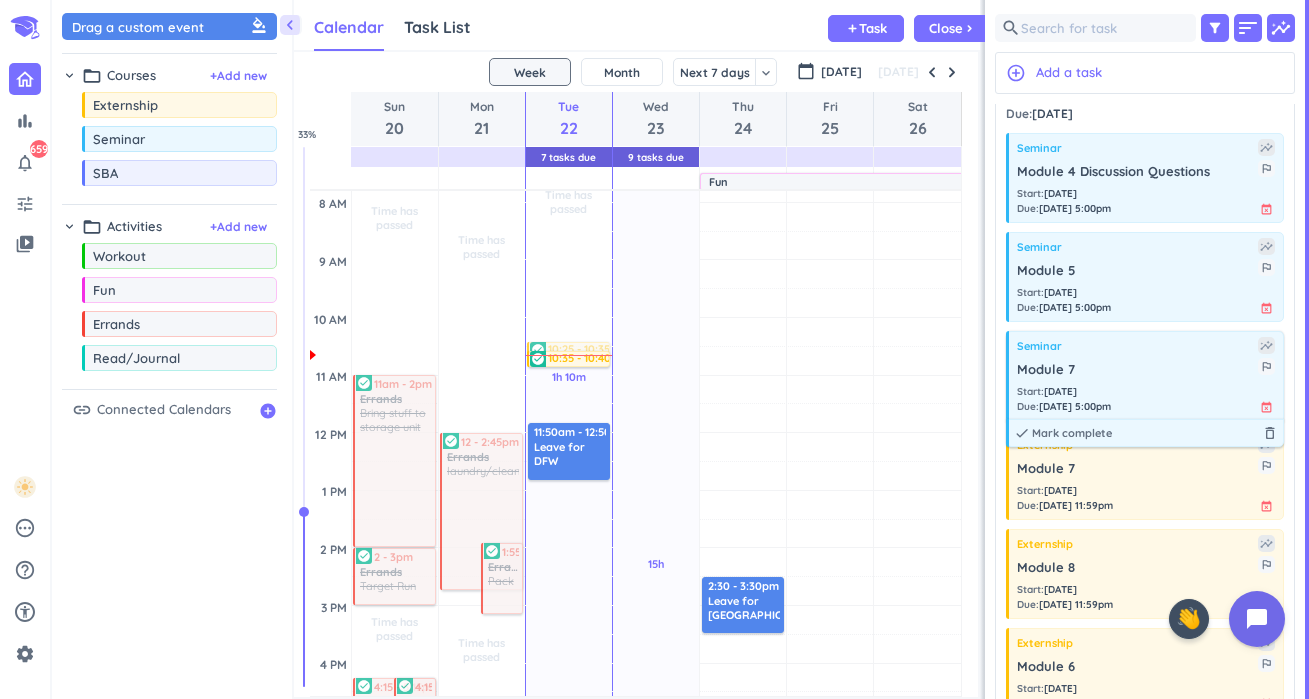 click on "Module 7" at bounding box center [1137, 370] 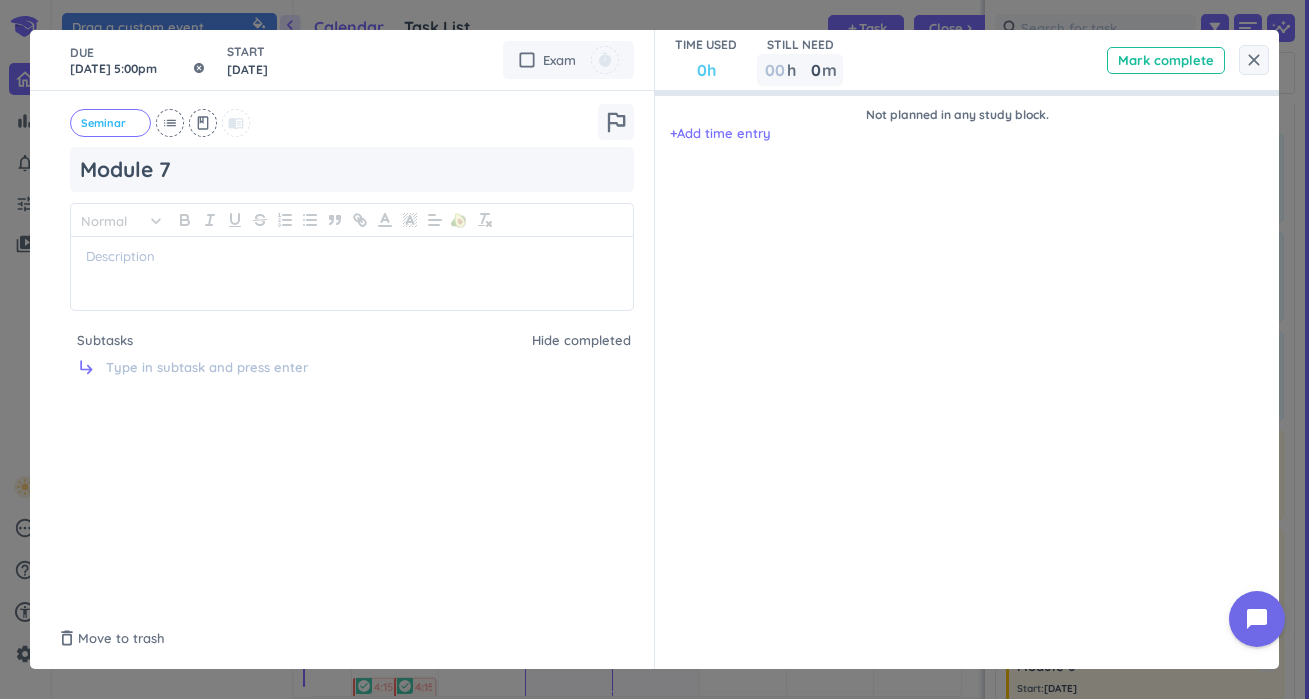 click on "[DATE] 5:00pm" at bounding box center [138, 60] 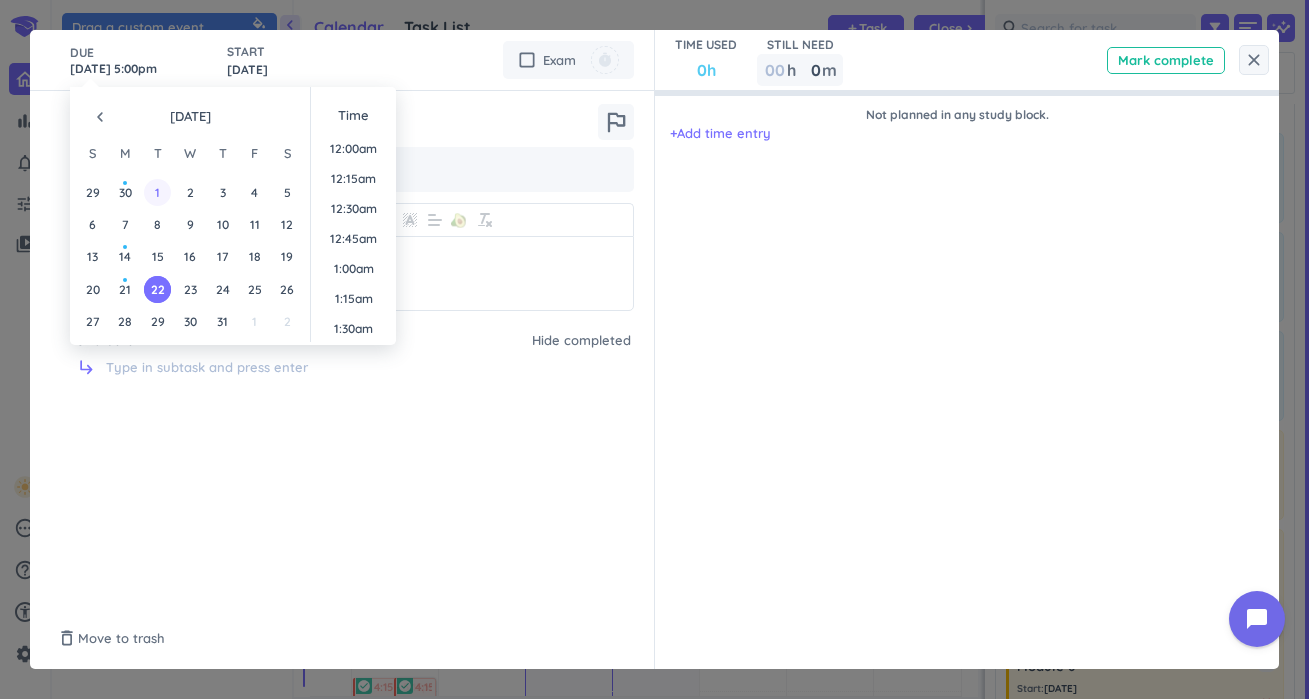 scroll, scrollTop: 1950, scrollLeft: 0, axis: vertical 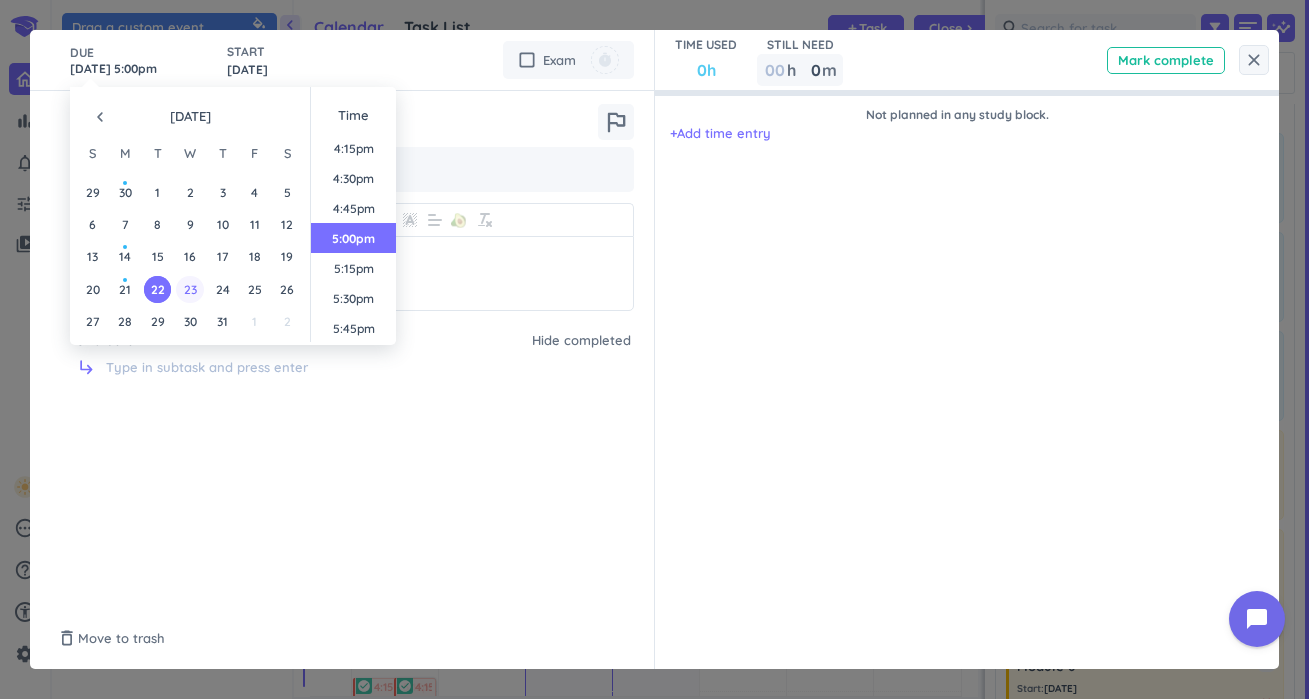 click on "23" at bounding box center [189, 289] 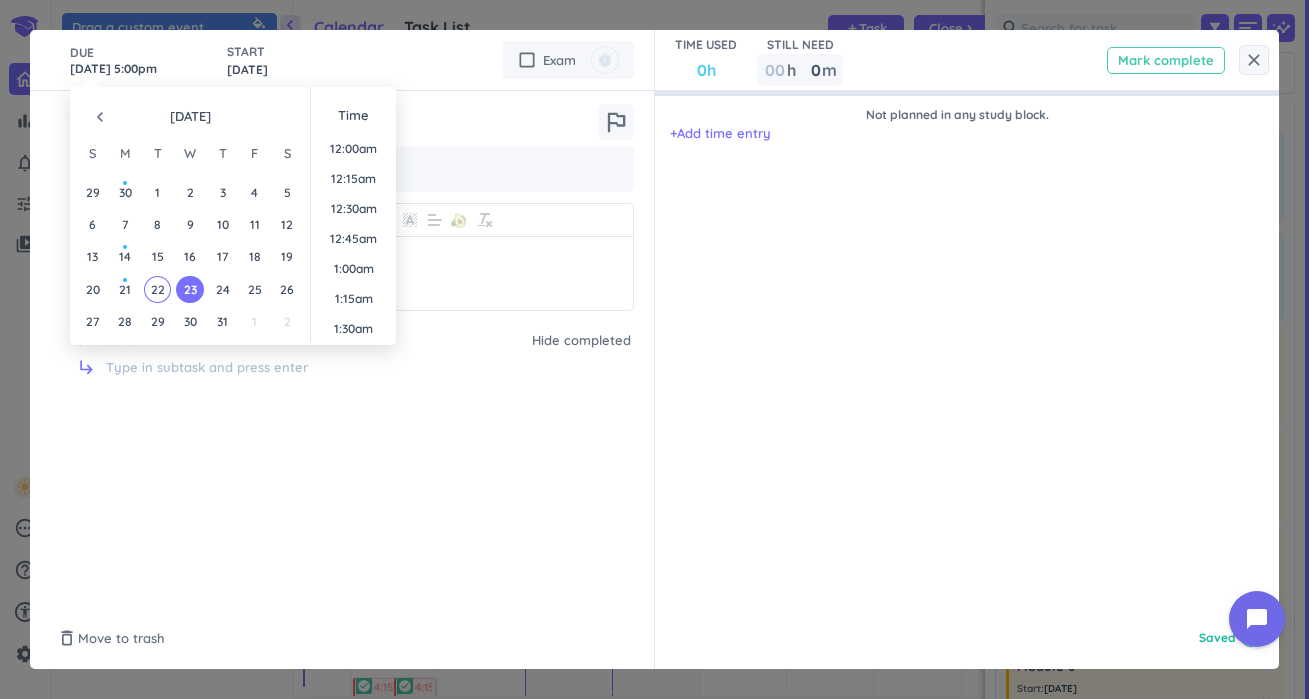scroll, scrollTop: 1950, scrollLeft: 0, axis: vertical 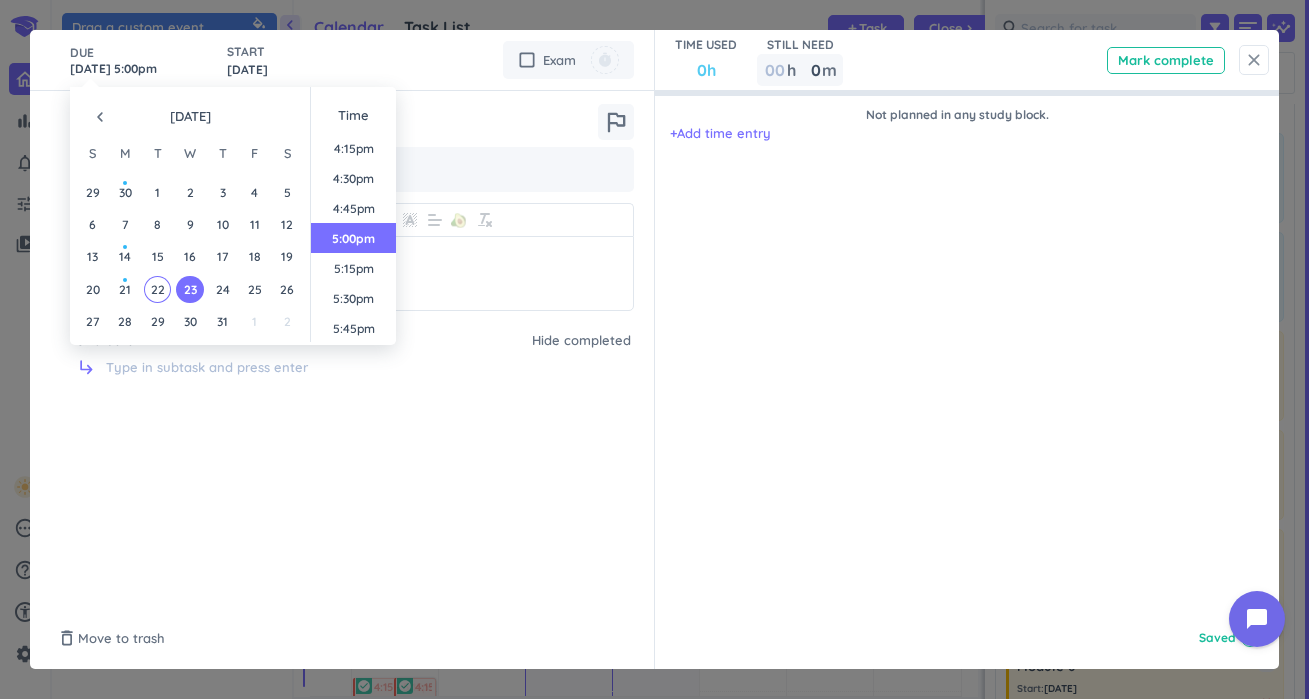click on "close" at bounding box center [1254, 60] 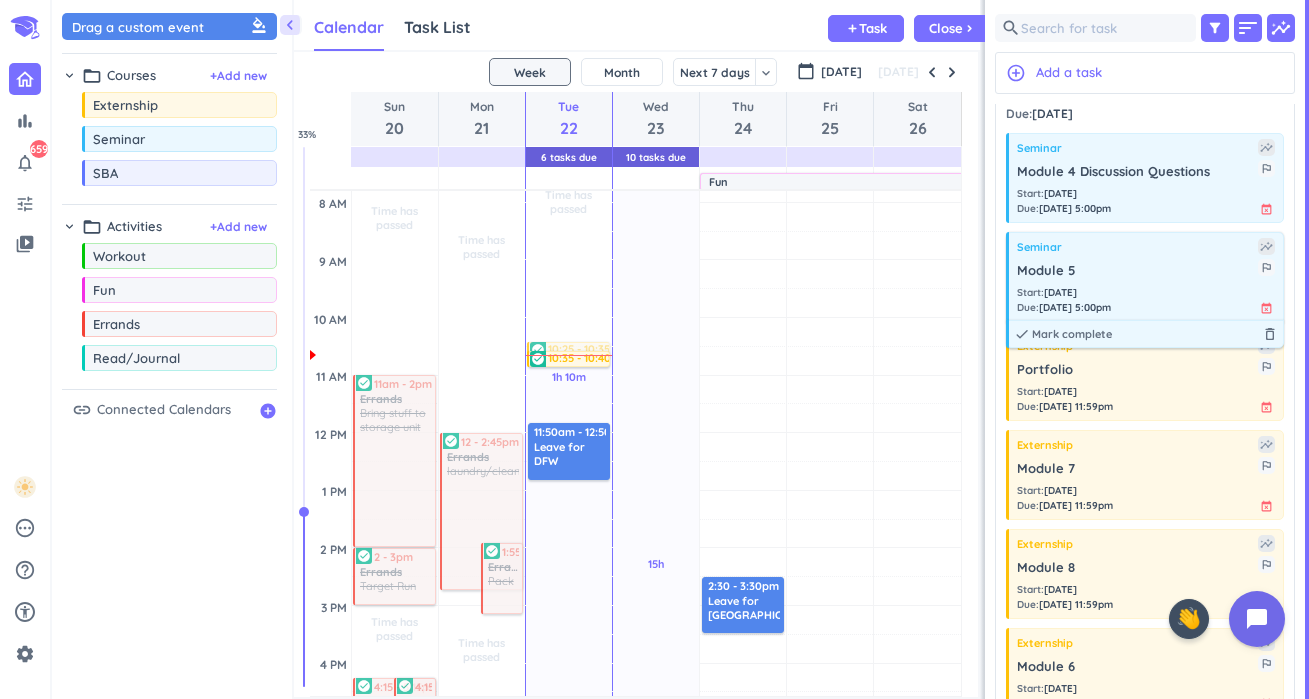 click on "Module 5" at bounding box center (1137, 271) 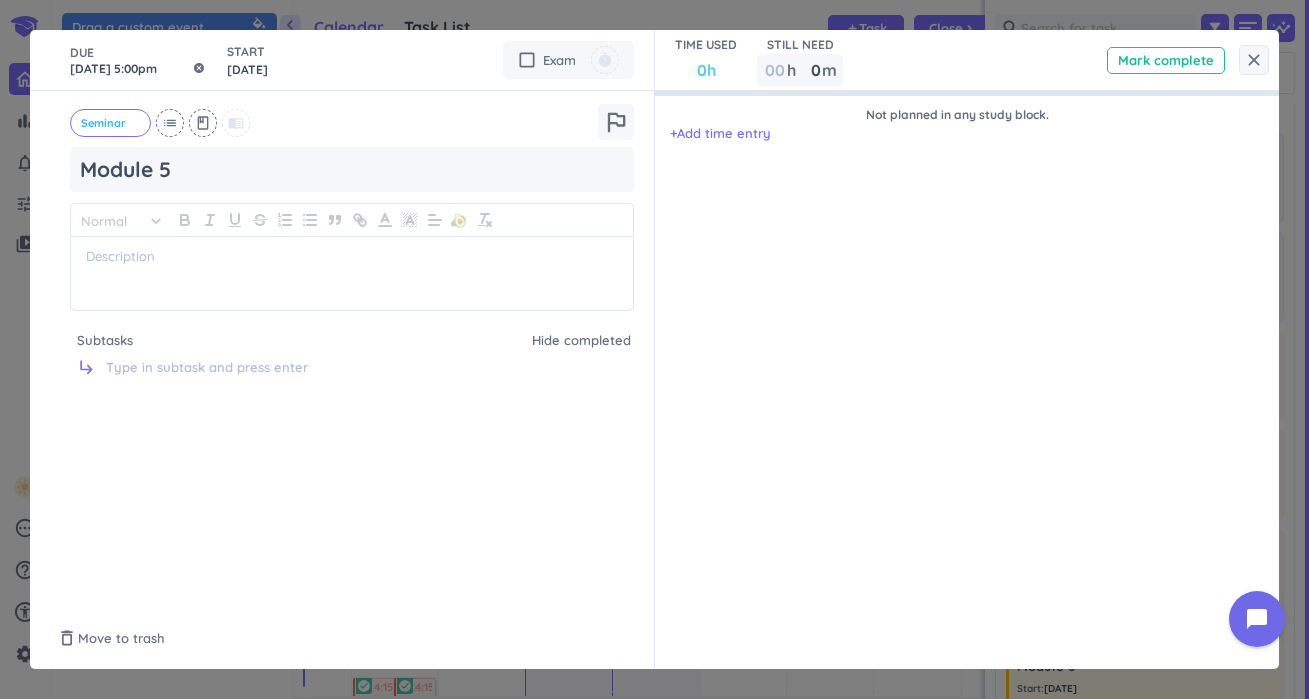 click on "[DATE] 5:00pm" at bounding box center [138, 60] 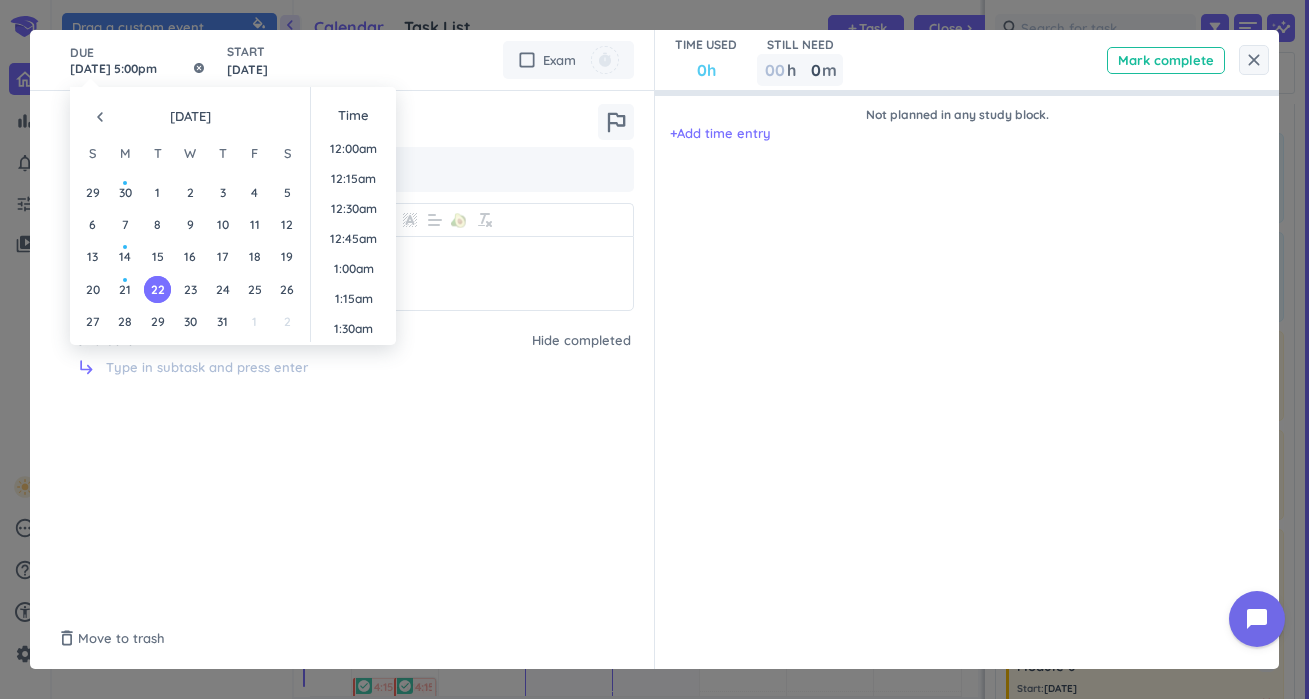 click on "[DATE] 5:00pm" at bounding box center [138, 60] 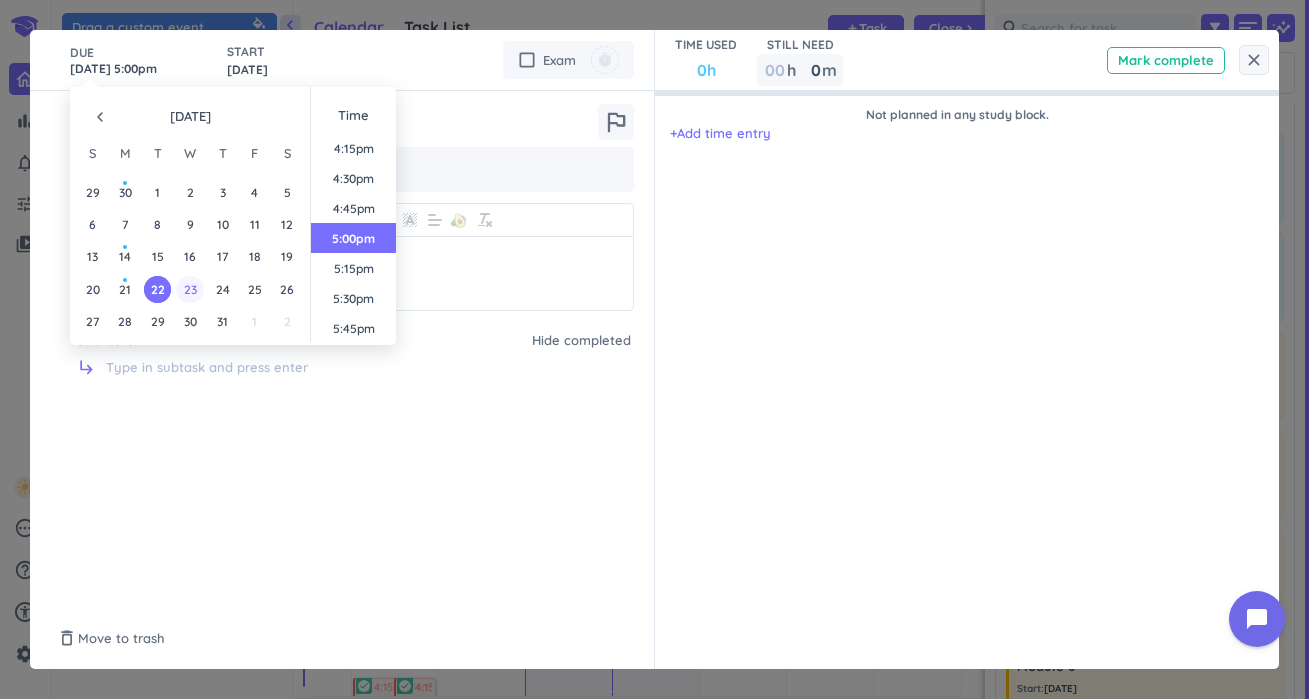 click on "23" at bounding box center (189, 289) 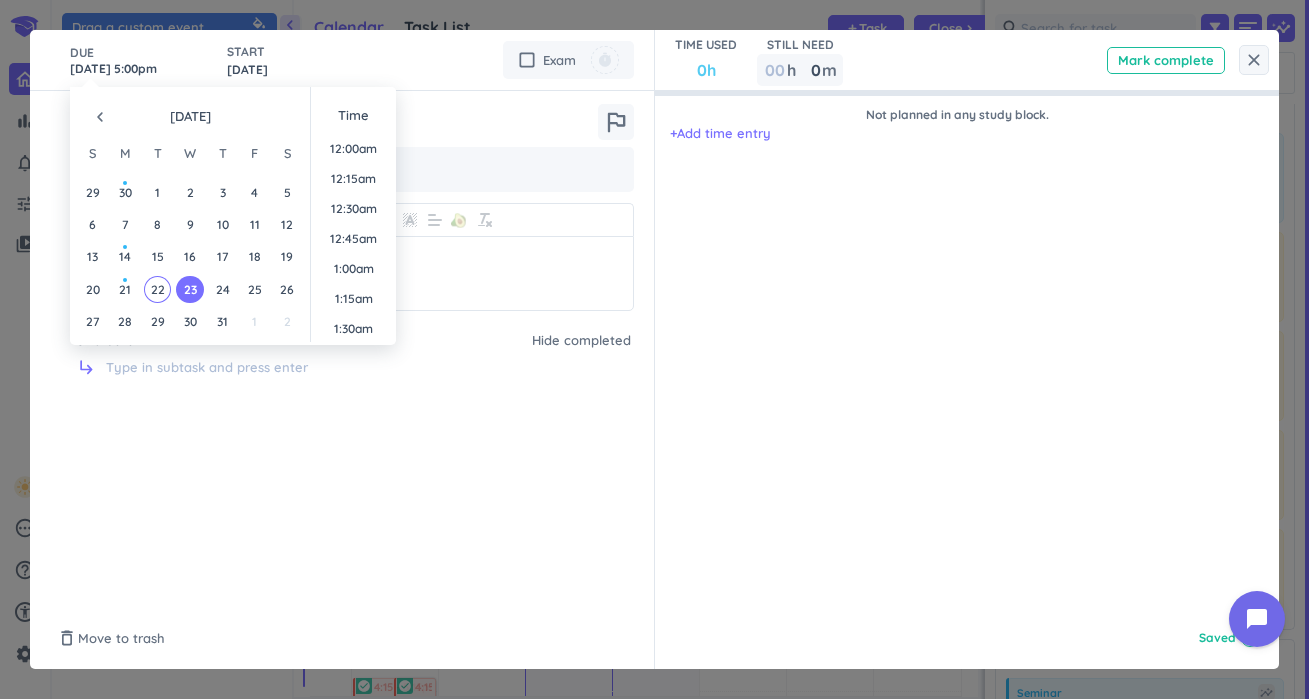 scroll, scrollTop: 1950, scrollLeft: 0, axis: vertical 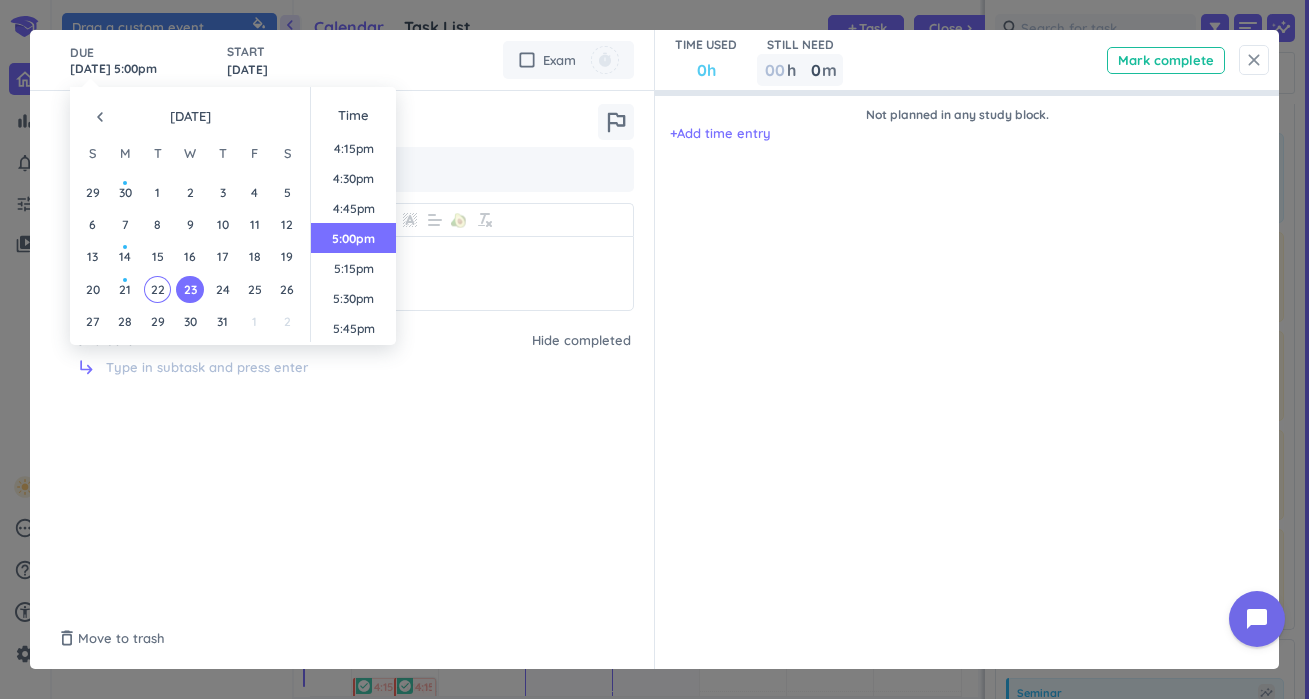 click on "close" at bounding box center [1254, 60] 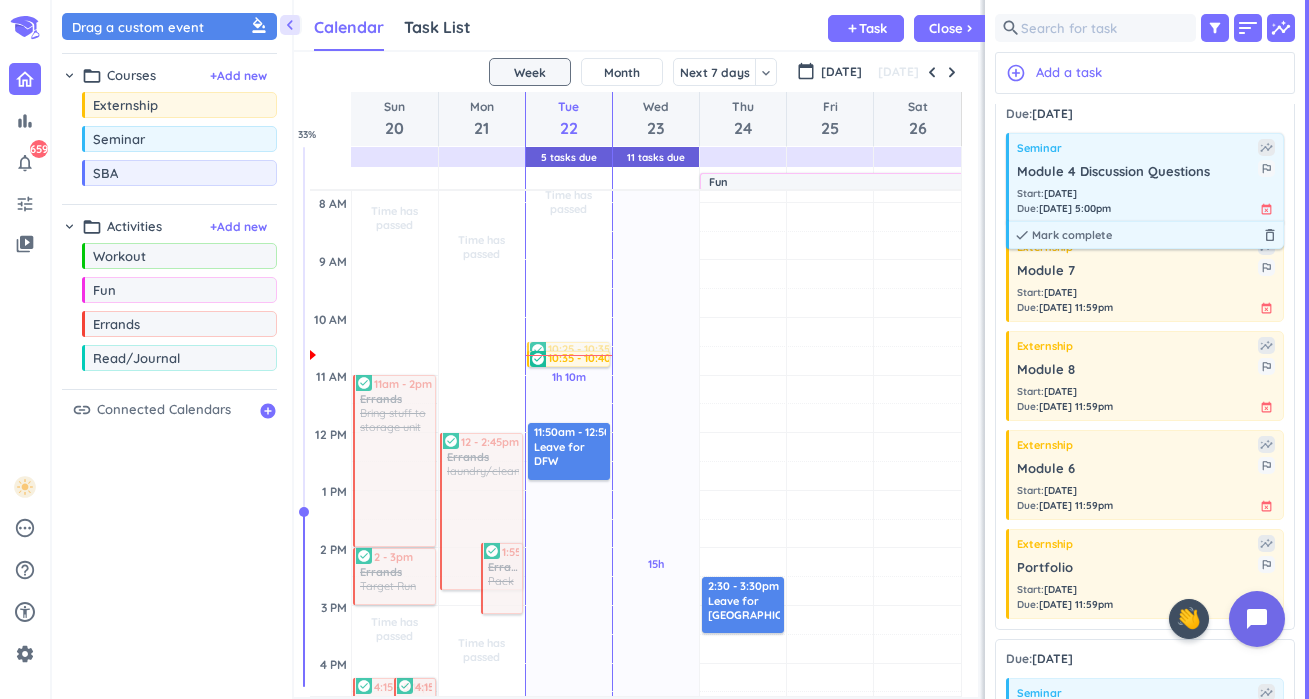 click on "Start :  [DATE] Due :  [DATE] 5:00pm event_busy" at bounding box center (1146, 201) 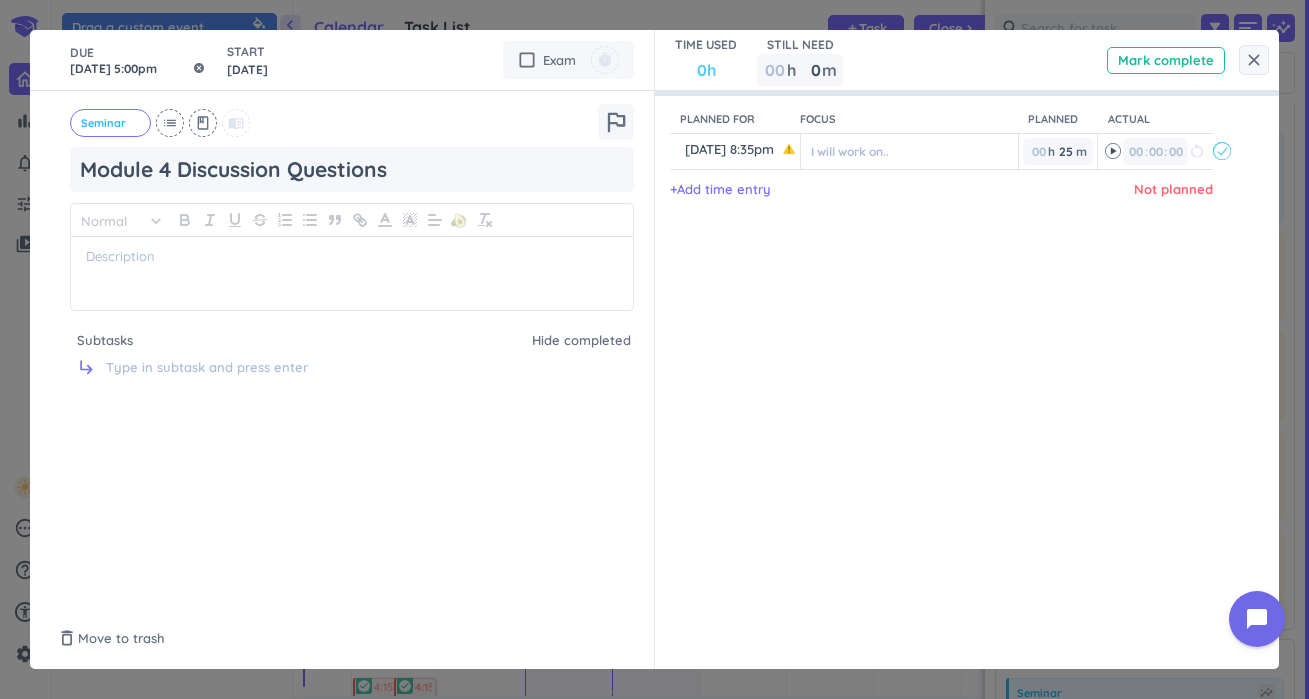 click on "[DATE] 5:00pm" at bounding box center (138, 60) 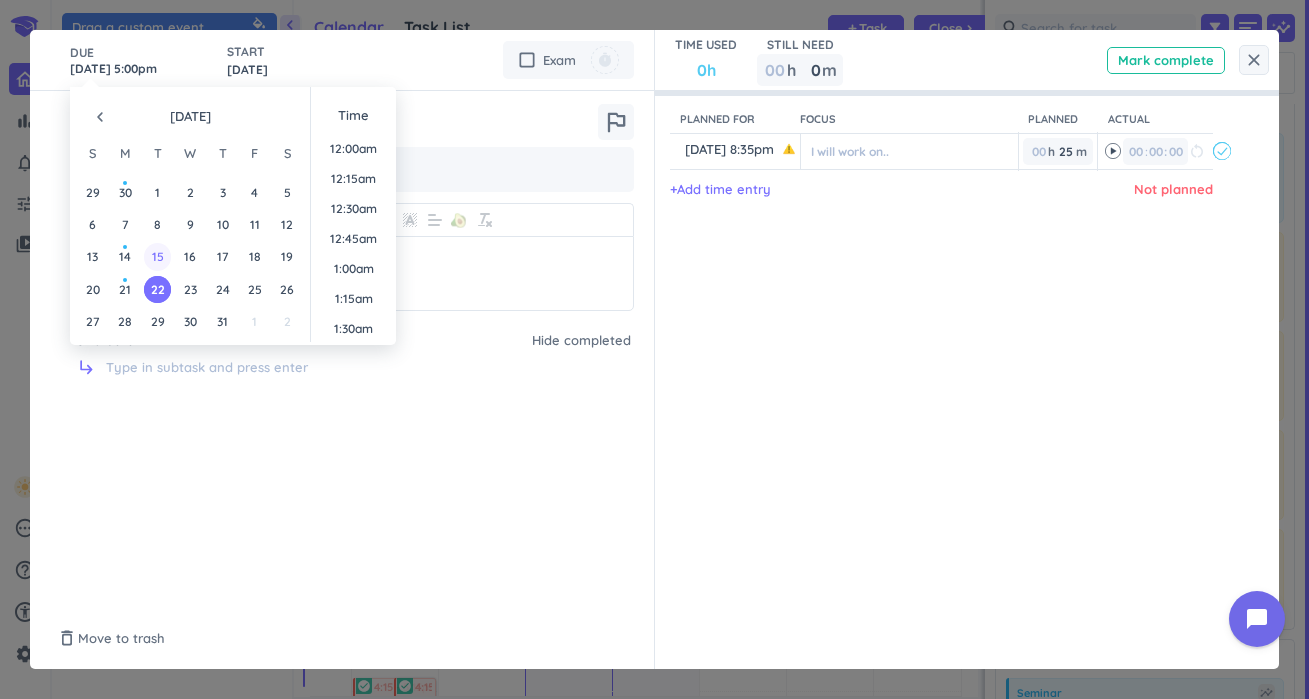 scroll, scrollTop: 1950, scrollLeft: 0, axis: vertical 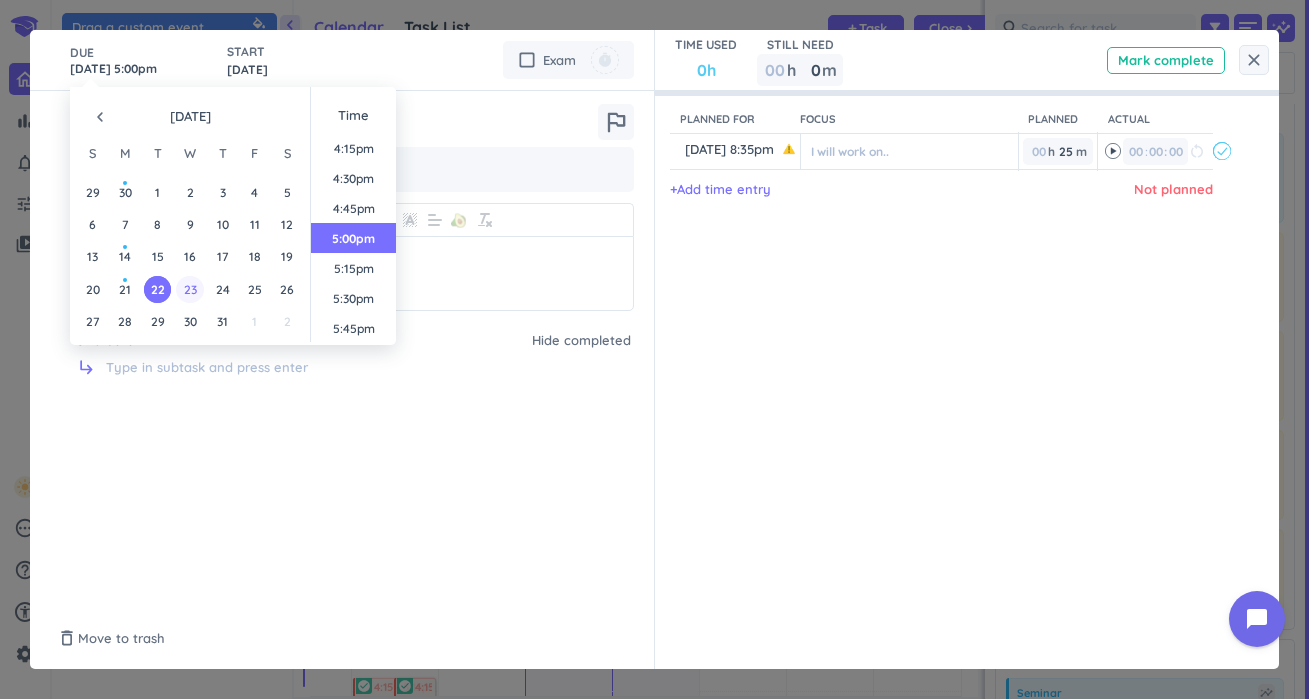 click on "23" at bounding box center (189, 289) 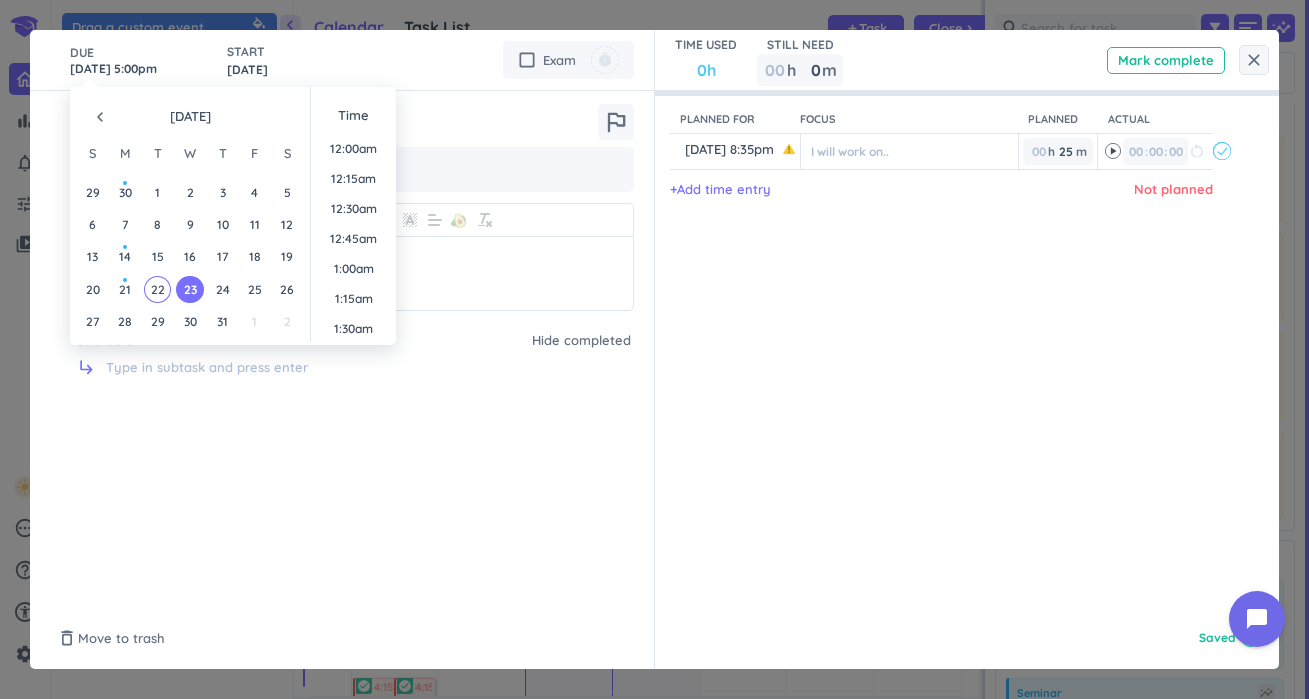 scroll, scrollTop: 1950, scrollLeft: 0, axis: vertical 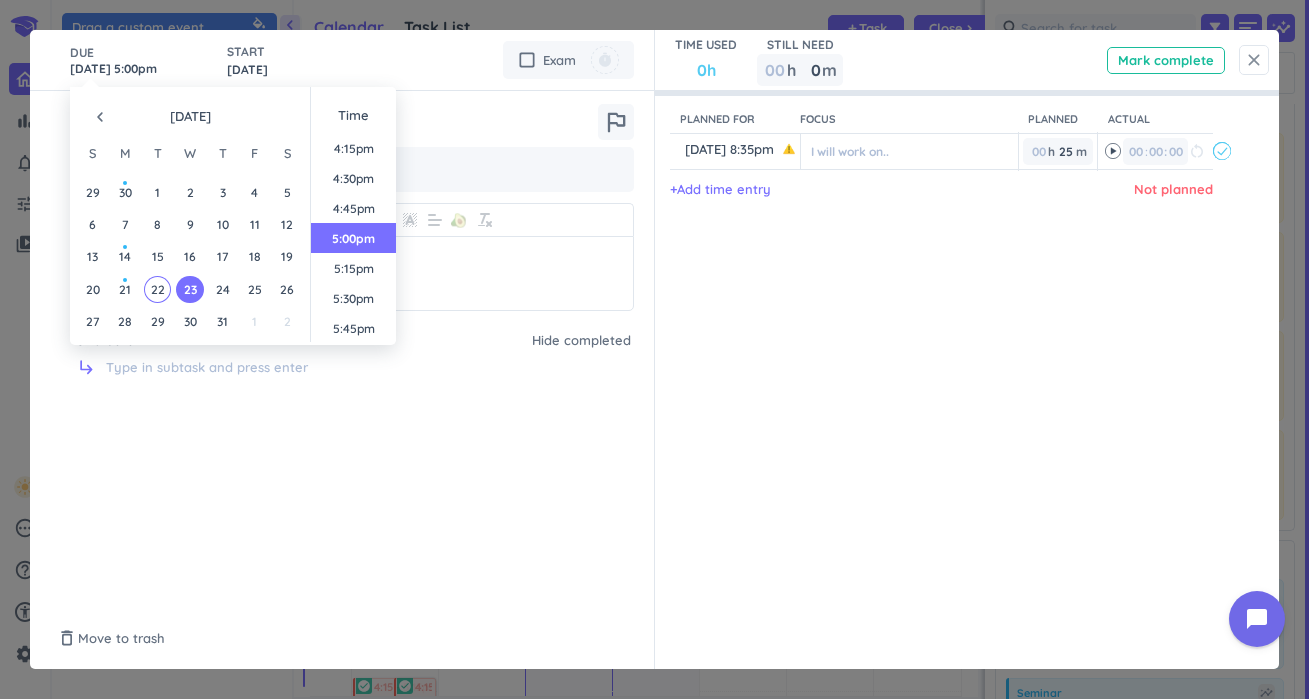 click on "close" at bounding box center [1254, 60] 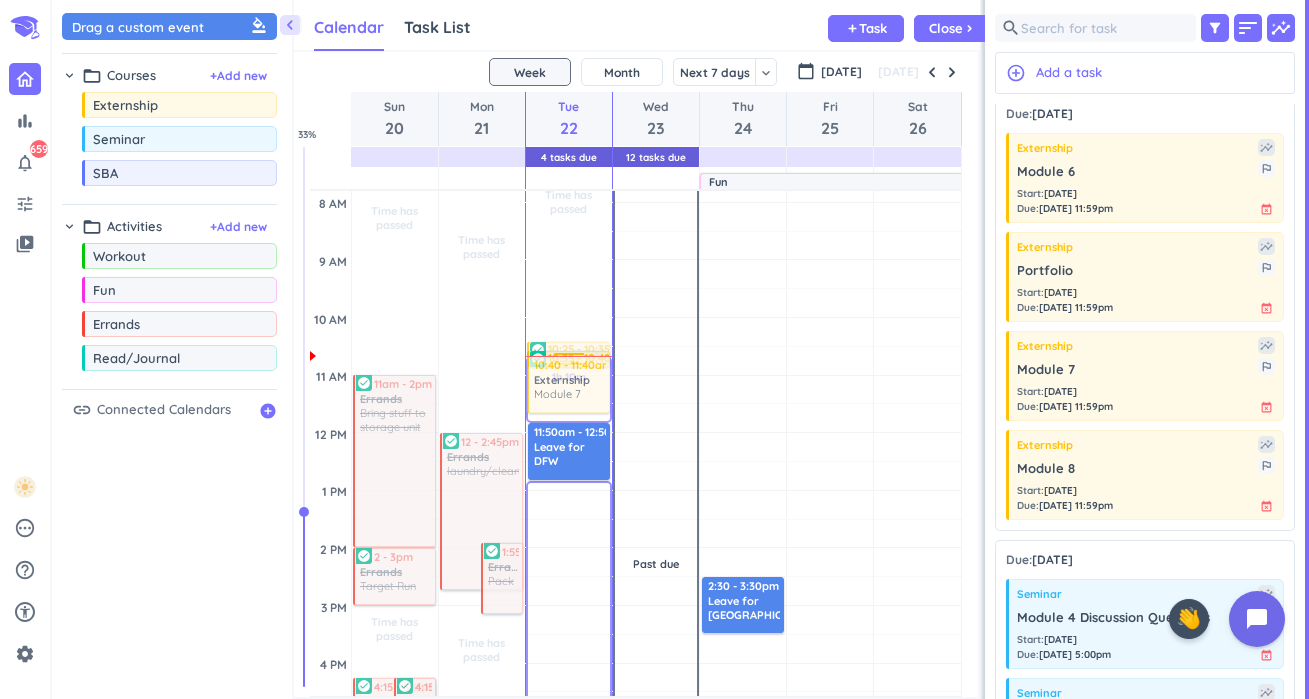 drag, startPoint x: 1151, startPoint y: 365, endPoint x: 588, endPoint y: 360, distance: 563.0222 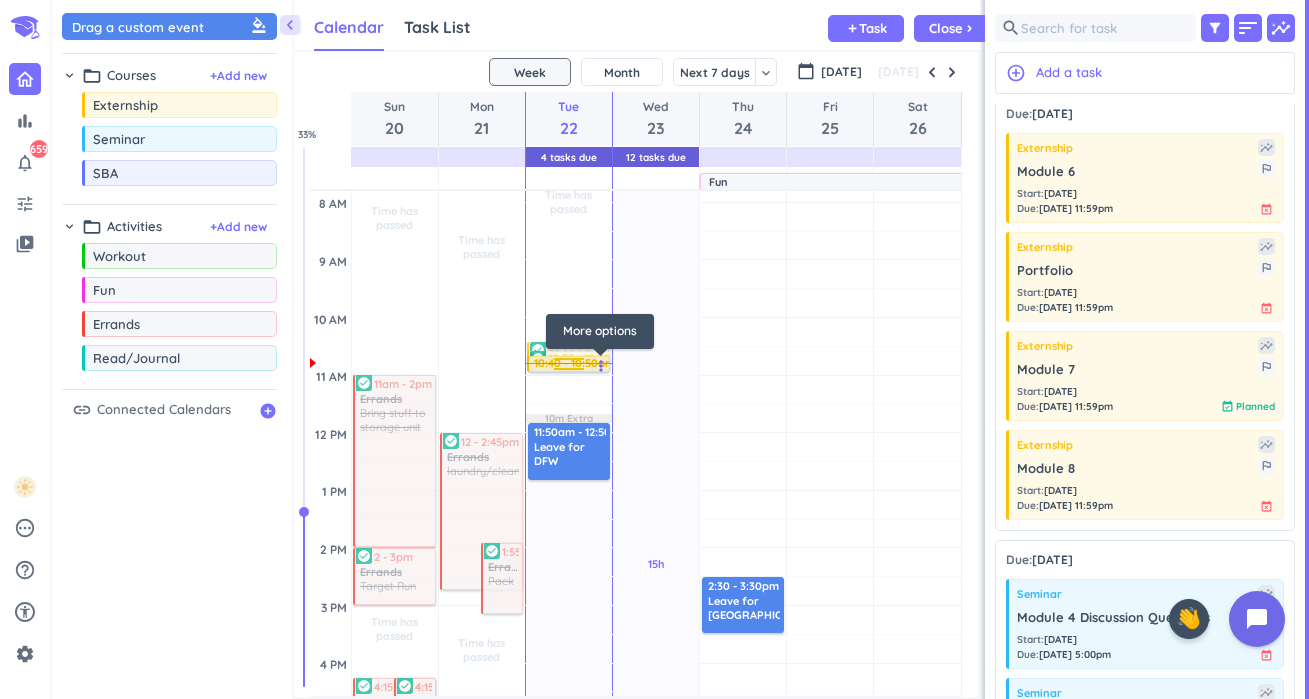 drag, startPoint x: 572, startPoint y: 411, endPoint x: 608, endPoint y: 365, distance: 58.412327 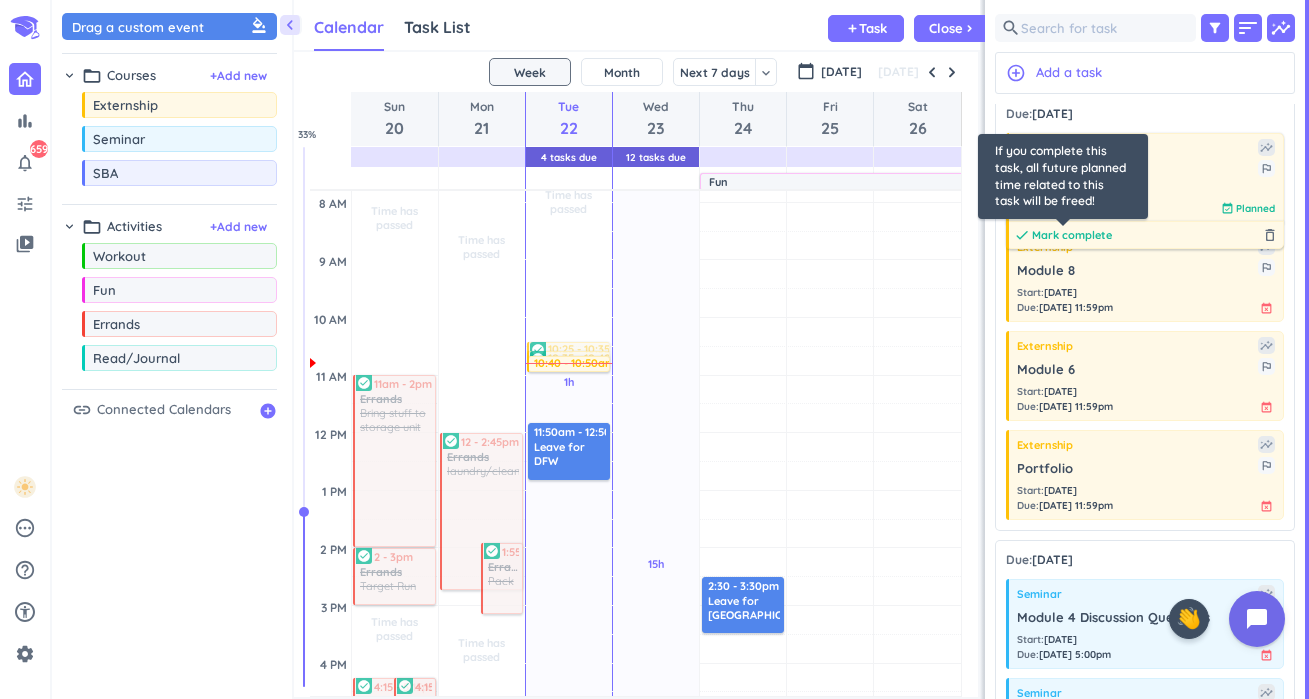 click on "Mark complete" at bounding box center [1072, 235] 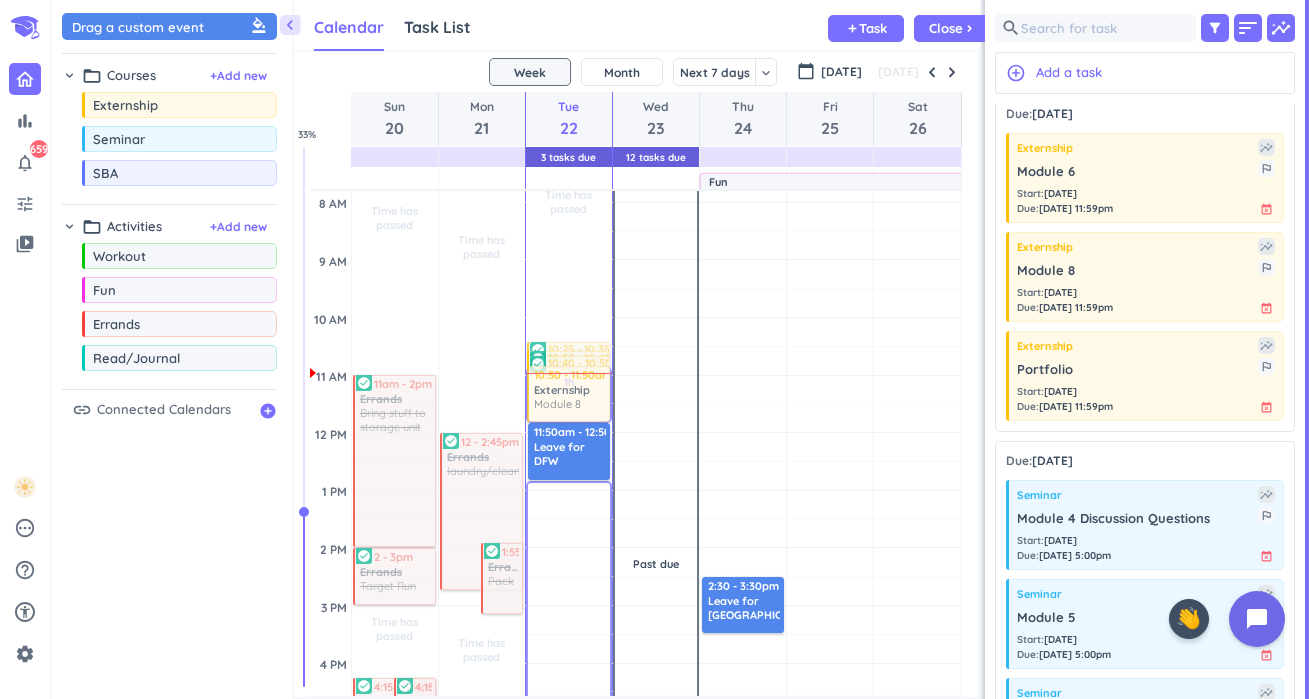 drag, startPoint x: 1135, startPoint y: 273, endPoint x: 590, endPoint y: 370, distance: 553.5648 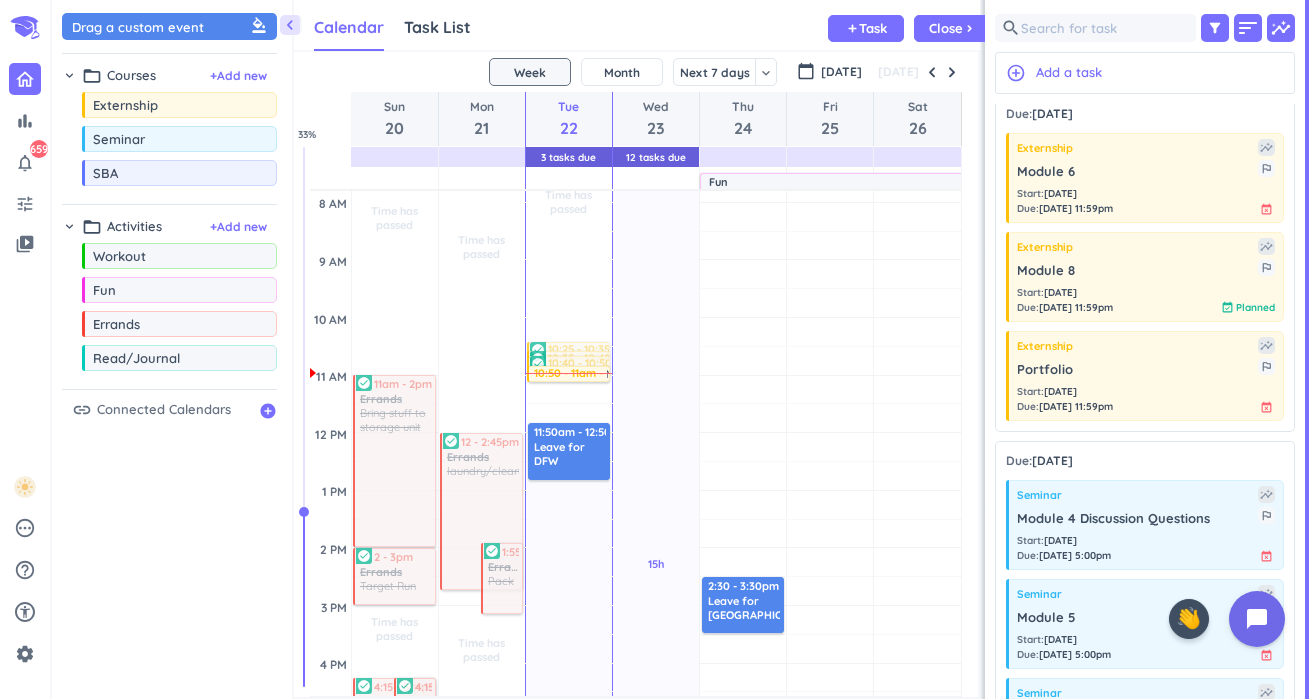 drag, startPoint x: 571, startPoint y: 419, endPoint x: 603, endPoint y: 373, distance: 56.0357 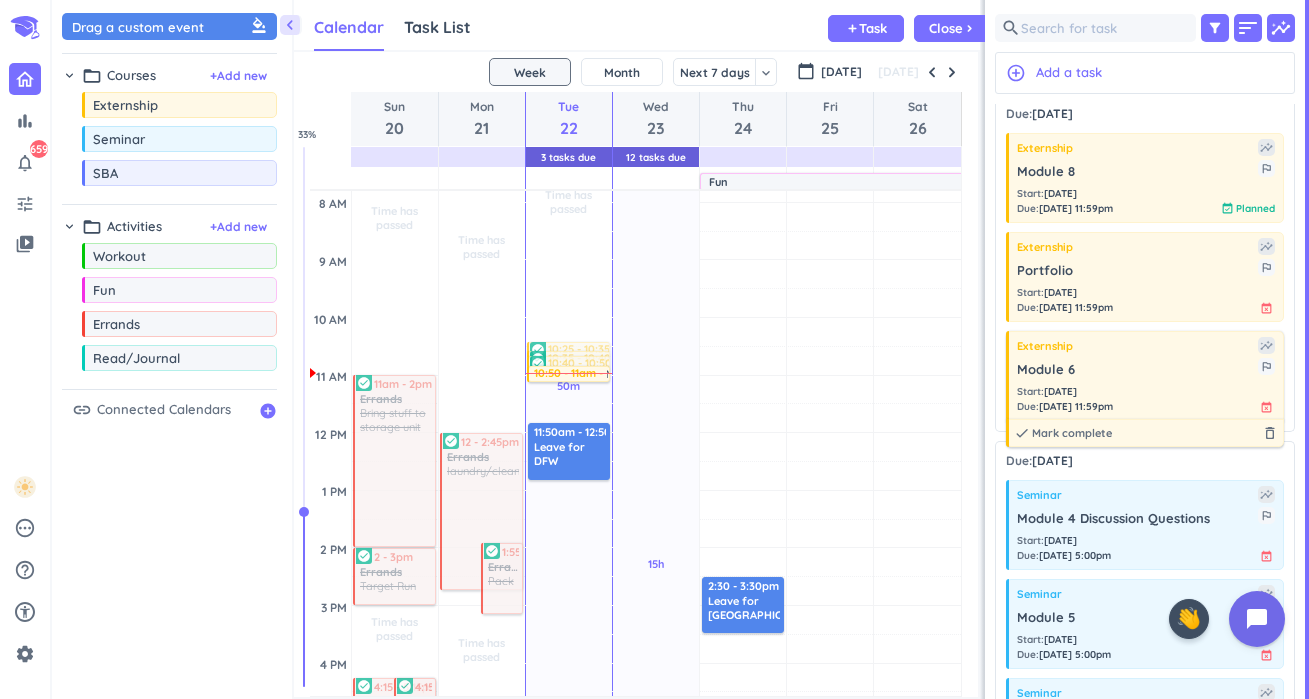 click on "Module 6 outlined_flag" at bounding box center (1146, 367) 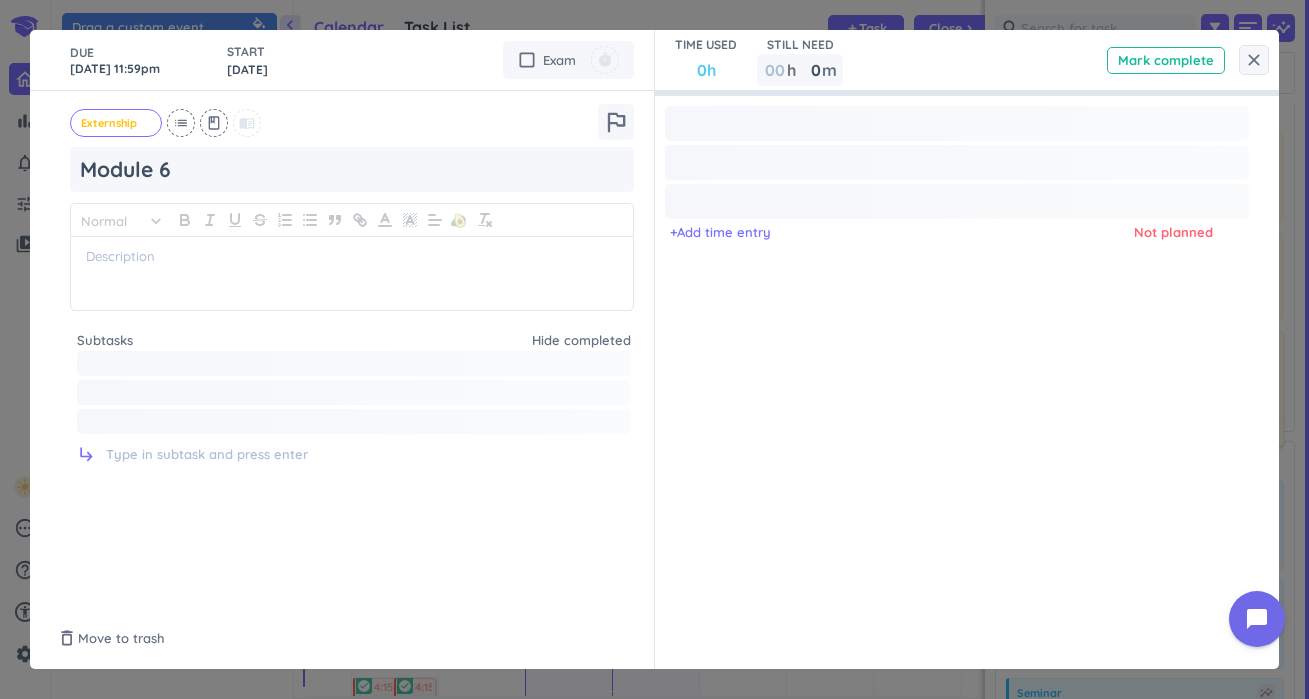 type on "x" 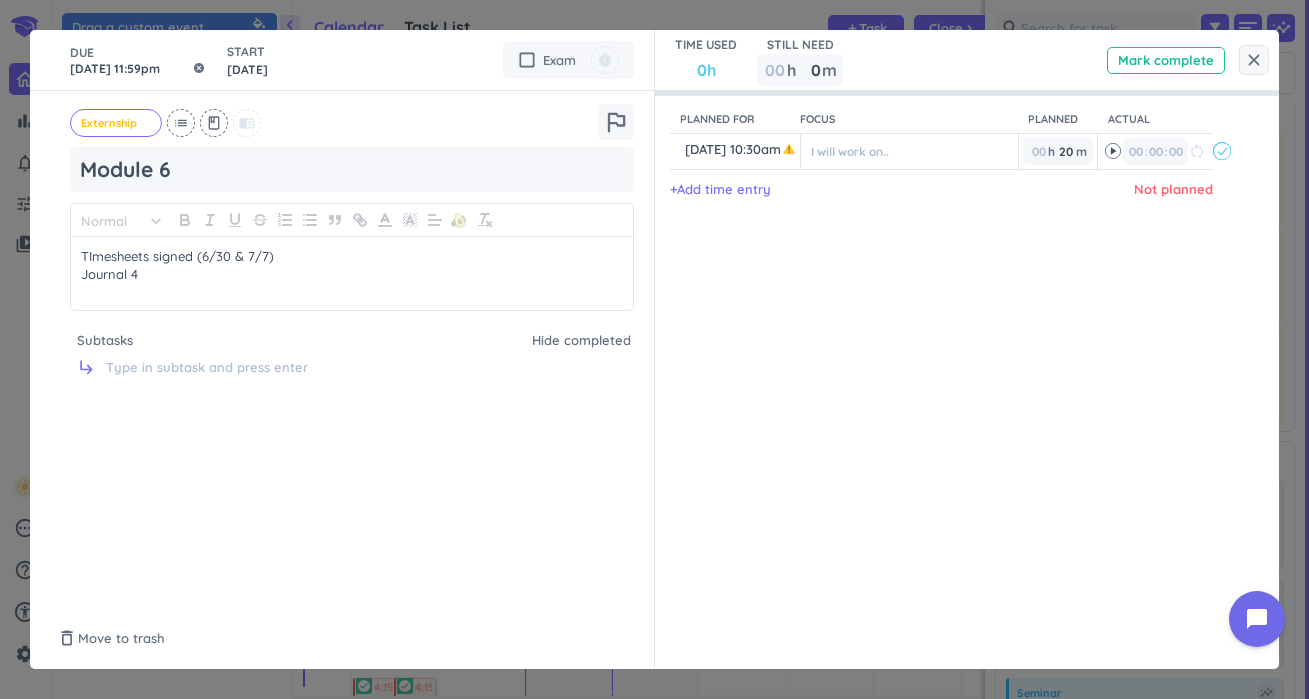 click on "[DATE] 11:59pm" at bounding box center (138, 60) 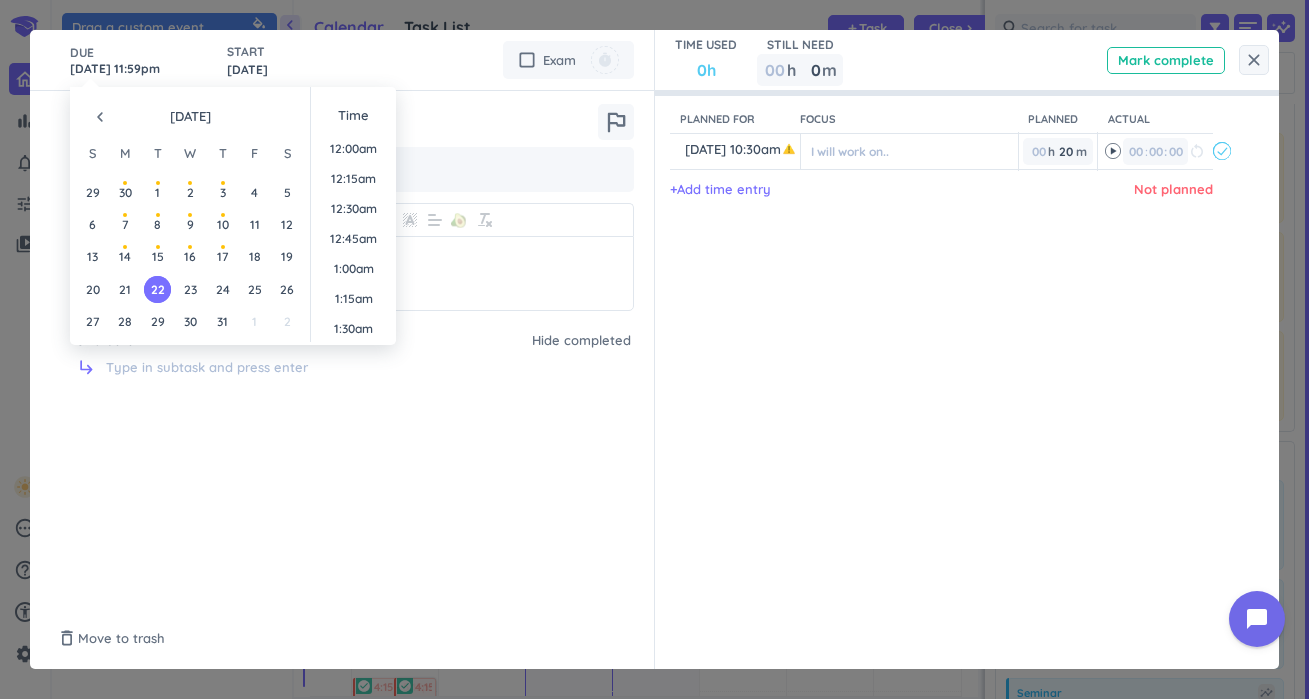 scroll, scrollTop: 2701, scrollLeft: 0, axis: vertical 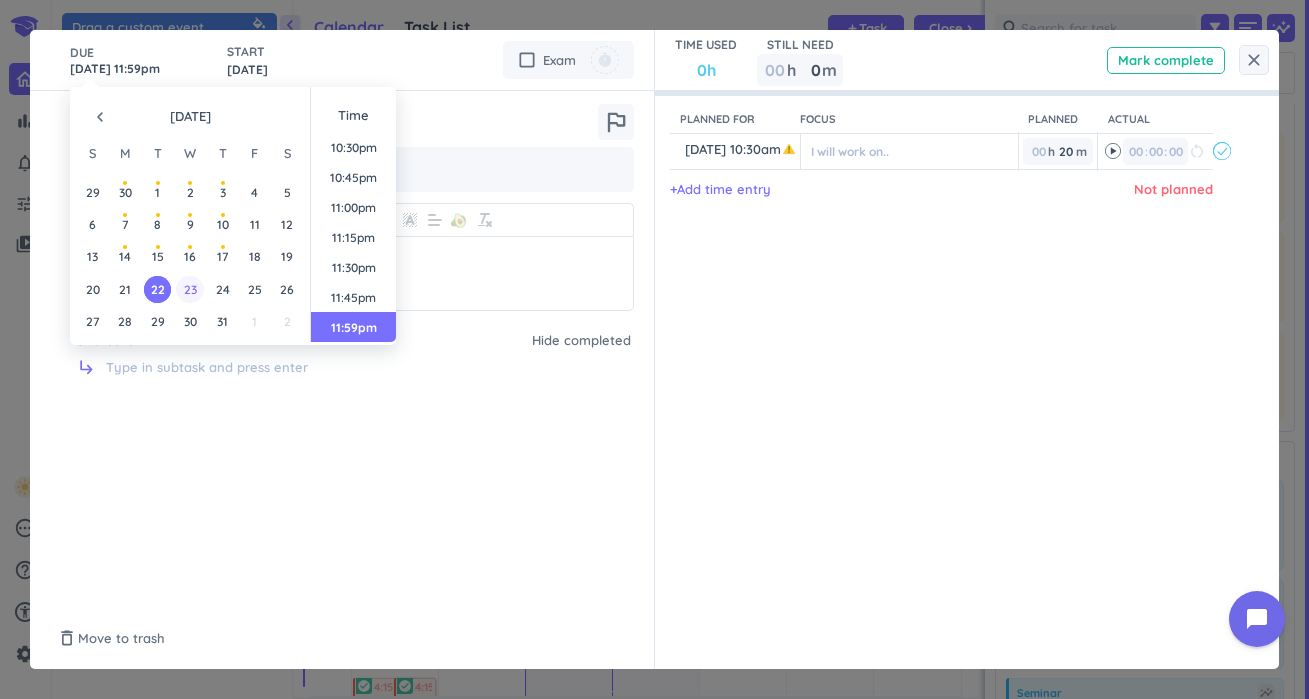 click on "23" at bounding box center [189, 289] 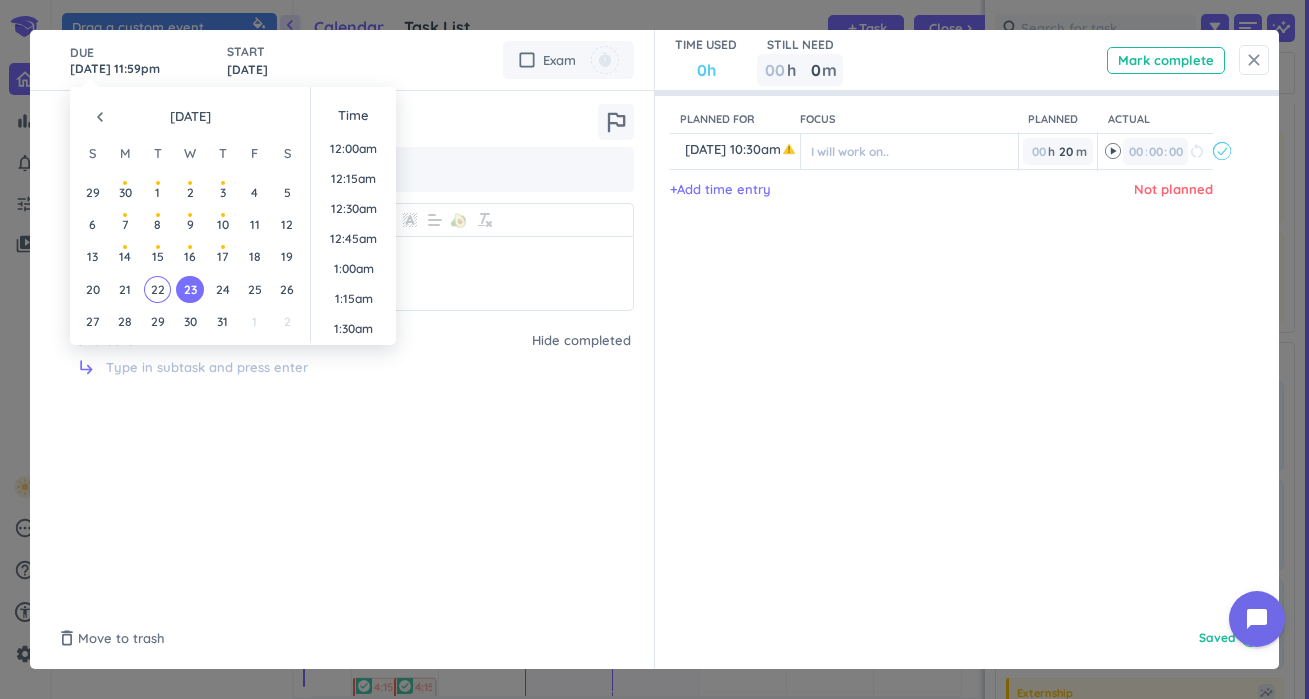 scroll, scrollTop: 2701, scrollLeft: 0, axis: vertical 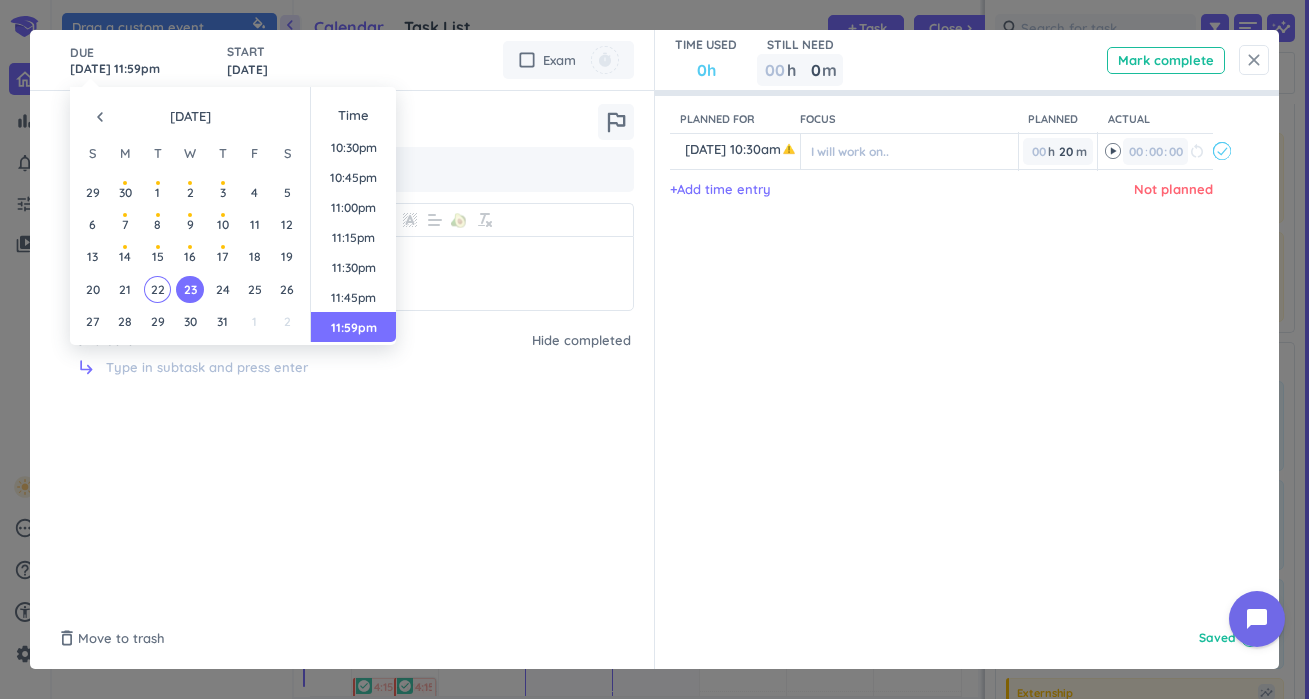 click on "close" at bounding box center [1254, 60] 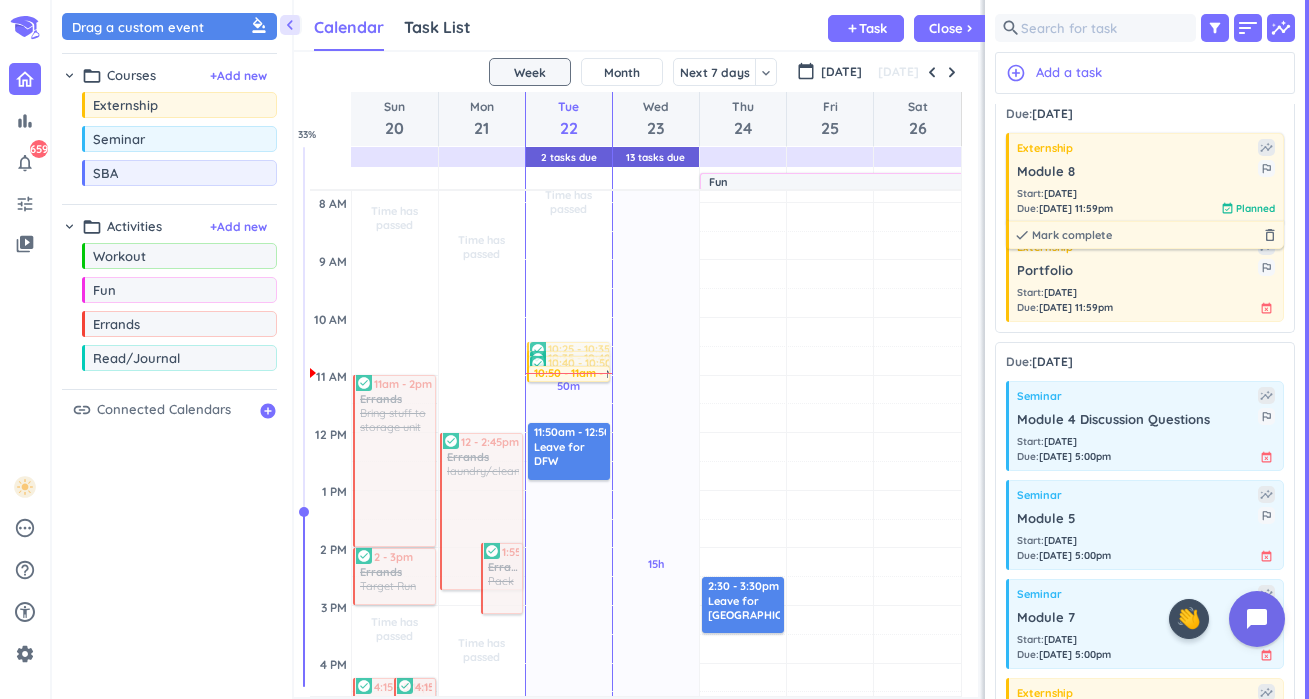 click on "Module 8" at bounding box center [1137, 172] 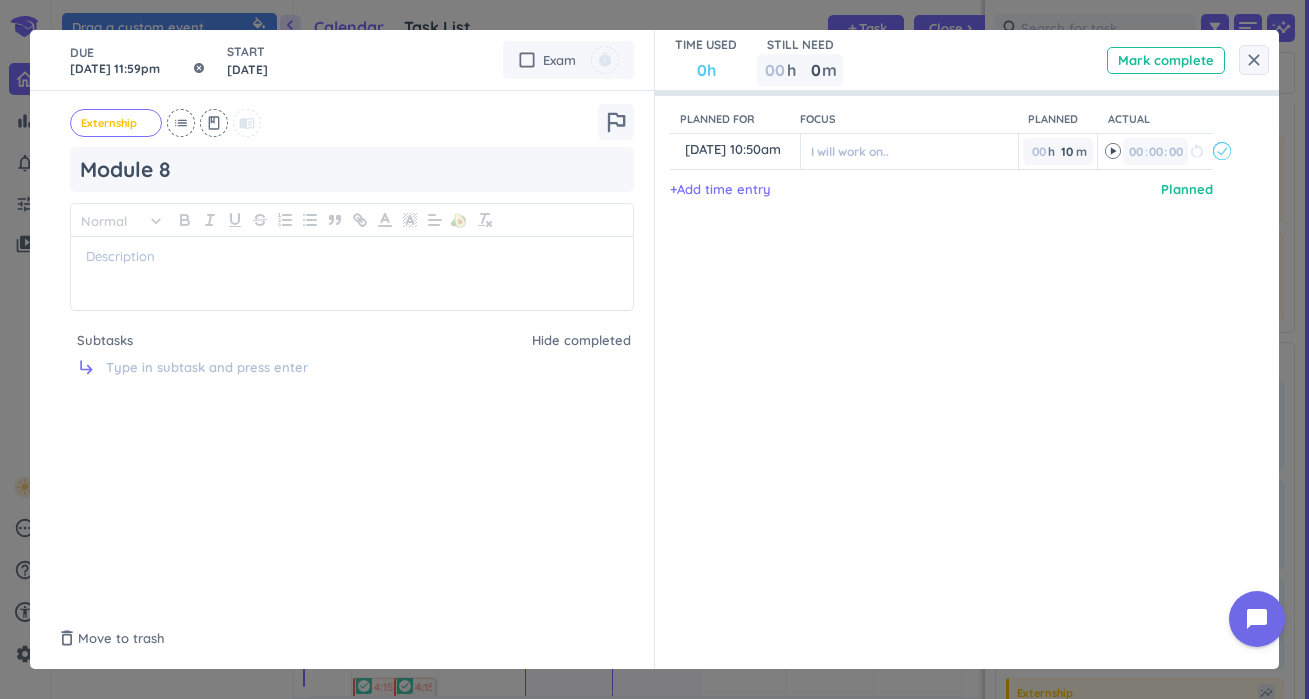 click on "[DATE] 11:59pm" at bounding box center [138, 60] 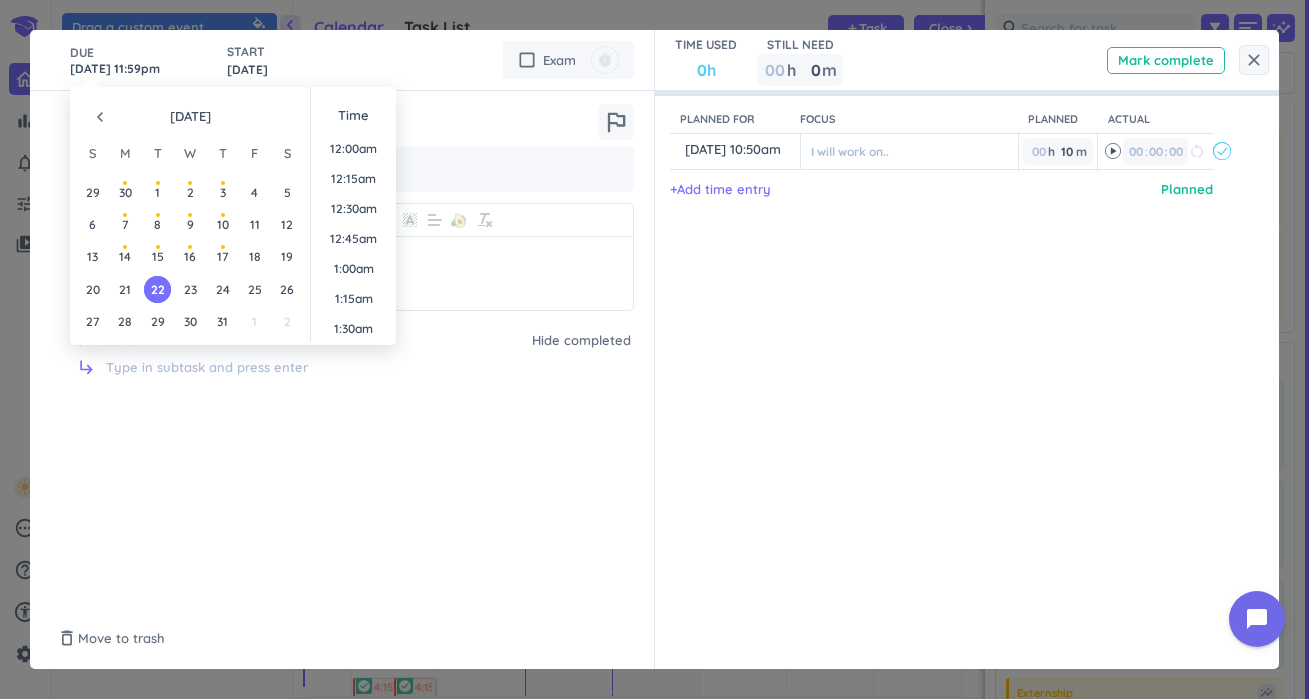 scroll, scrollTop: 2701, scrollLeft: 0, axis: vertical 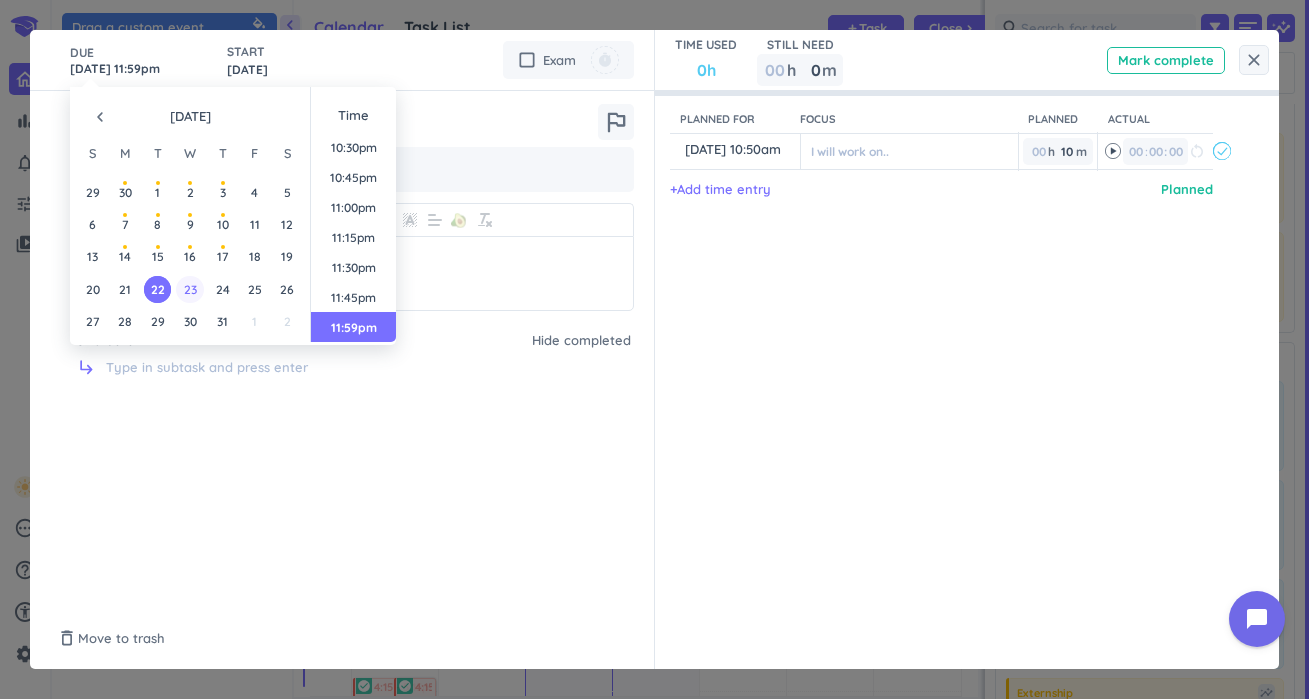 click on "23" at bounding box center (189, 289) 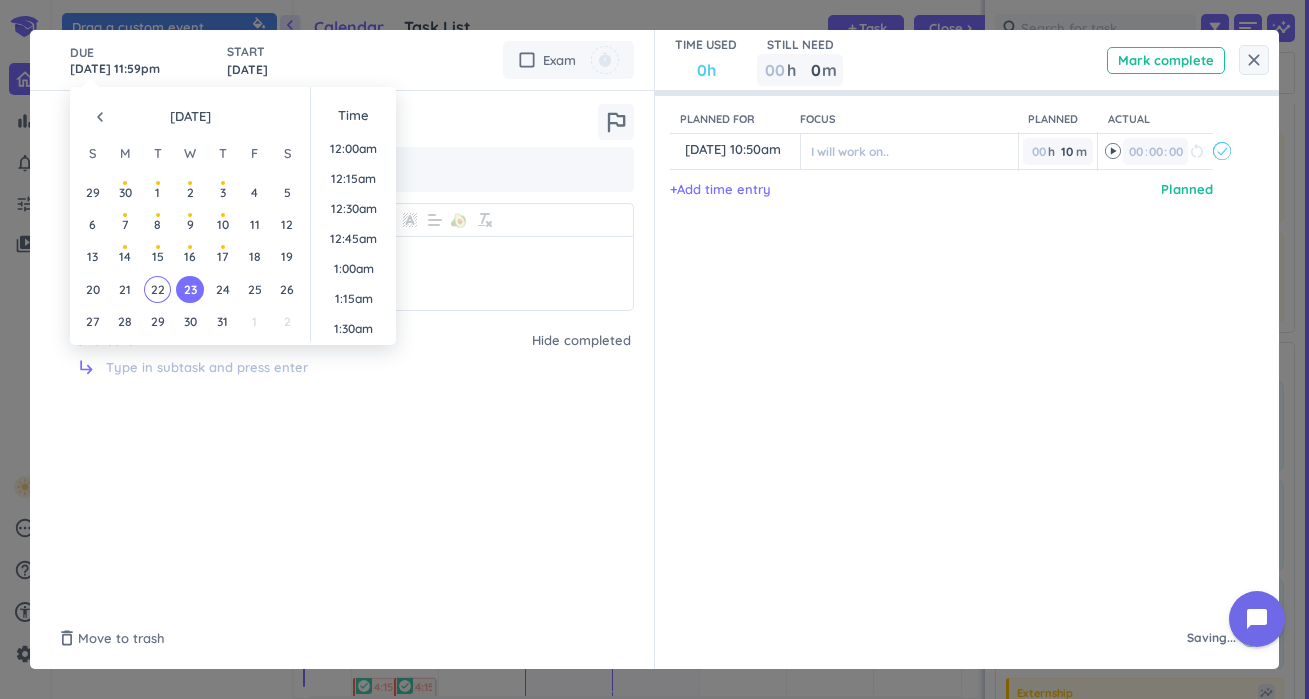 type on "[DATE] 11:59pm" 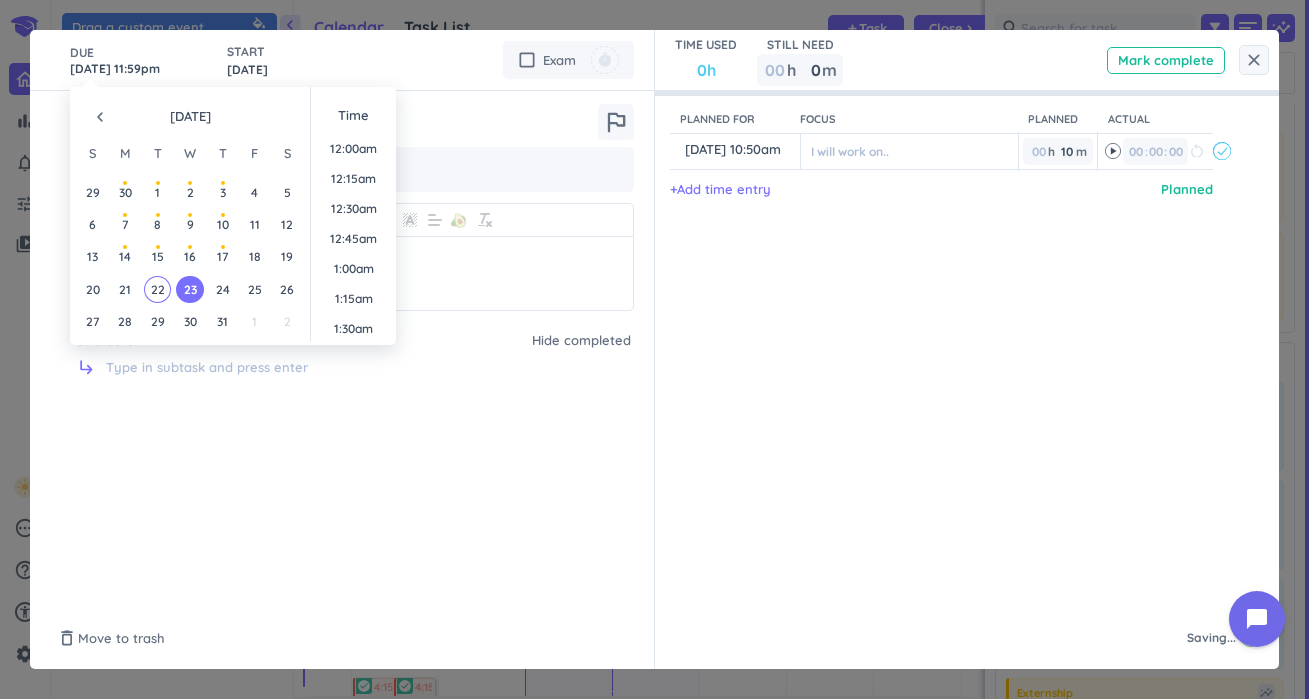 scroll, scrollTop: 2701, scrollLeft: 0, axis: vertical 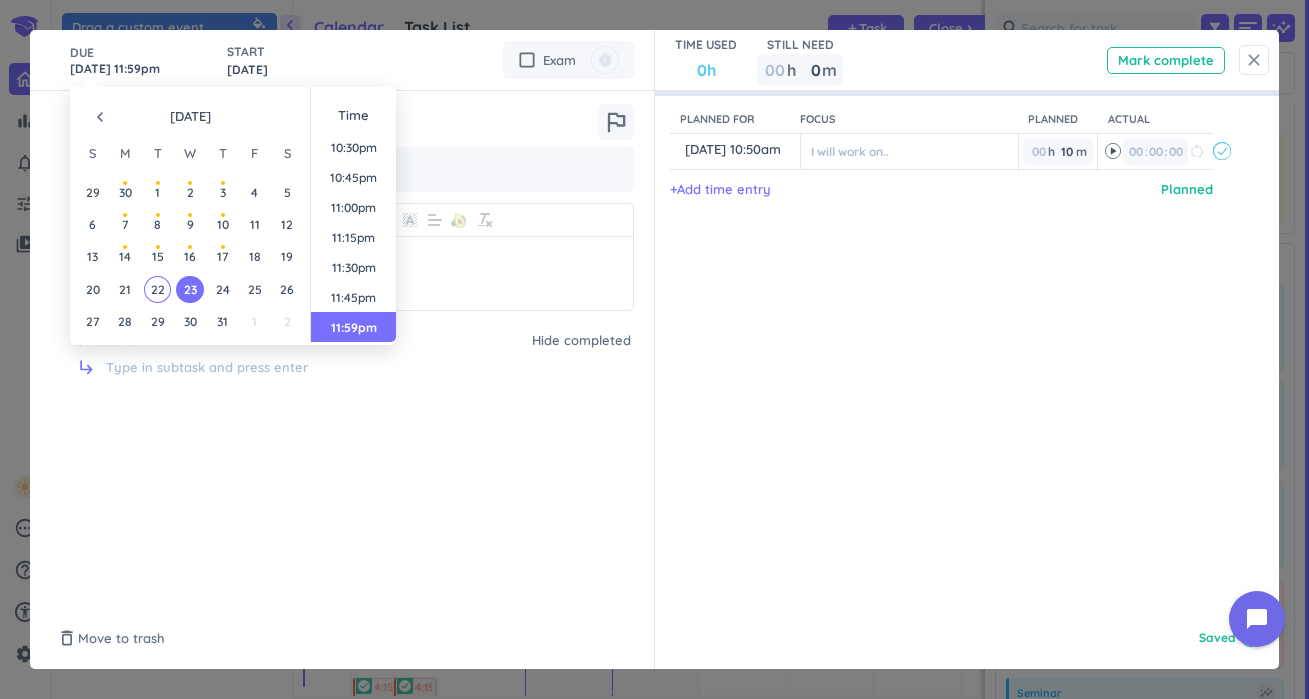 click on "close" at bounding box center [1254, 60] 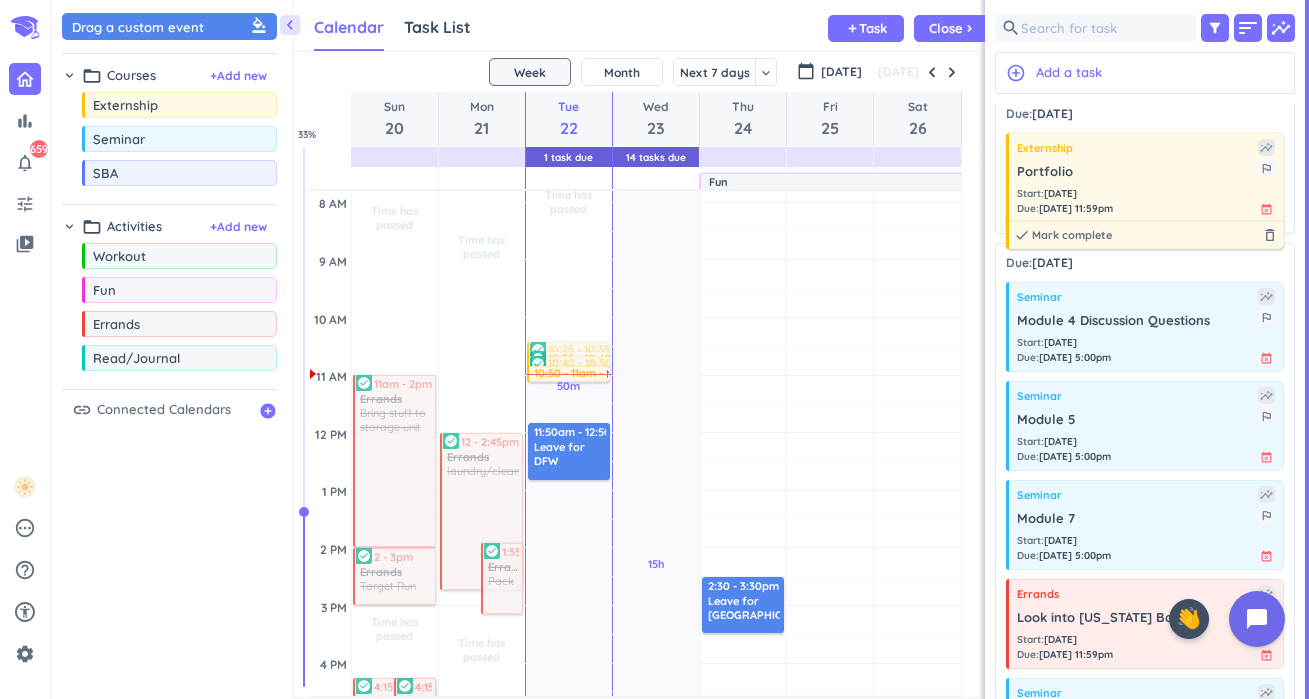 click on "Start :  [DATE] Due :  [DATE] 11:59pm event_busy" at bounding box center (1146, 201) 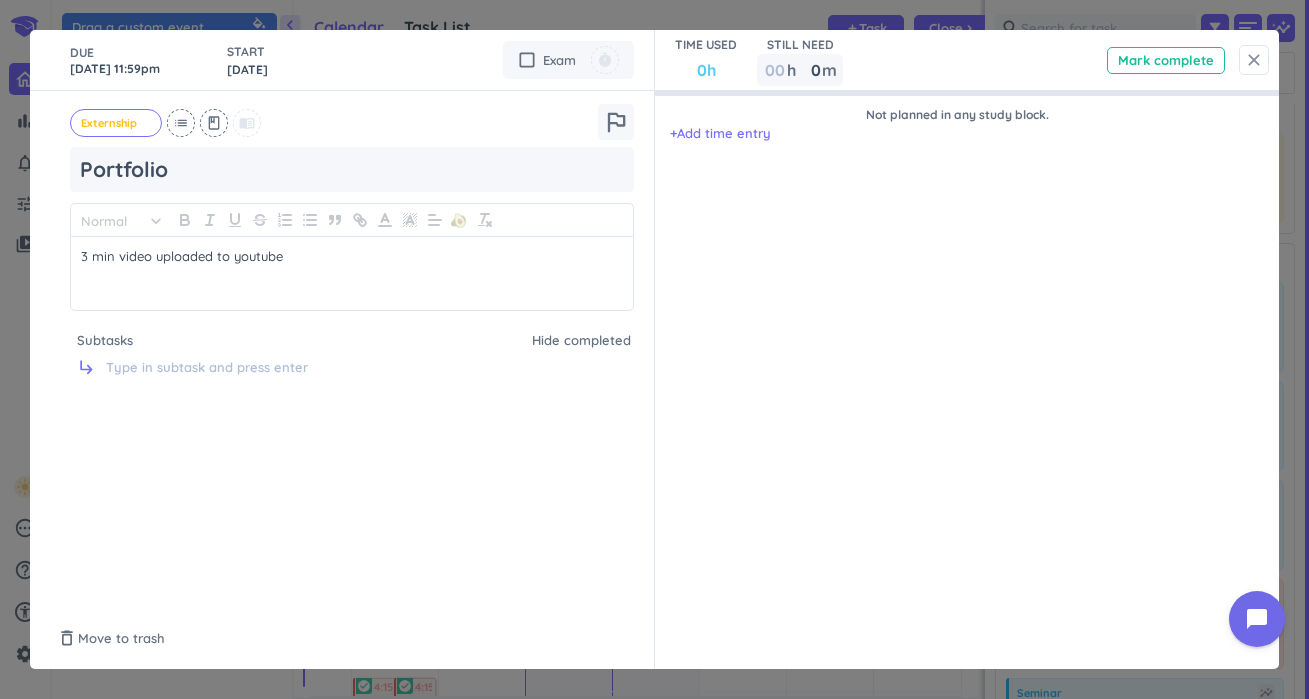 click on "close" at bounding box center [1254, 60] 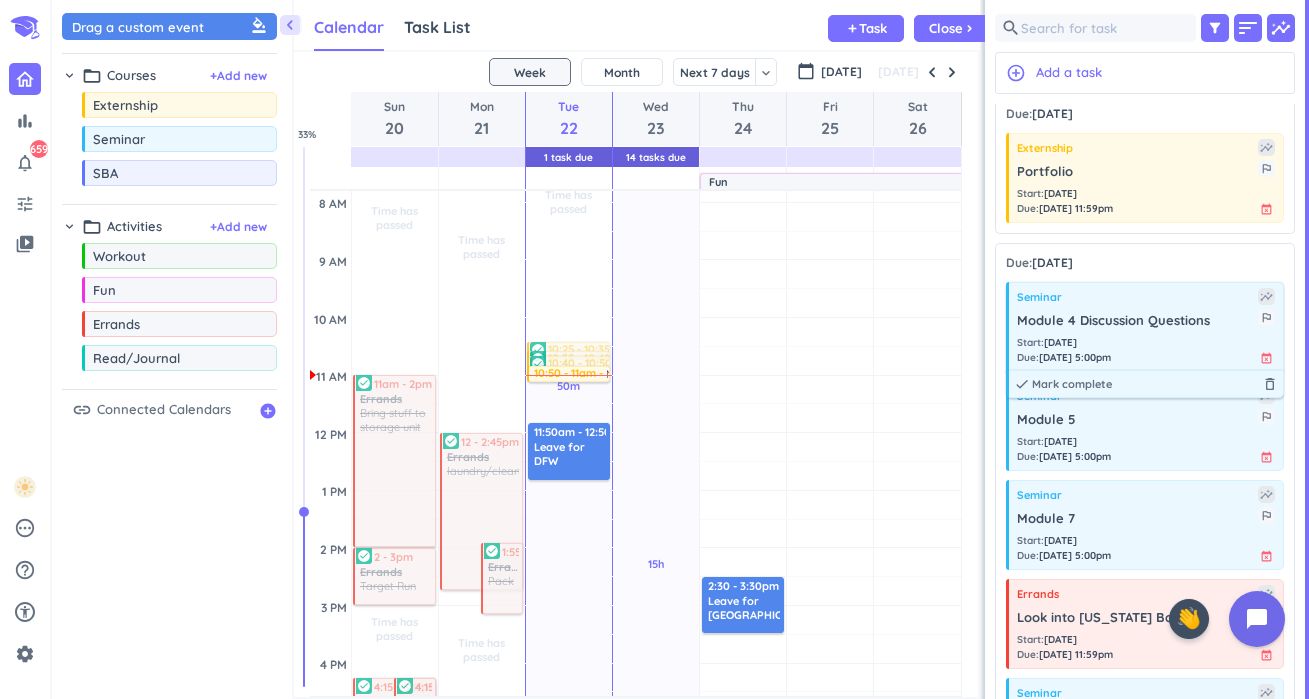 click on "Seminar" at bounding box center (1137, 297) 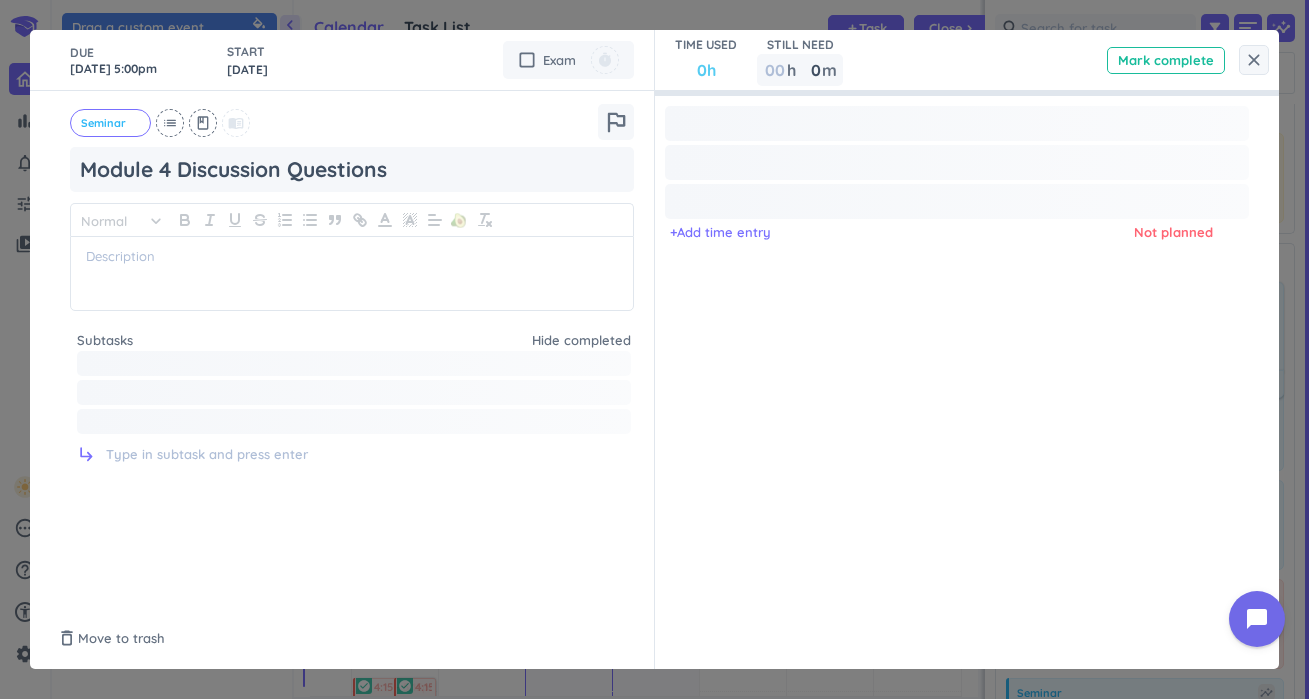 type on "x" 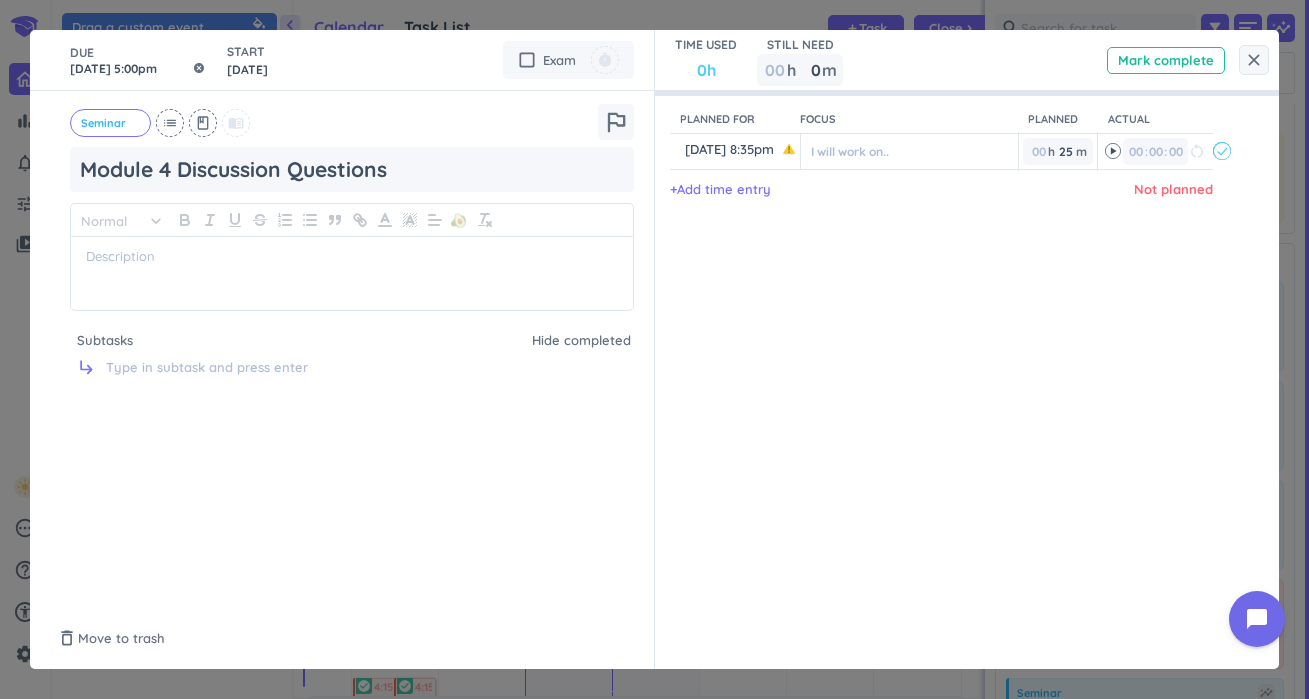 click on "[DATE] 5:00pm" at bounding box center (138, 60) 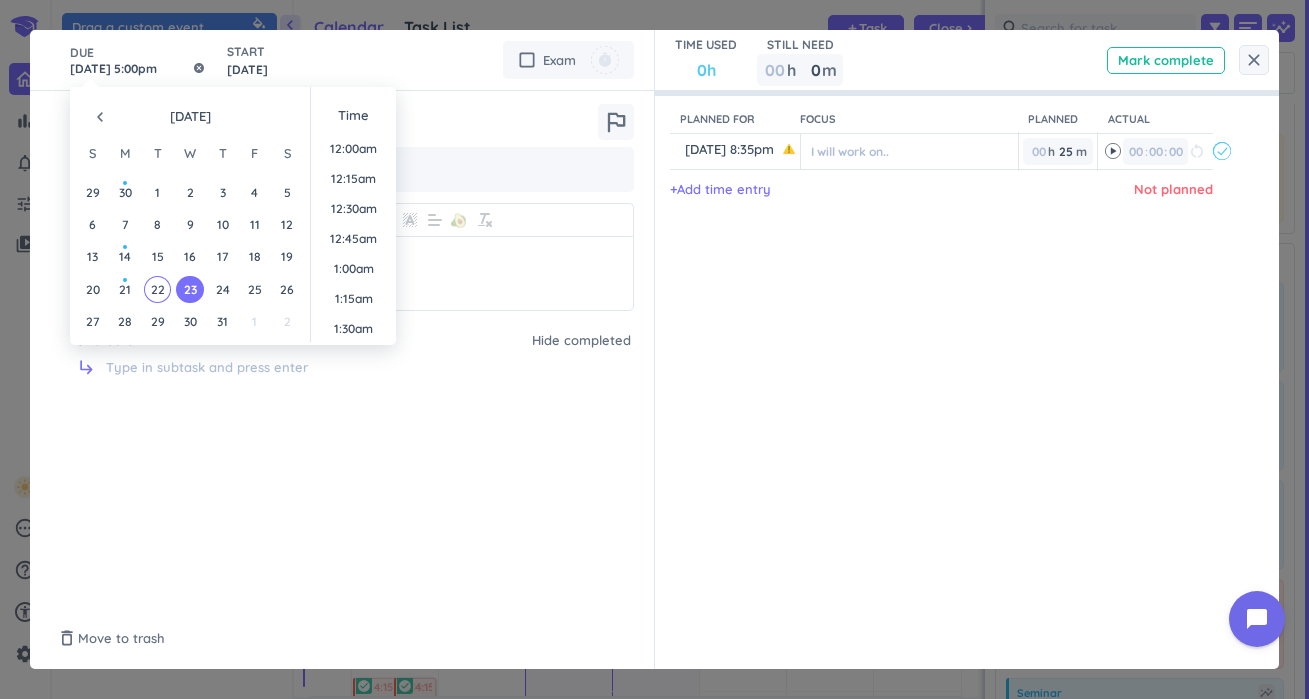 scroll, scrollTop: 1950, scrollLeft: 0, axis: vertical 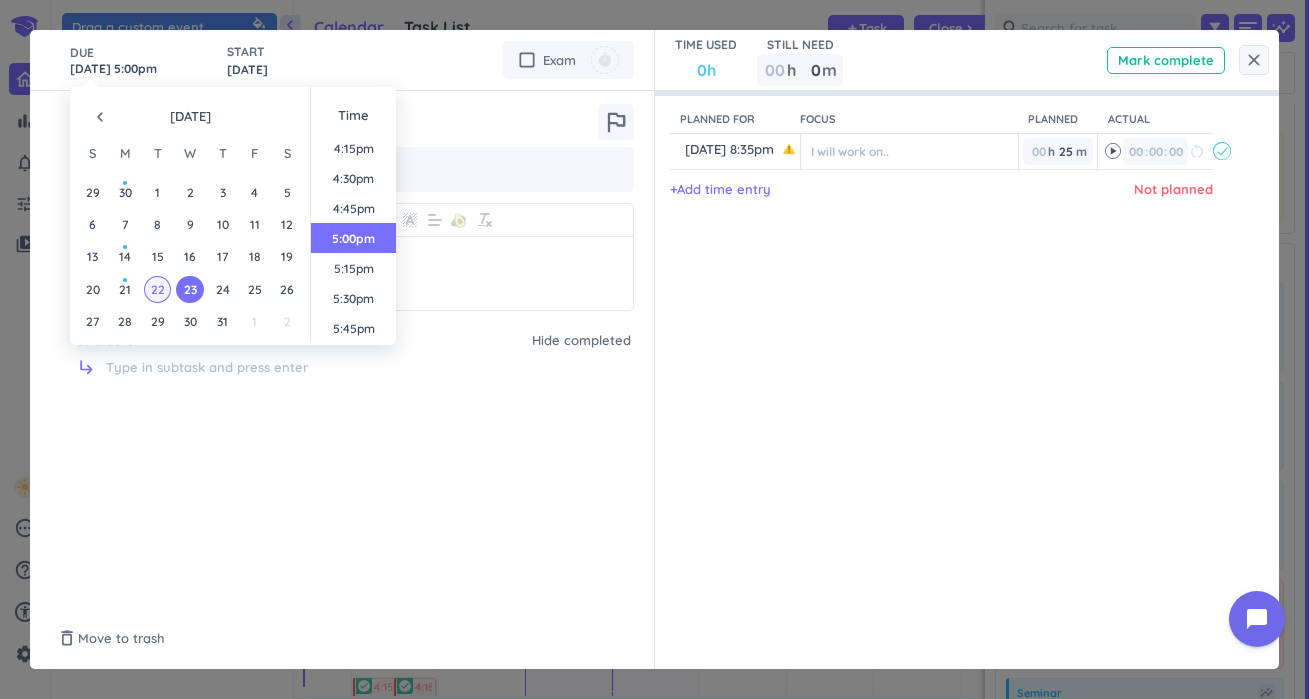 click on "22" at bounding box center [157, 289] 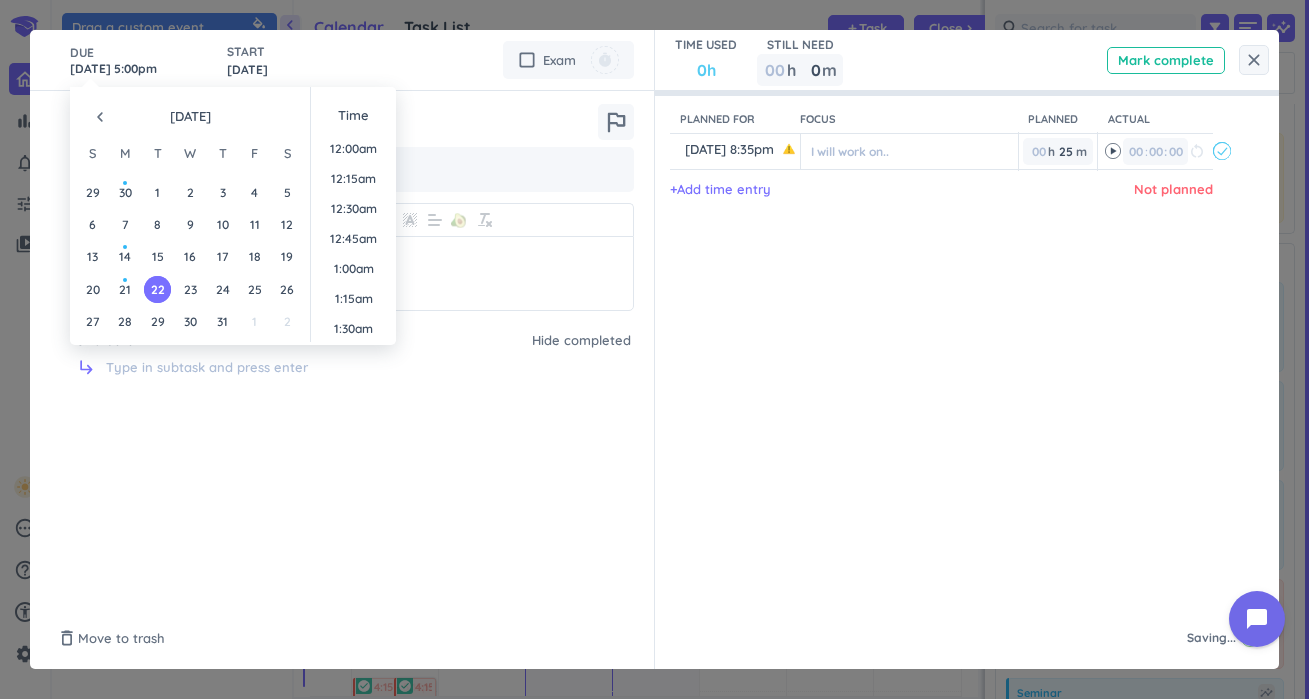 type on "[DATE] 5:00pm" 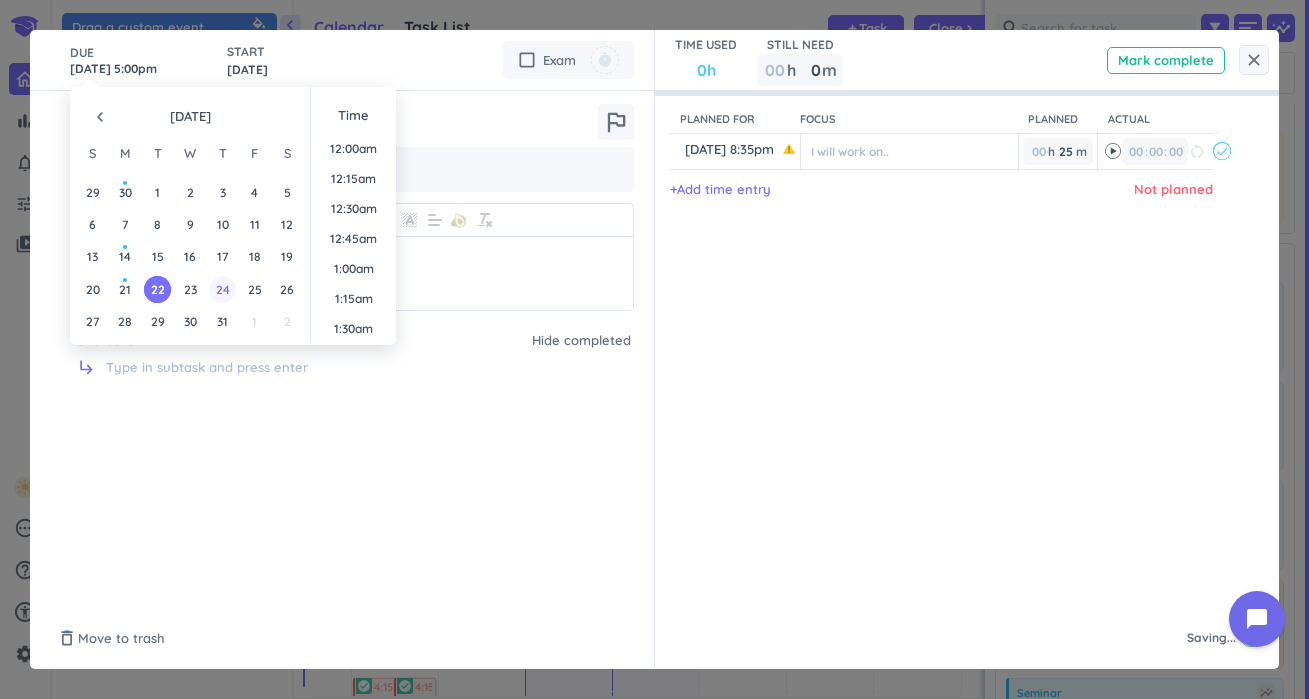 scroll, scrollTop: 1950, scrollLeft: 0, axis: vertical 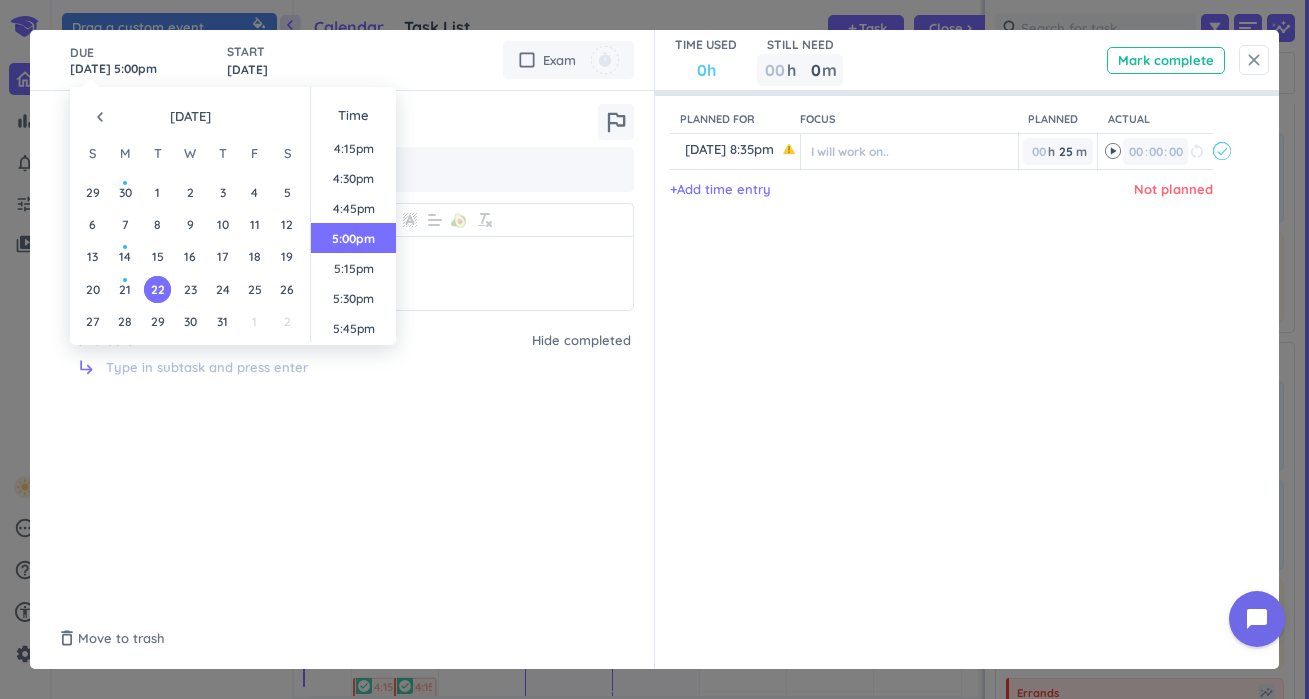 click on "close" at bounding box center (1254, 60) 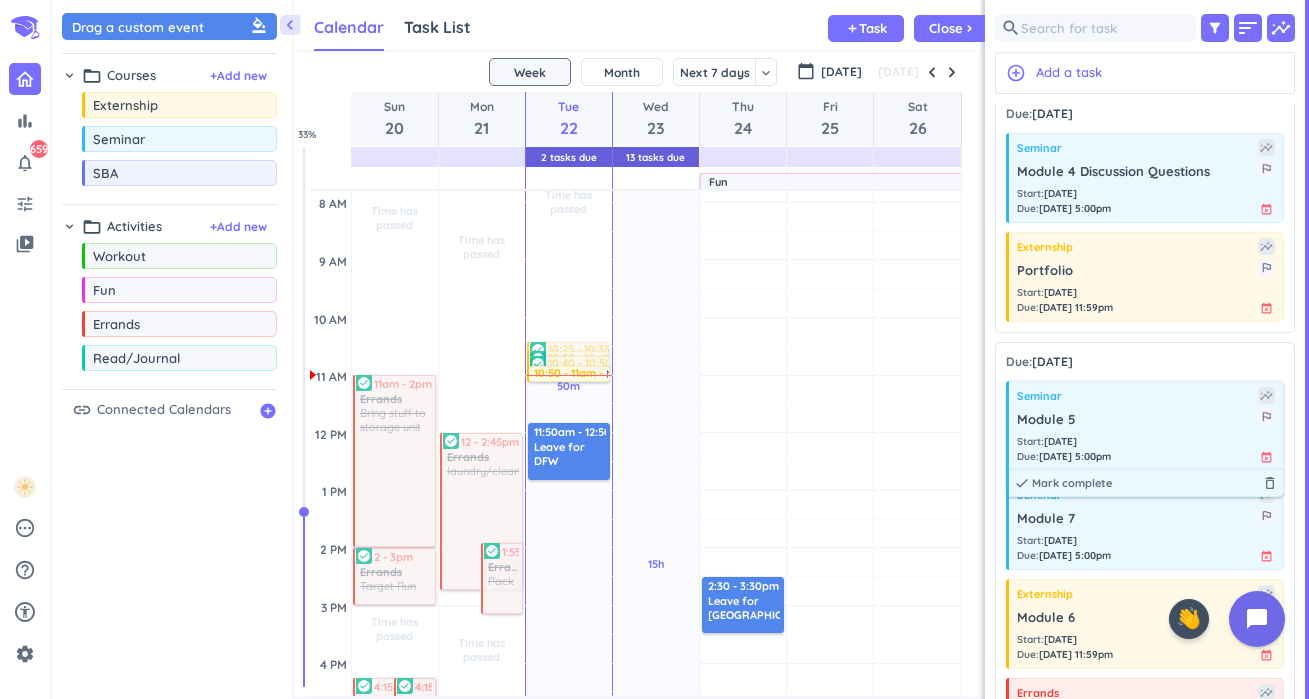 click on "Module 5" at bounding box center [1137, 420] 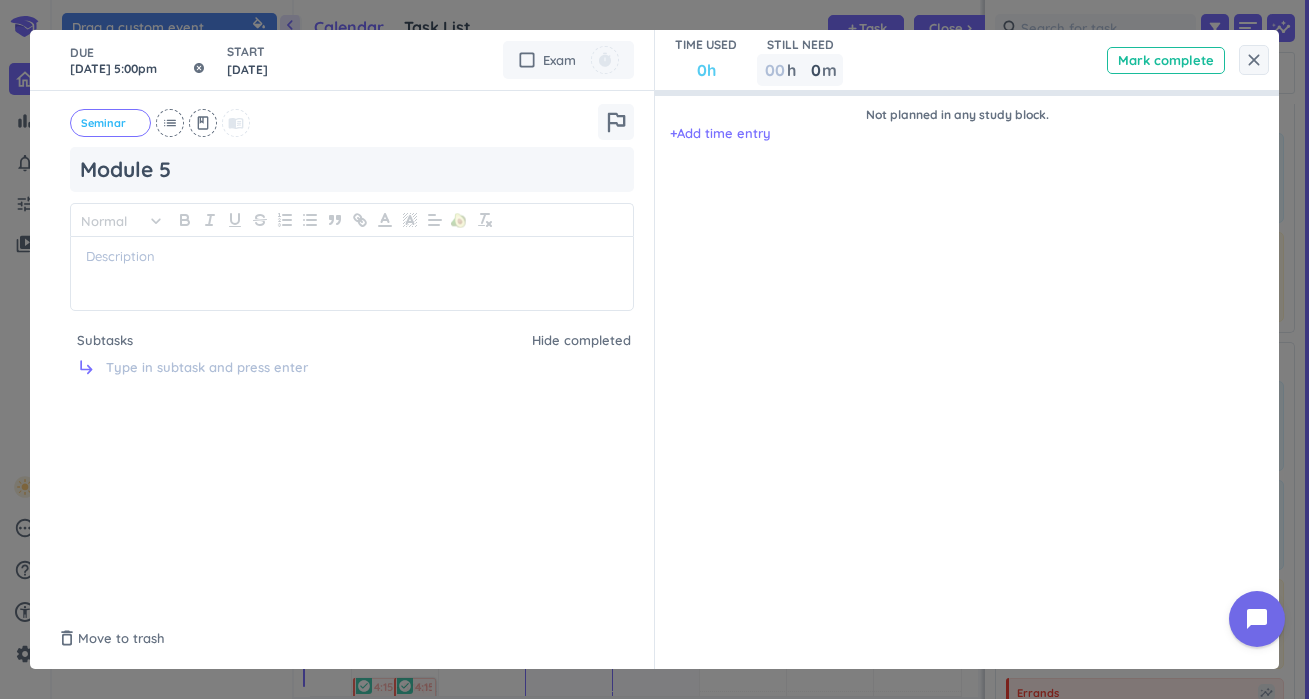 click on "[DATE] 5:00pm" at bounding box center [138, 60] 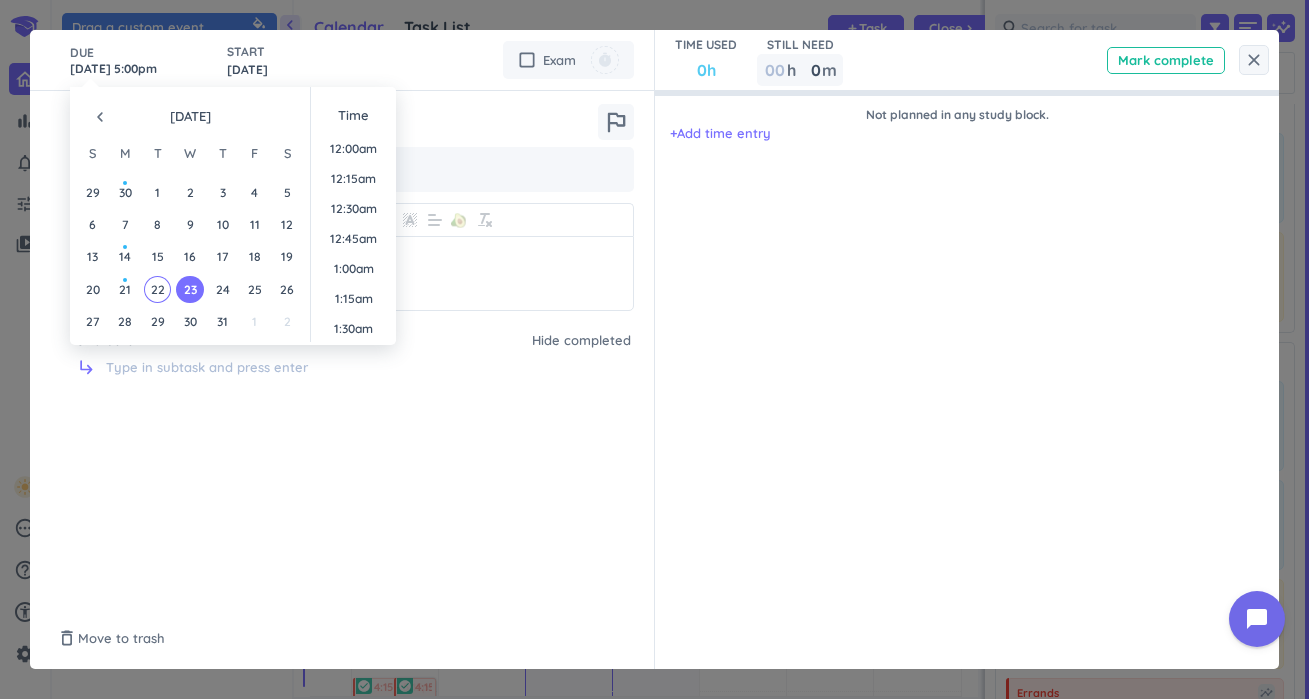 scroll, scrollTop: 1950, scrollLeft: 0, axis: vertical 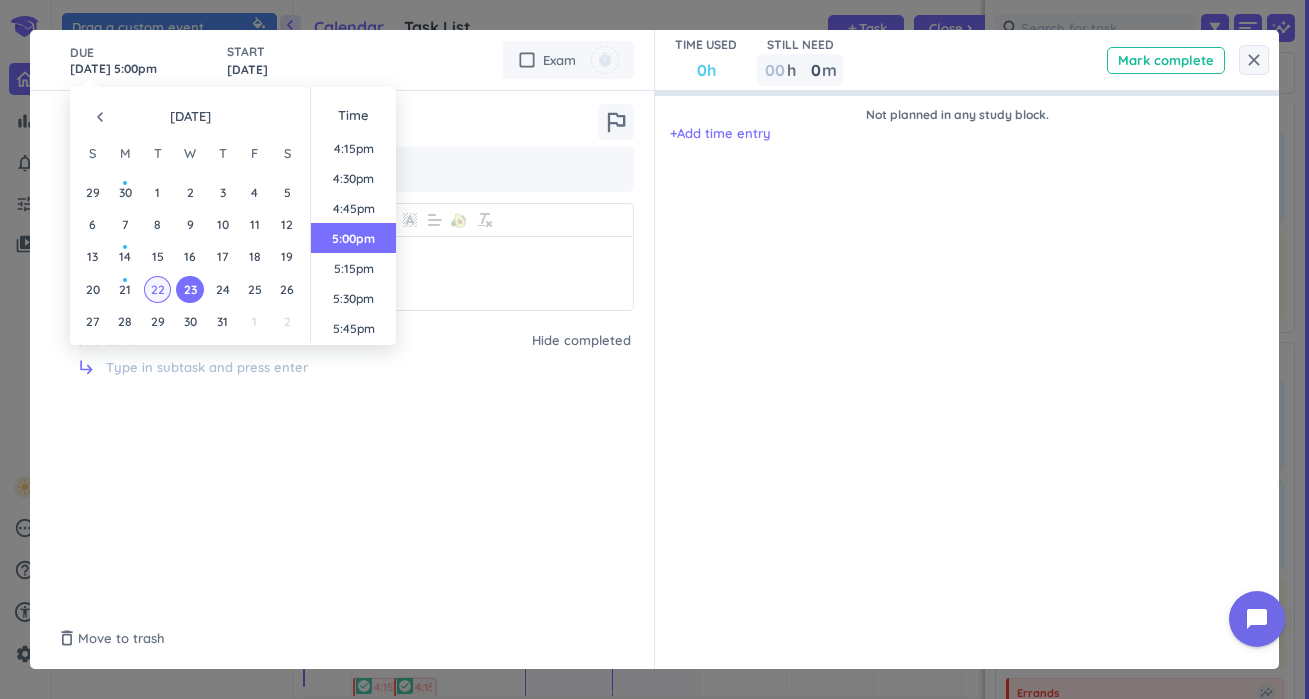 click on "22" at bounding box center (157, 289) 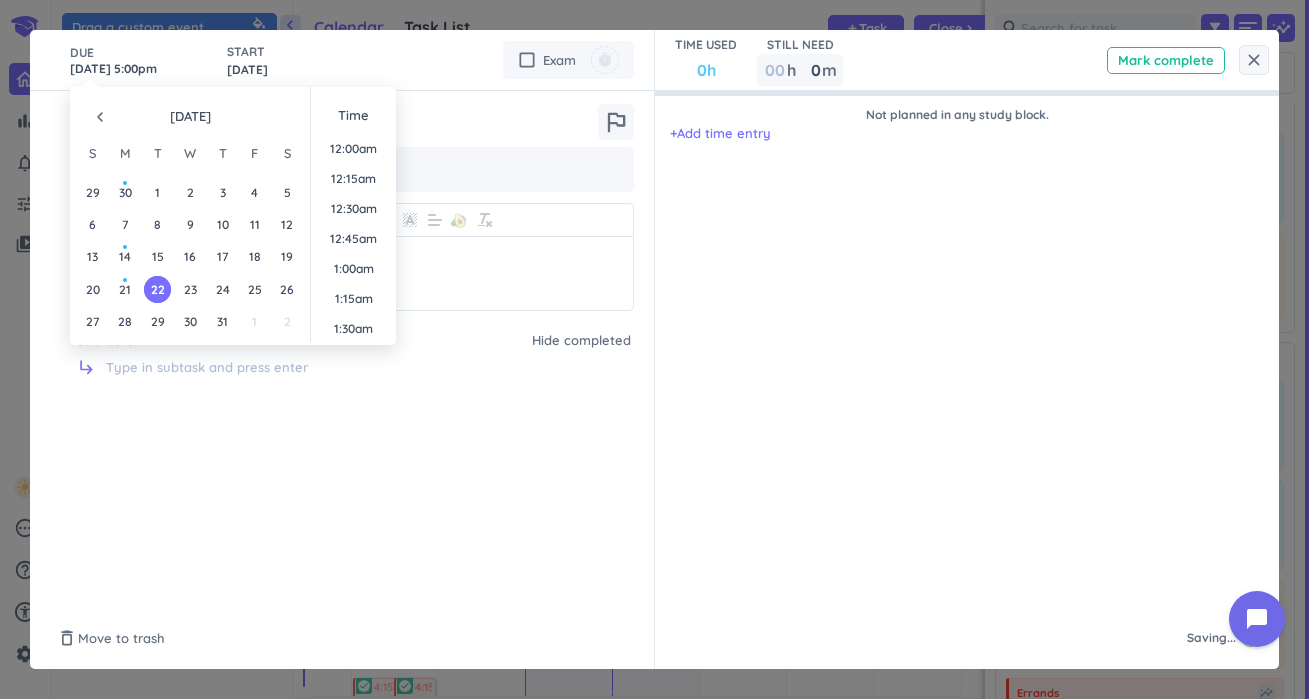 scroll, scrollTop: 0, scrollLeft: 0, axis: both 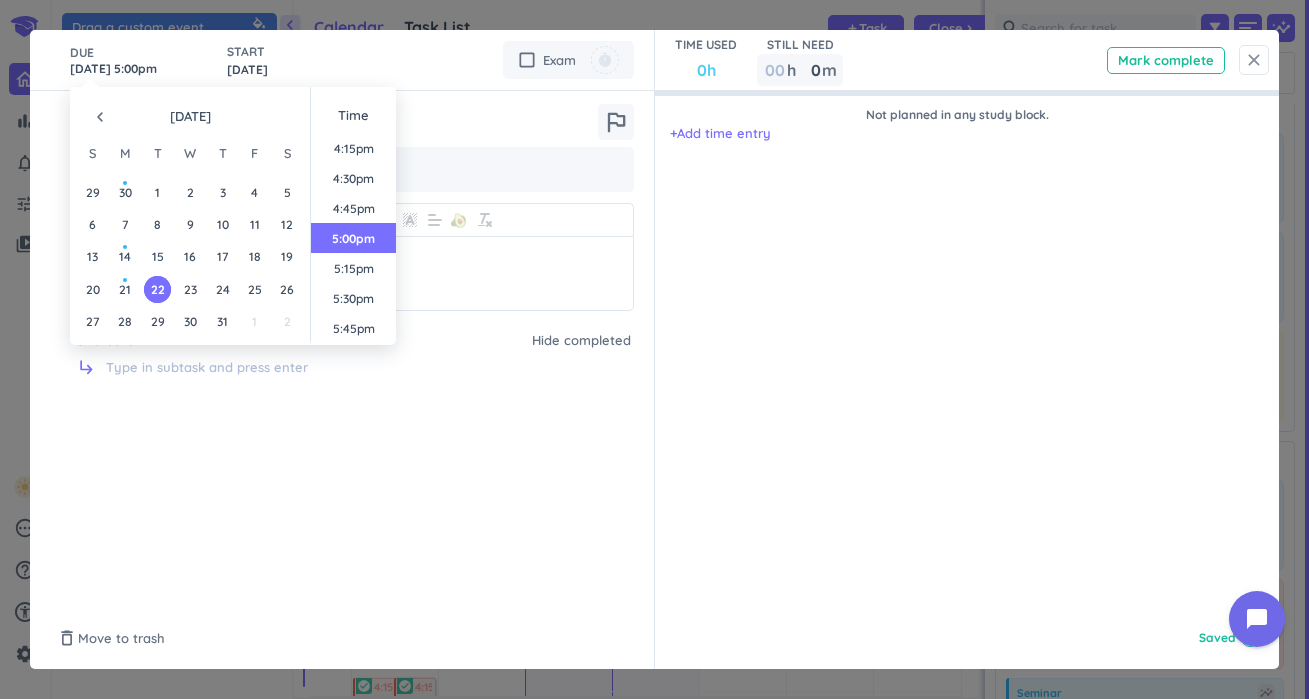 click on "close" at bounding box center [1254, 60] 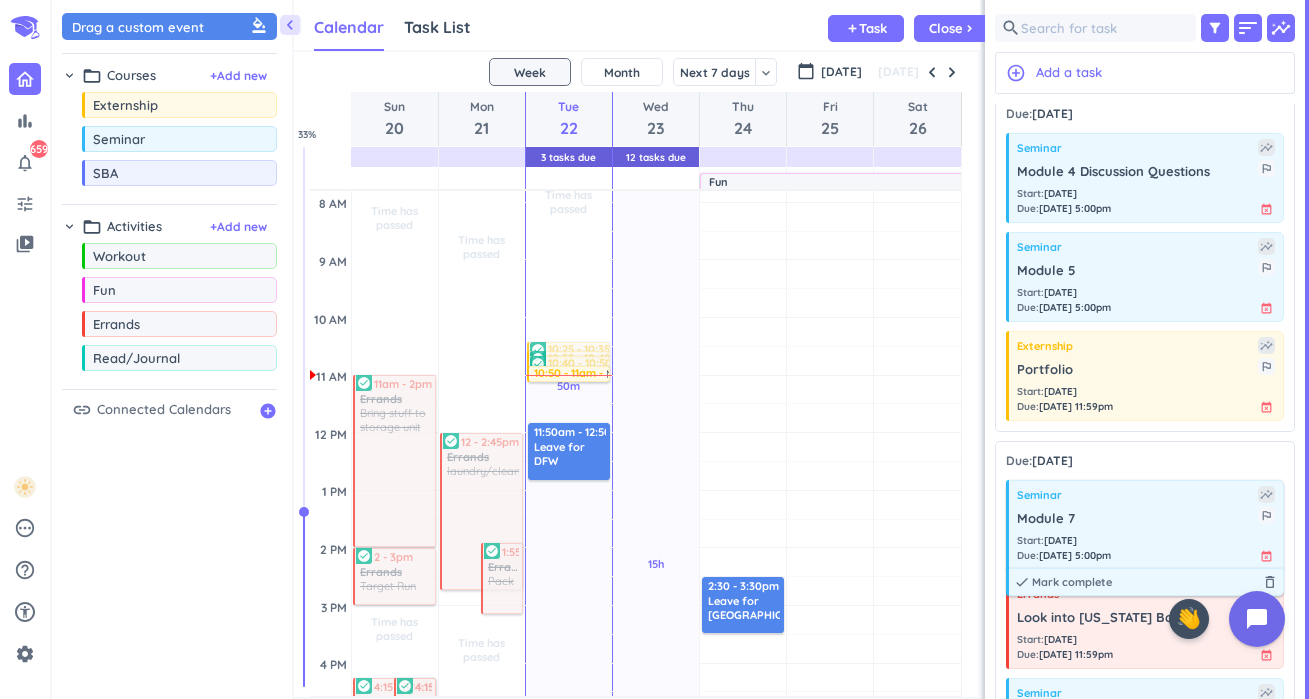 click on "Module 7" at bounding box center [1137, 519] 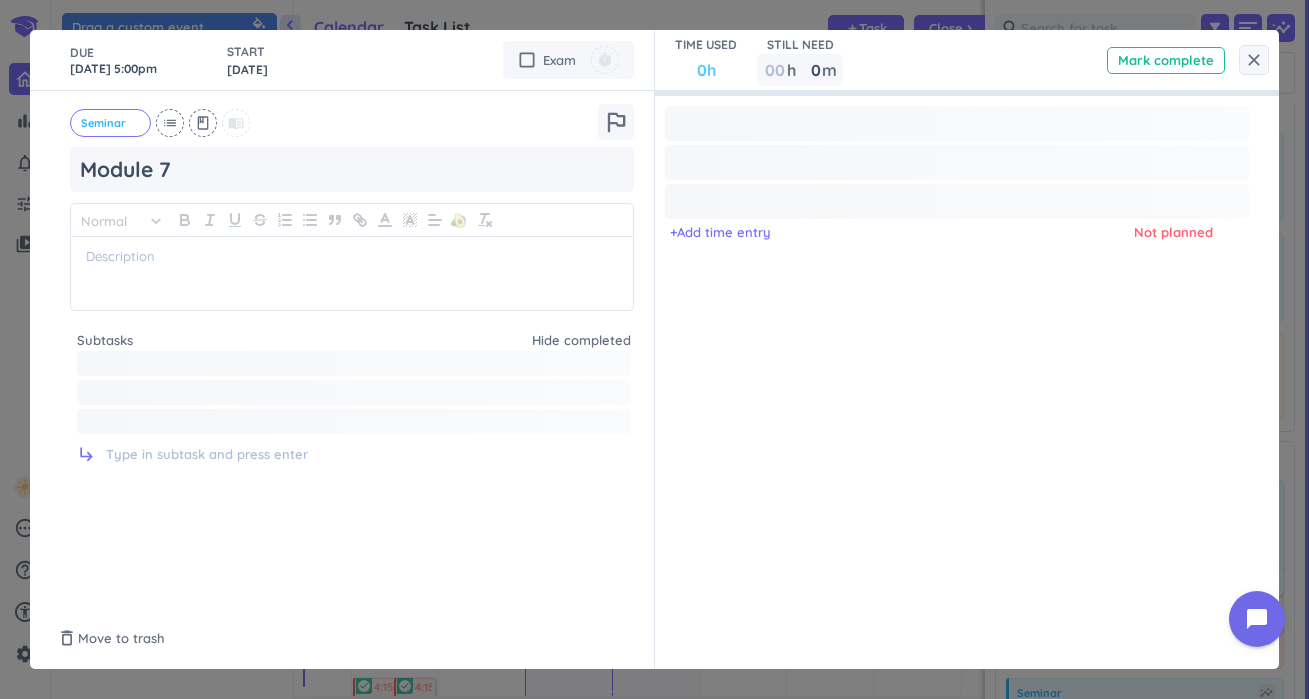type on "x" 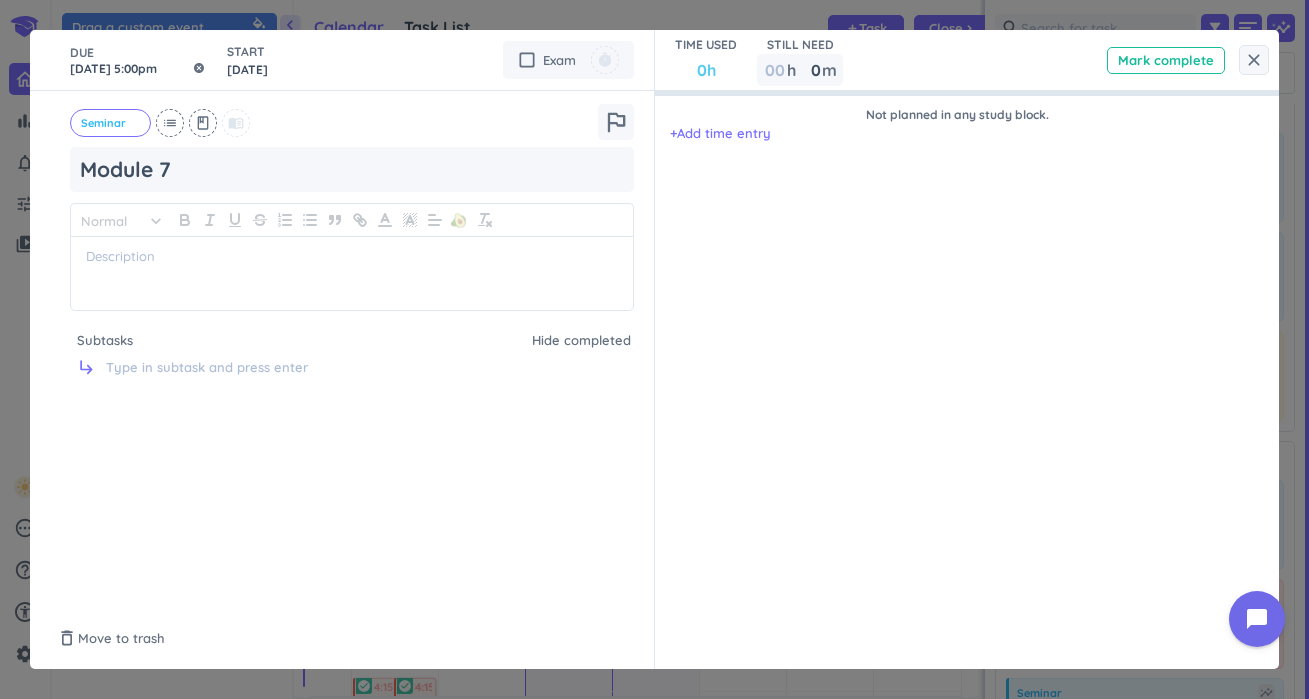 click on "[DATE] 5:00pm" at bounding box center [138, 60] 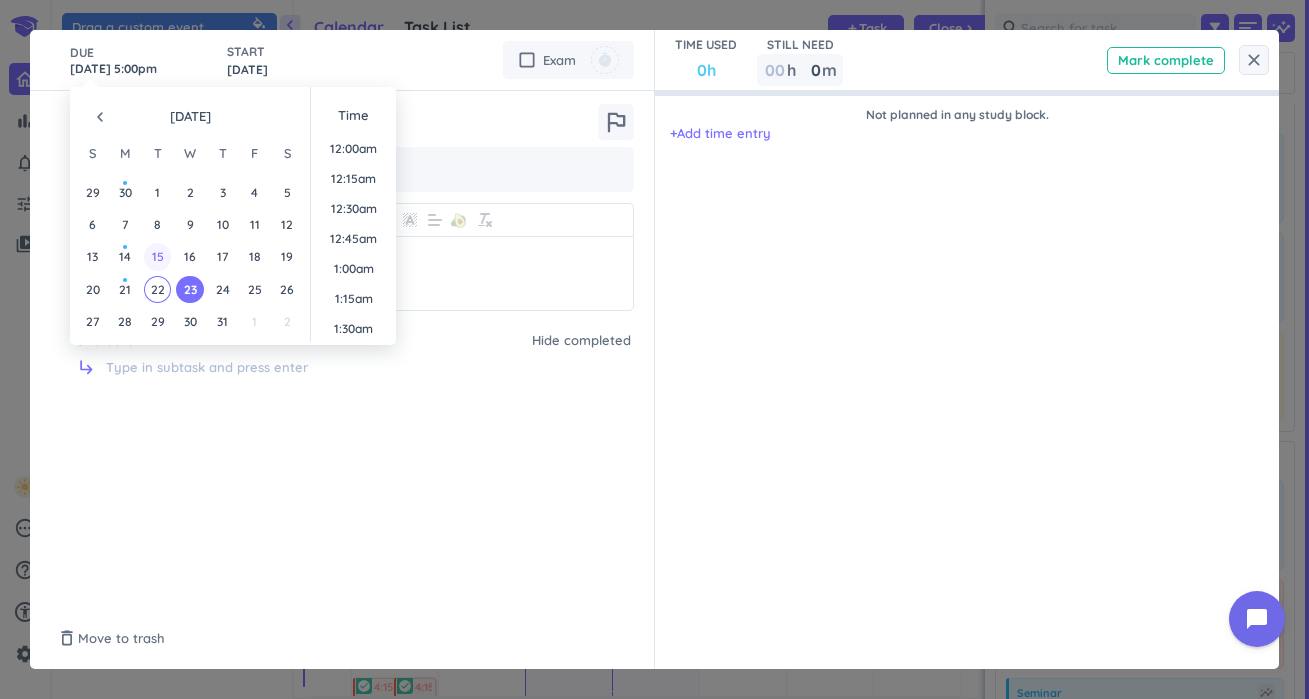 scroll, scrollTop: 1950, scrollLeft: 0, axis: vertical 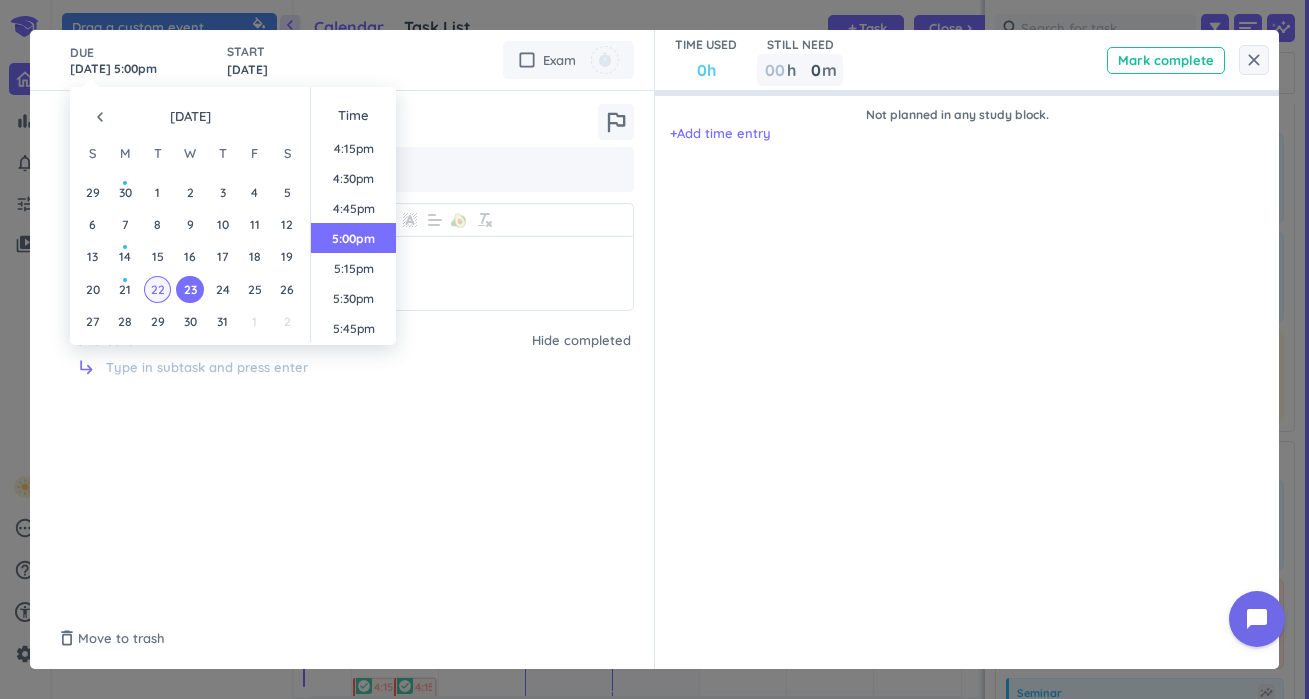 click on "22" at bounding box center [157, 289] 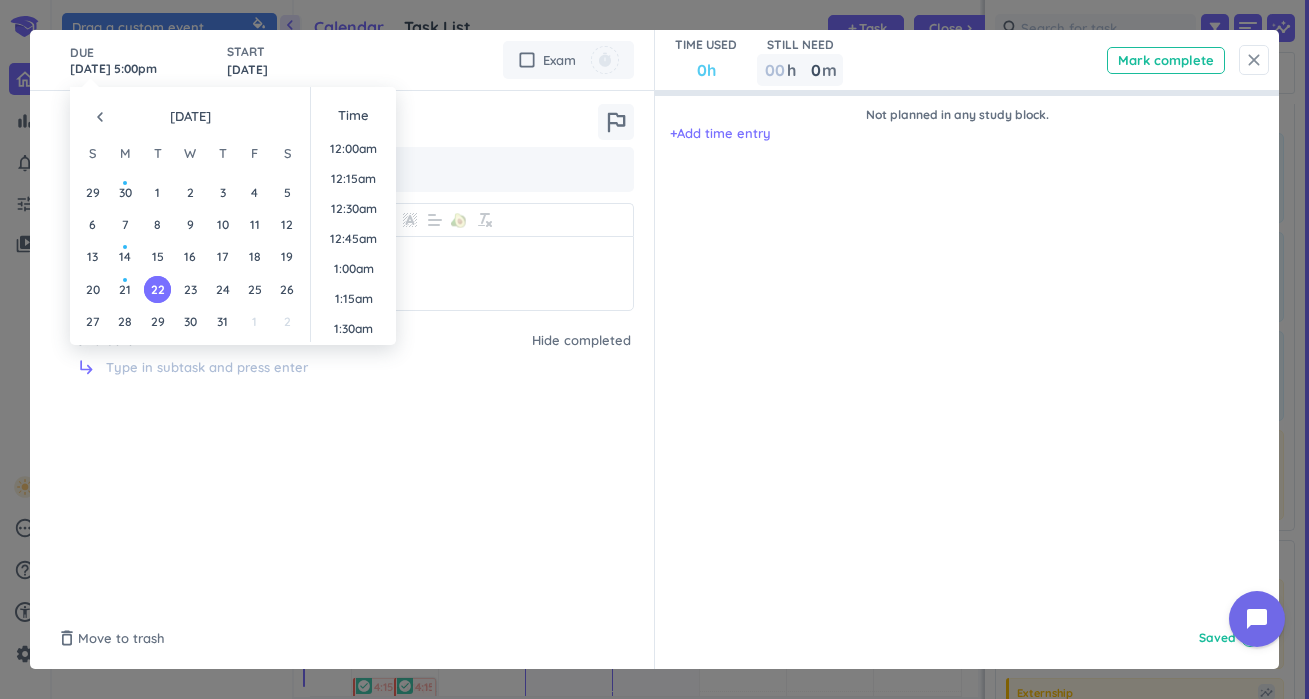 scroll, scrollTop: 1950, scrollLeft: 0, axis: vertical 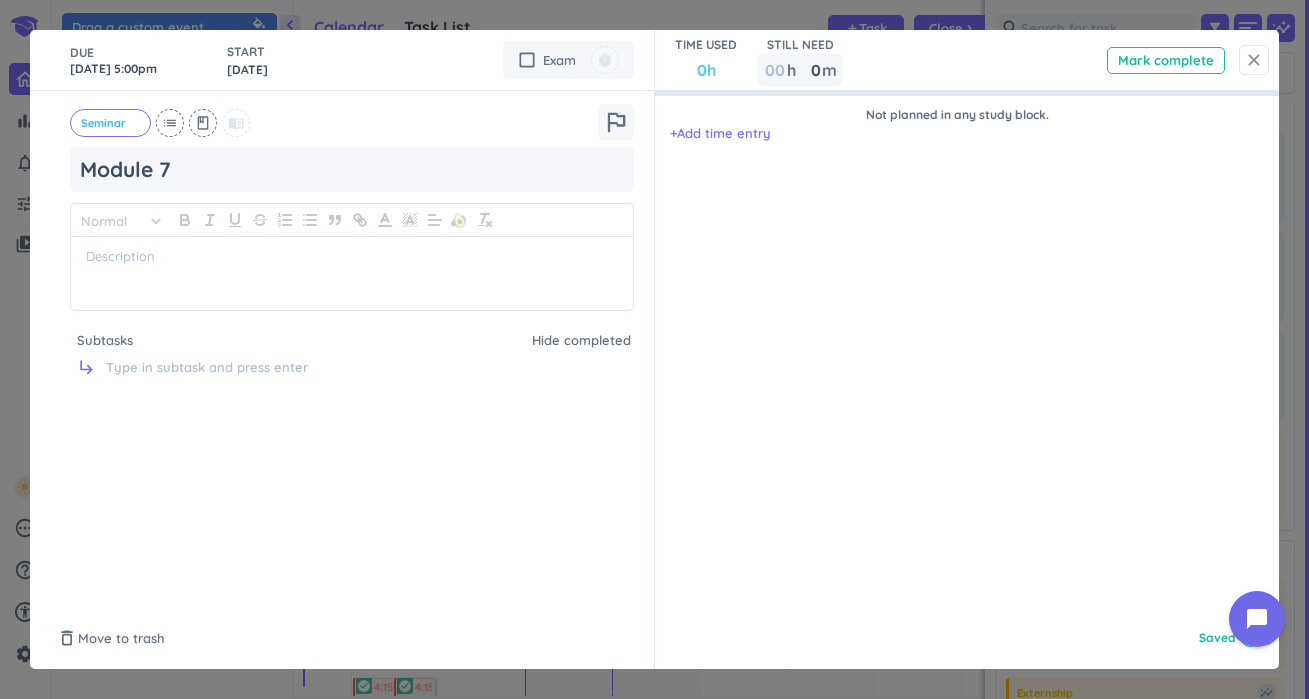 click on "close" at bounding box center [1254, 60] 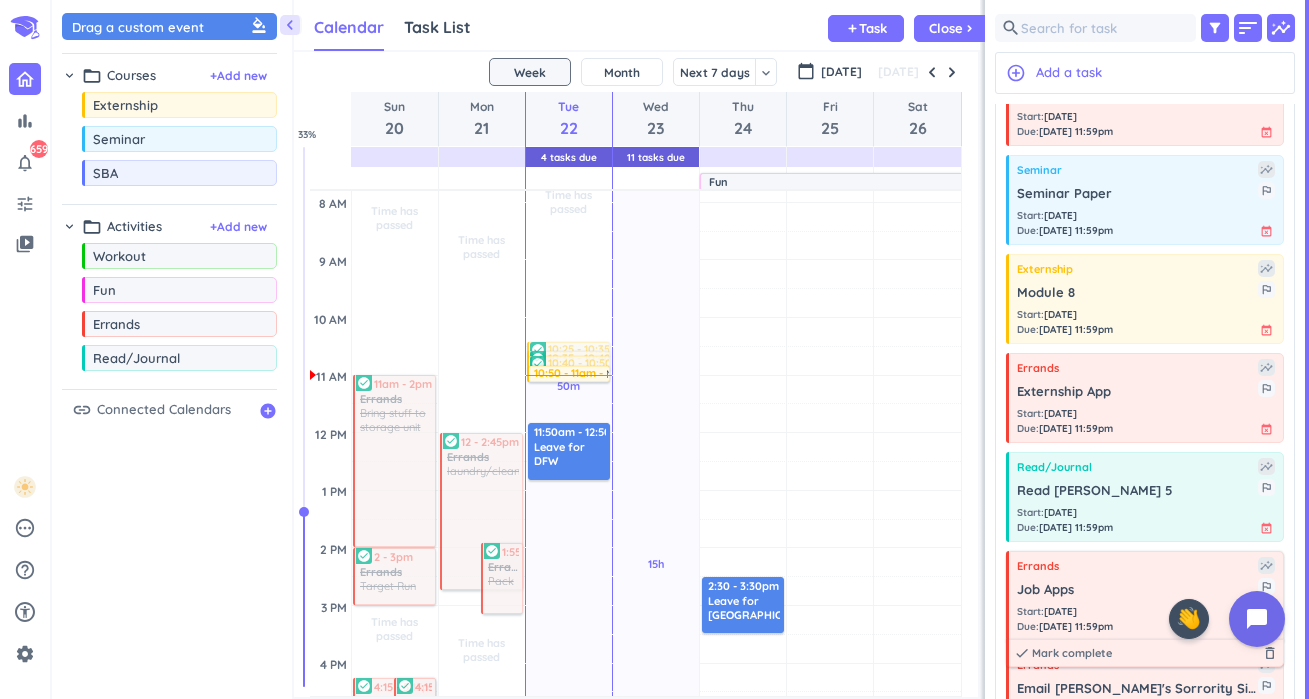 scroll, scrollTop: 878, scrollLeft: 0, axis: vertical 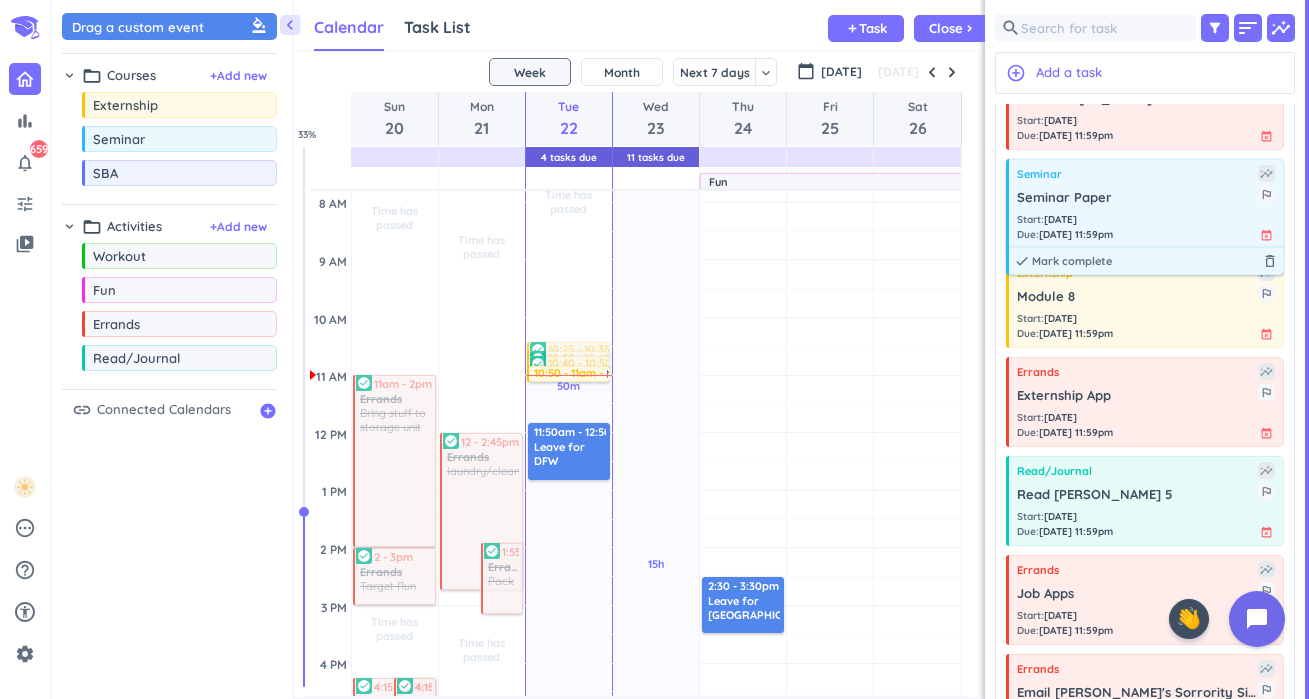 click on "Seminar" at bounding box center (1137, 174) 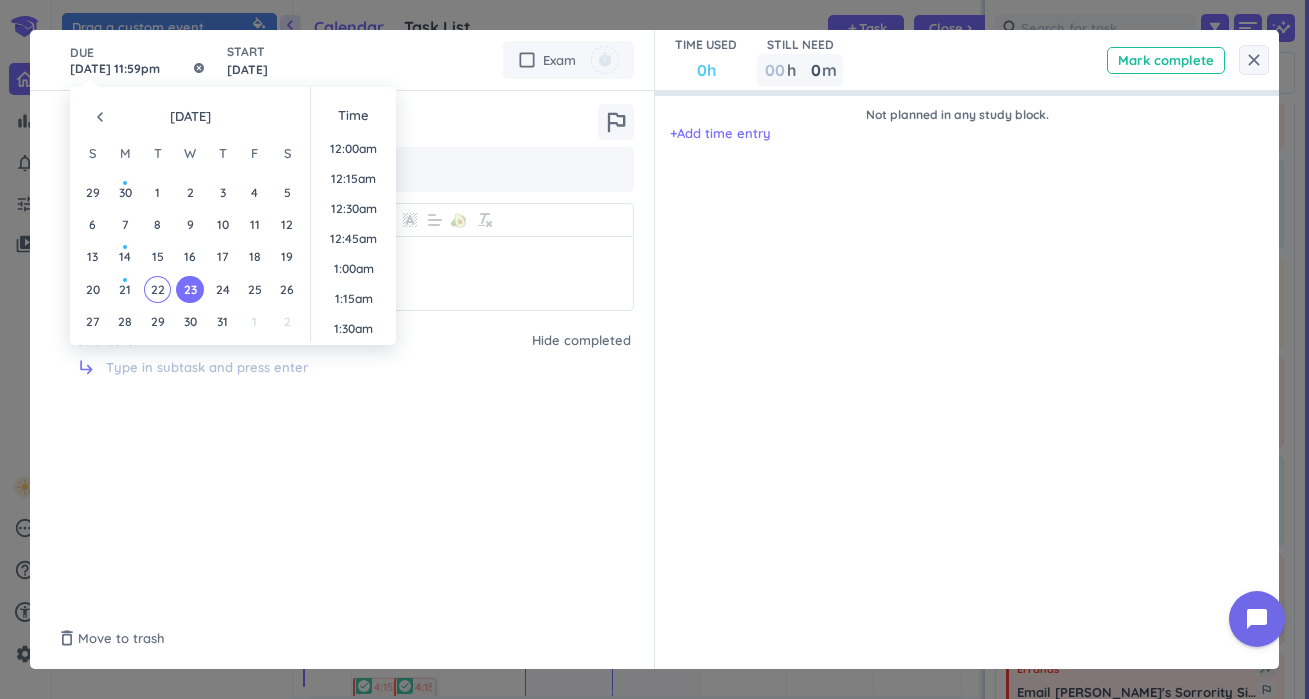 click on "[DATE] 11:59pm" at bounding box center (138, 60) 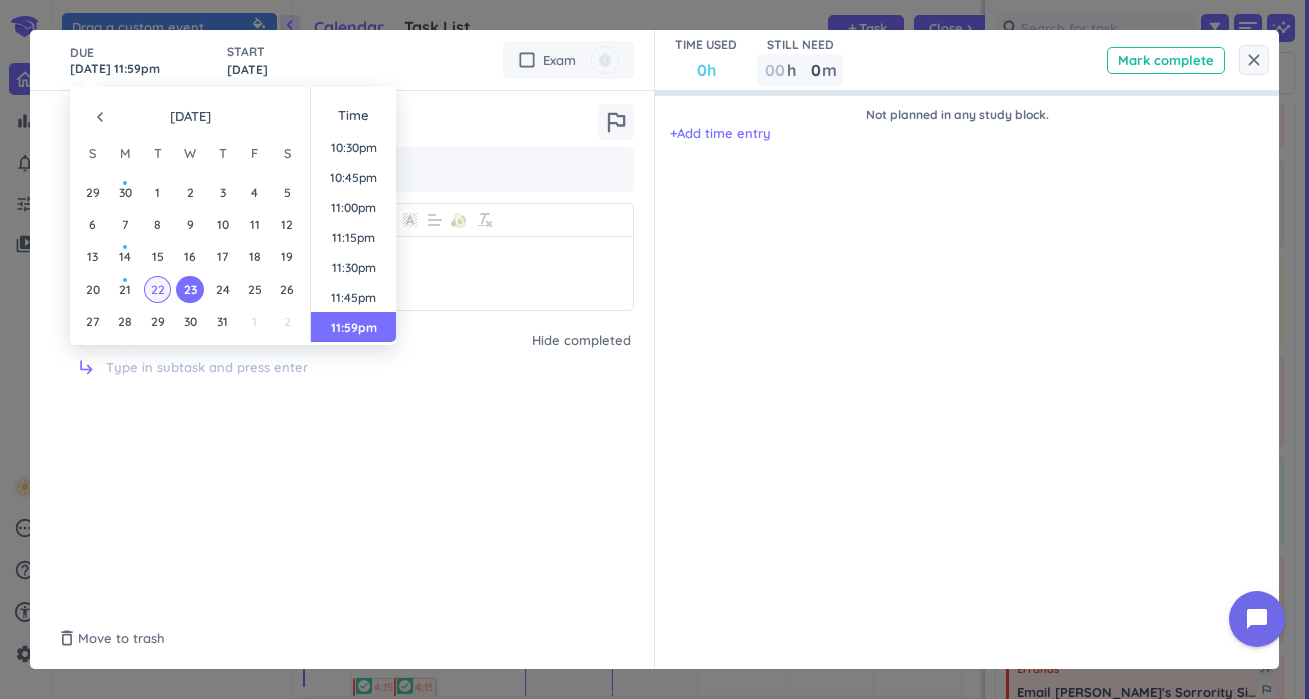 click on "22" at bounding box center [157, 289] 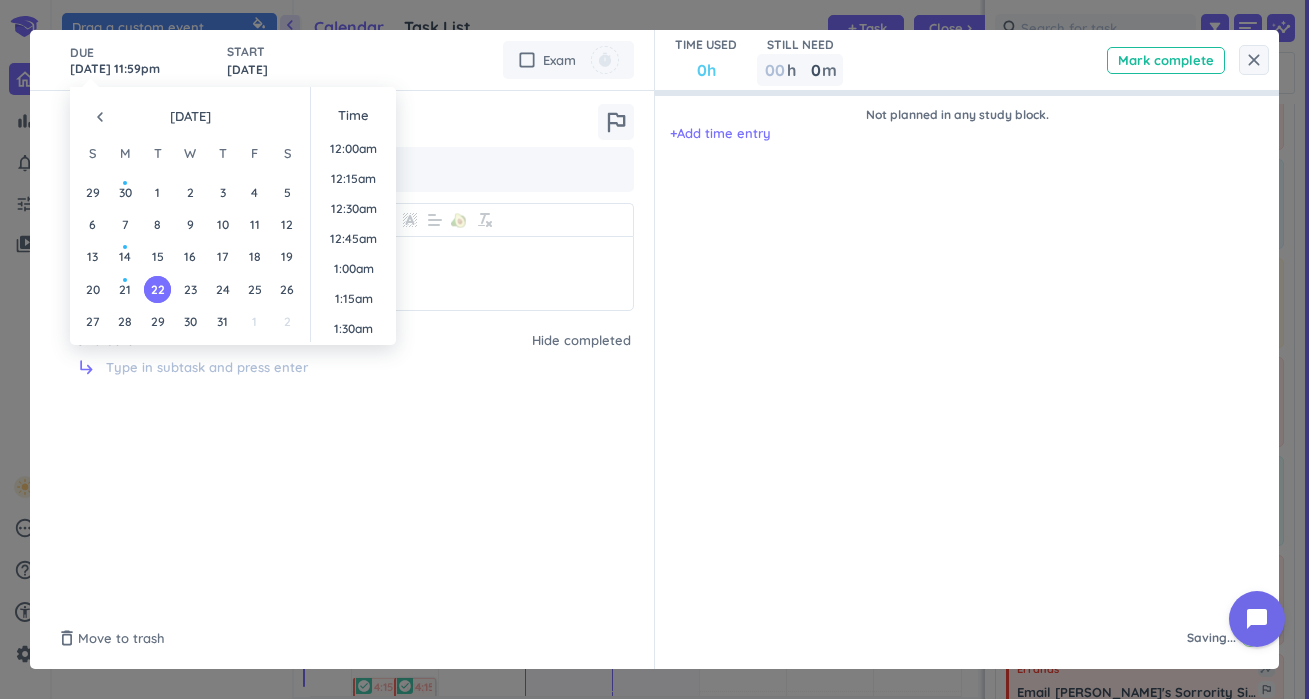 scroll, scrollTop: 0, scrollLeft: 0, axis: both 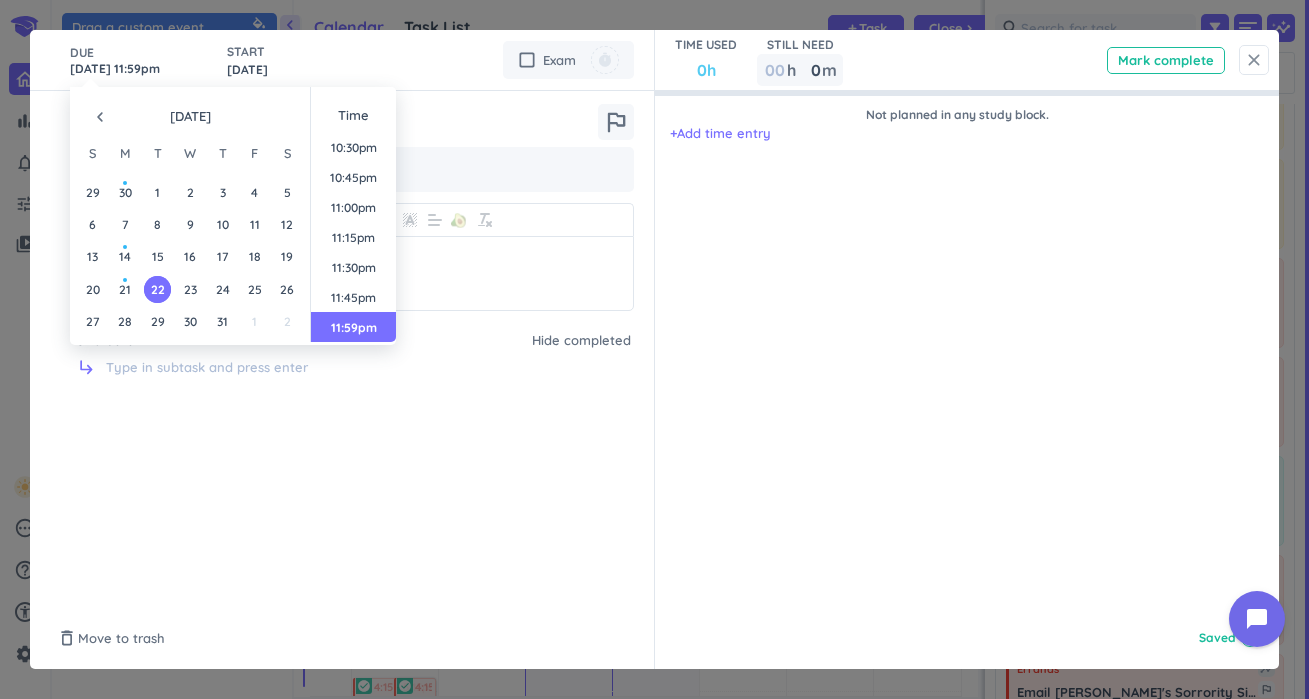 click on "close" at bounding box center (1254, 60) 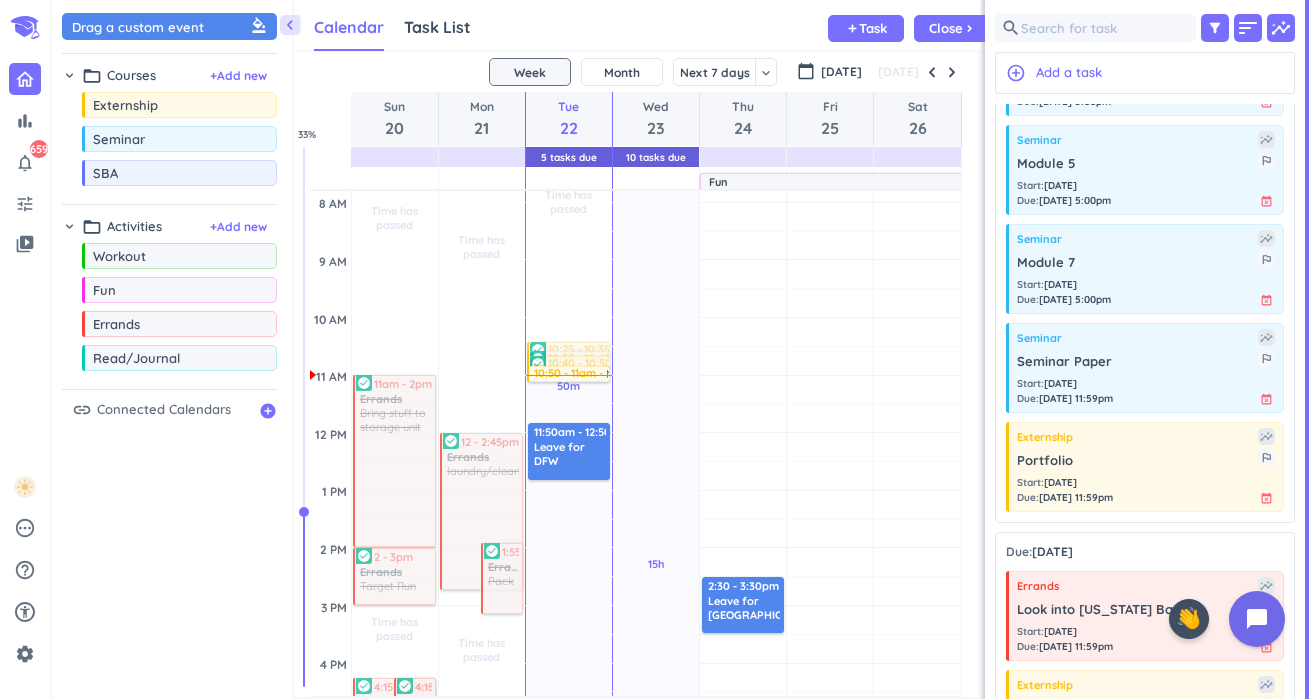 scroll, scrollTop: 229, scrollLeft: 0, axis: vertical 